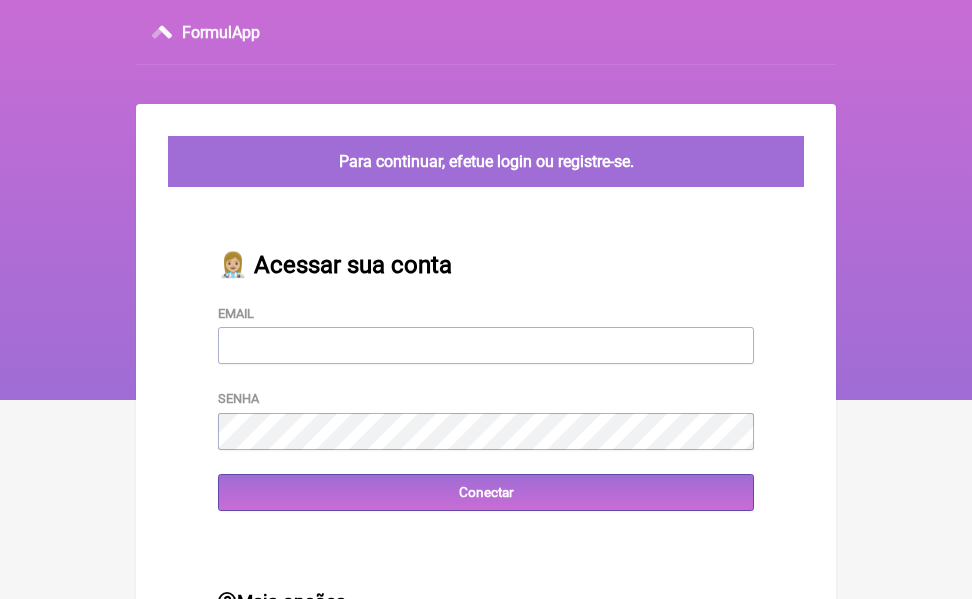 scroll, scrollTop: 0, scrollLeft: 0, axis: both 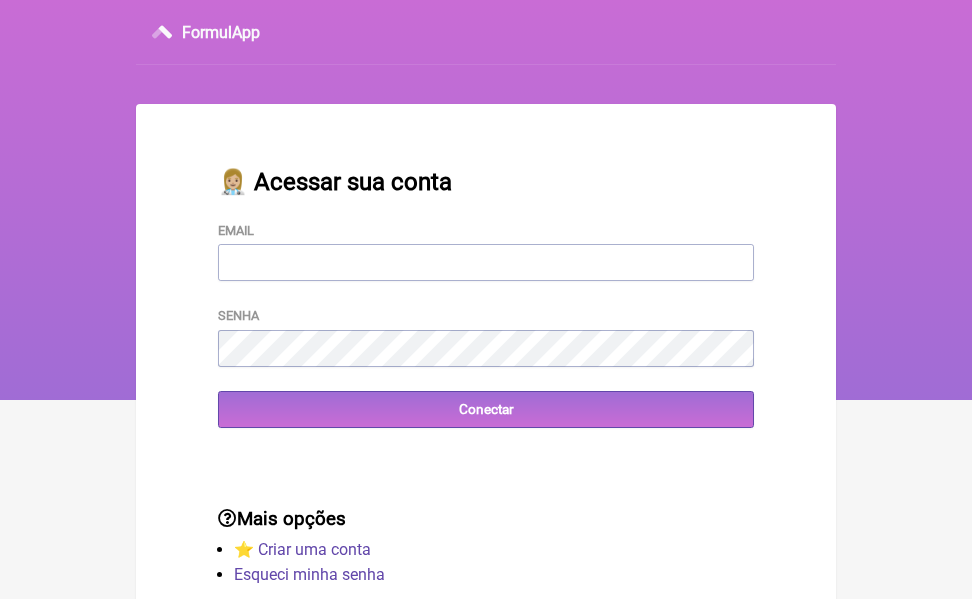 click on "Email
Senha
Conectar" at bounding box center (486, 324) 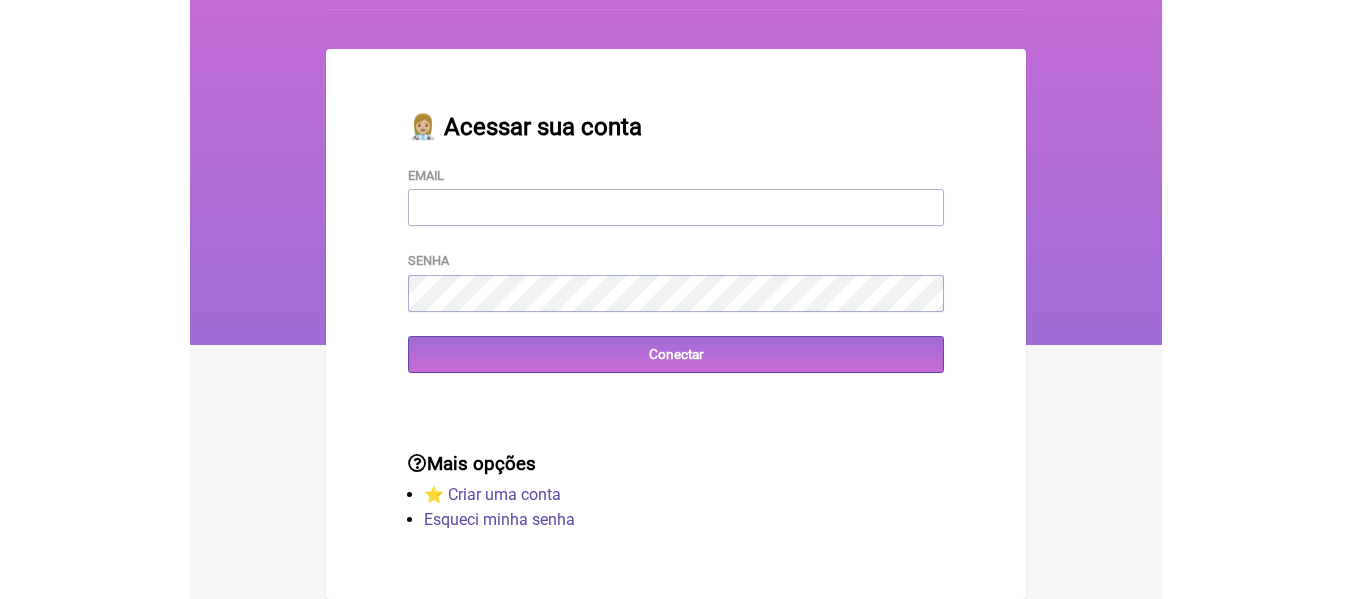 scroll, scrollTop: 62, scrollLeft: 0, axis: vertical 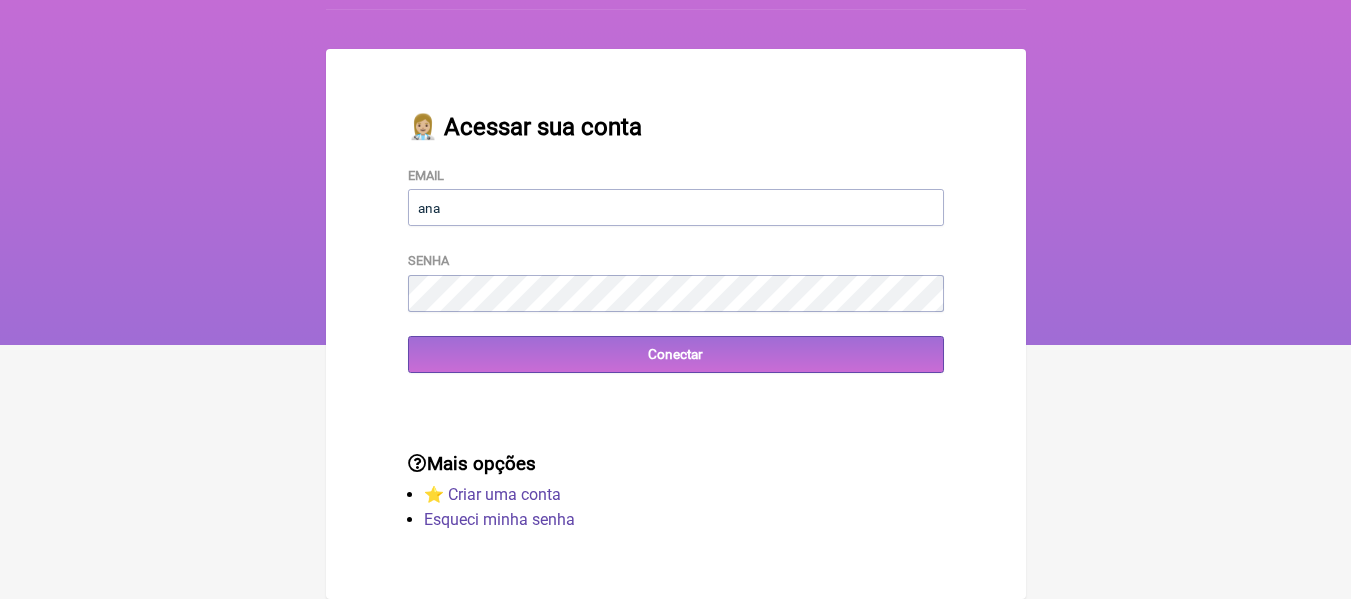 type on "[EMAIL]" 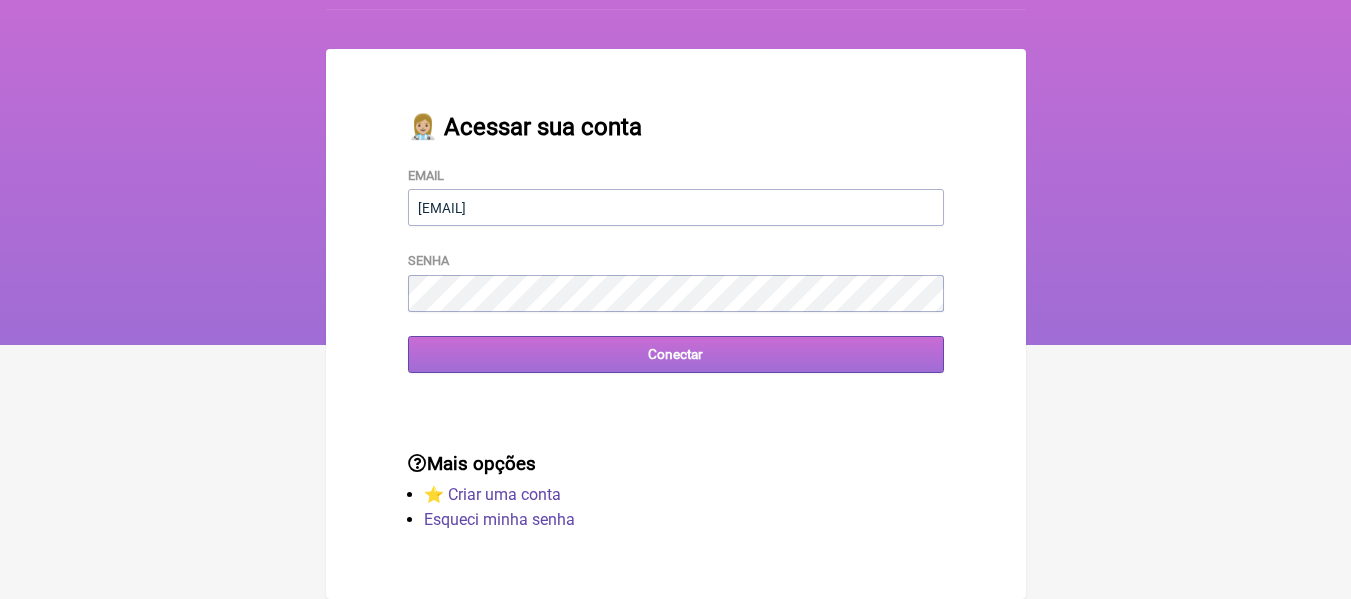 click on "Conectar" at bounding box center [676, 354] 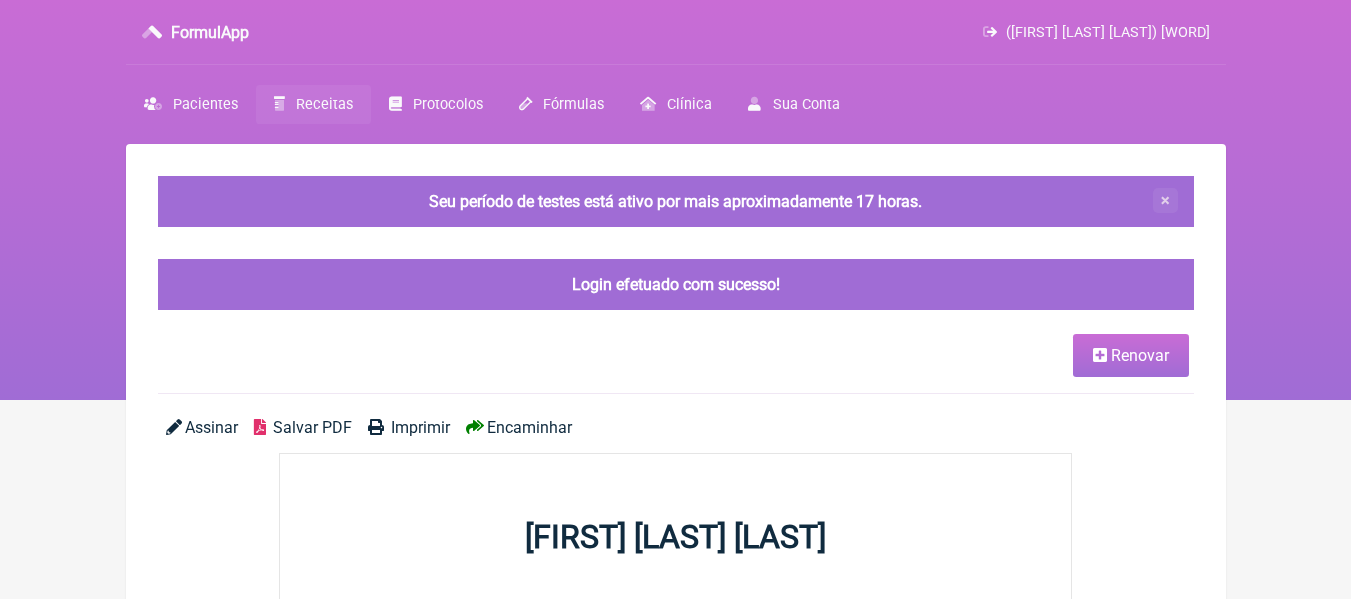scroll, scrollTop: 0, scrollLeft: 0, axis: both 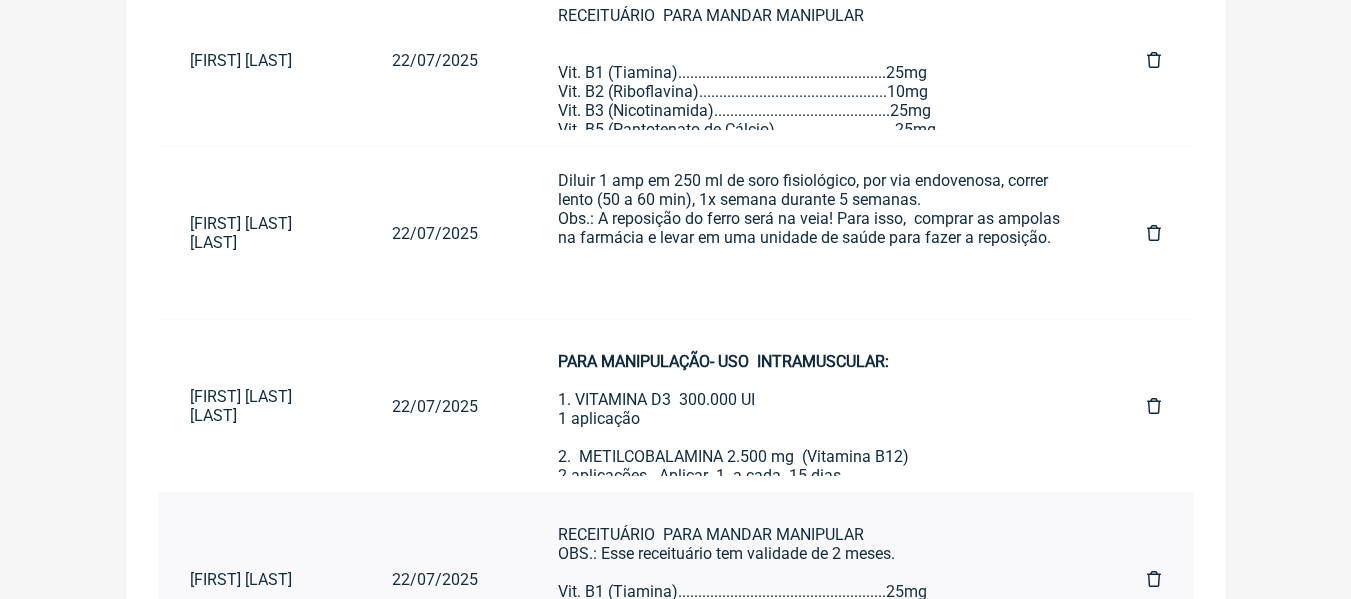 click at bounding box center [1154, 579] 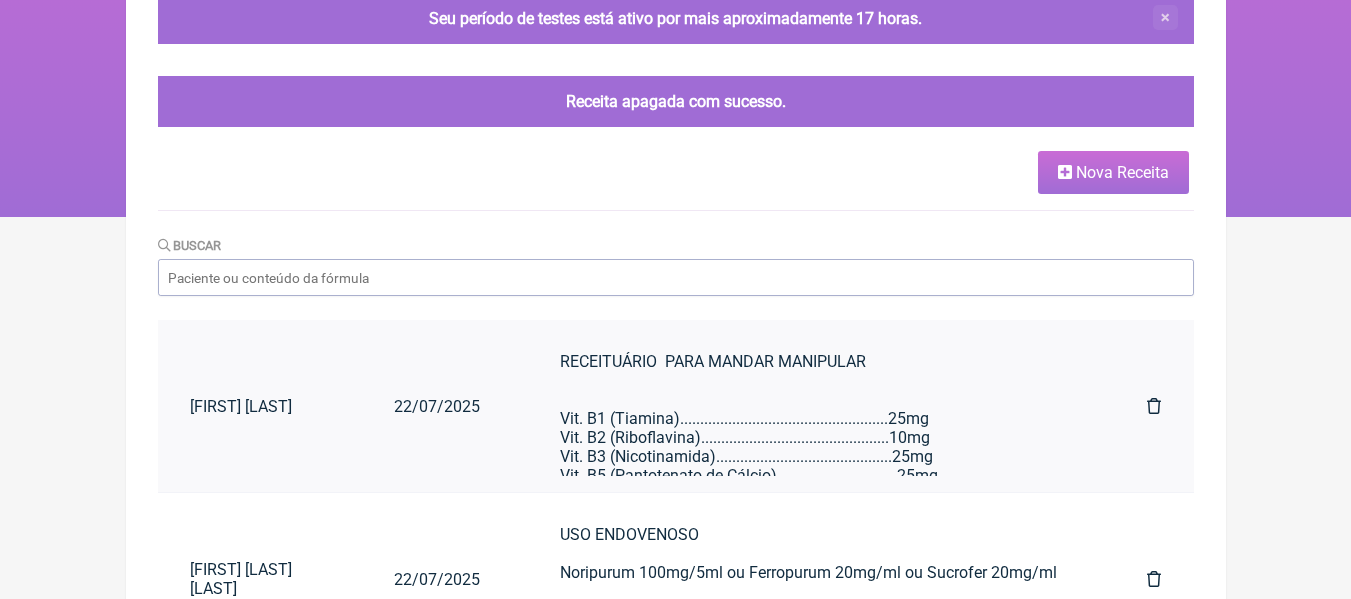 scroll, scrollTop: 184, scrollLeft: 0, axis: vertical 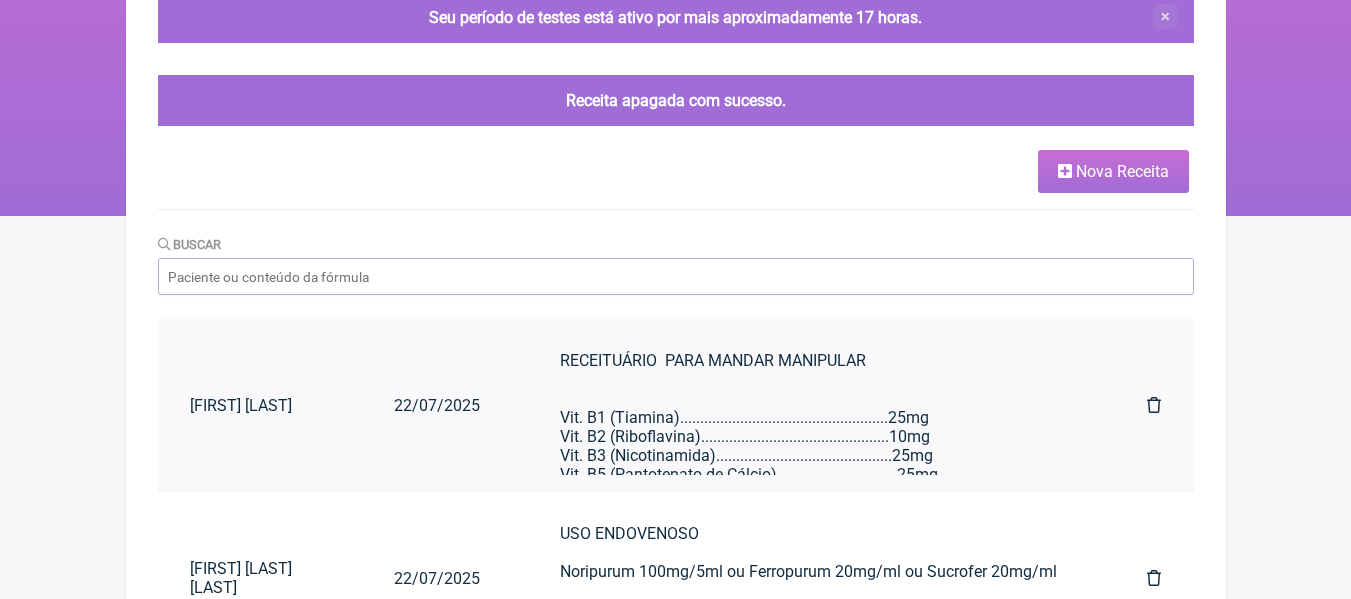 click at bounding box center (1154, 405) 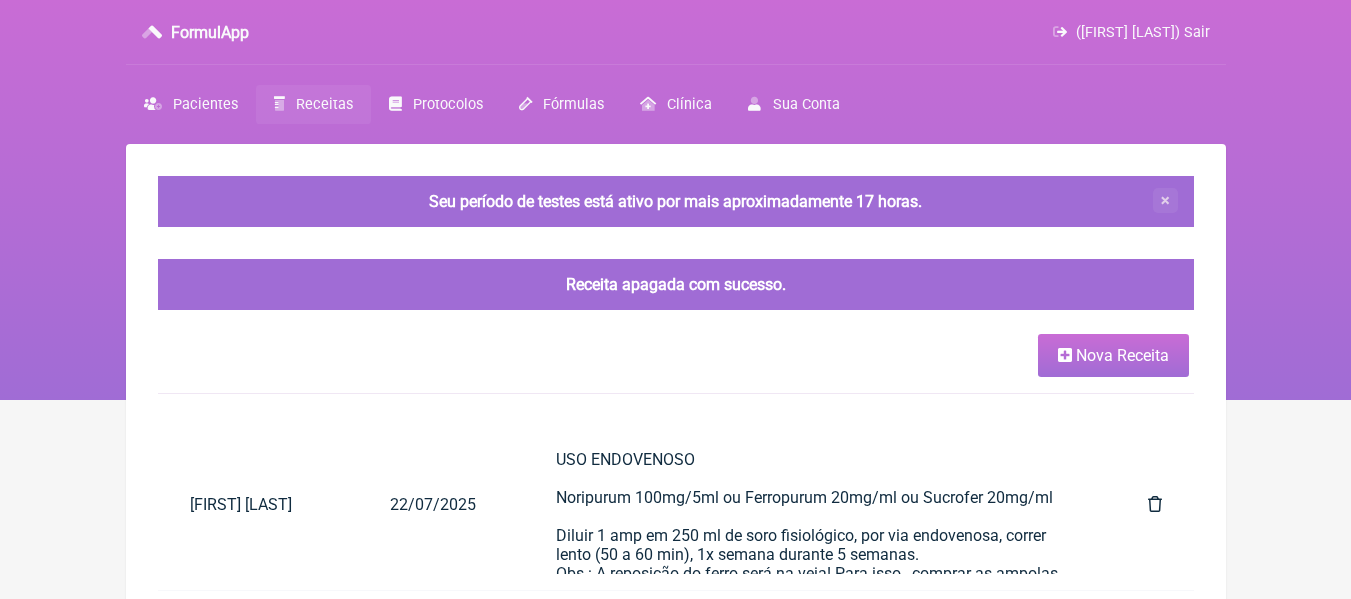 scroll, scrollTop: 0, scrollLeft: 0, axis: both 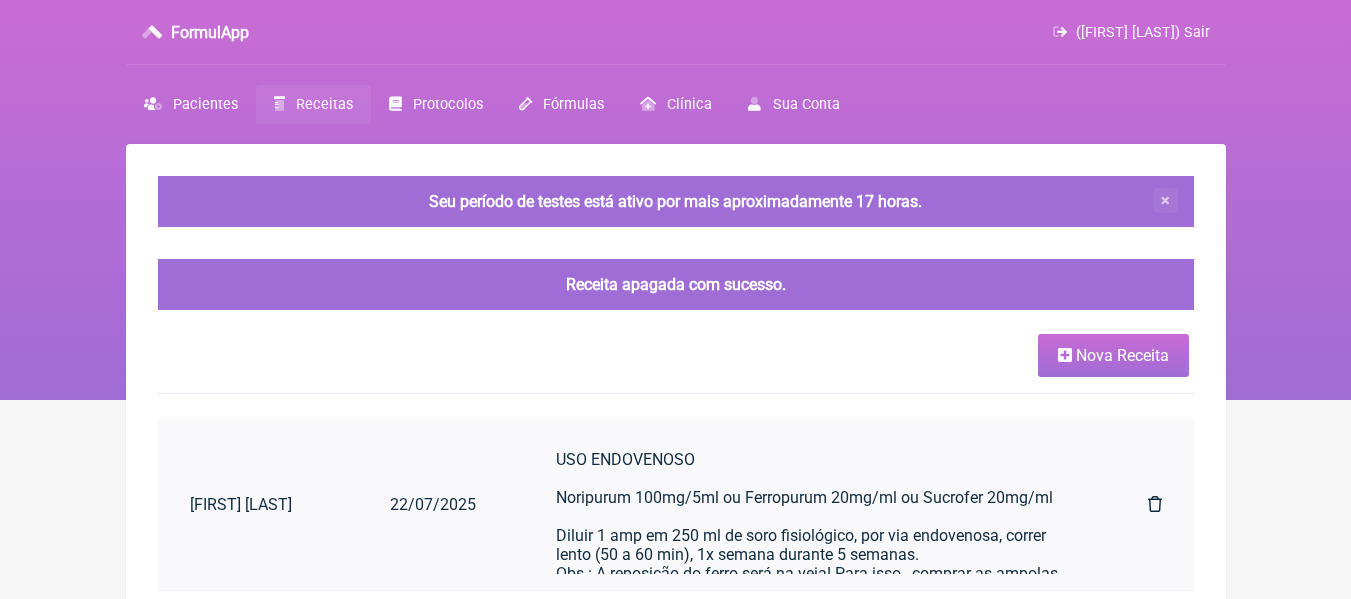 click at bounding box center (1155, 504) 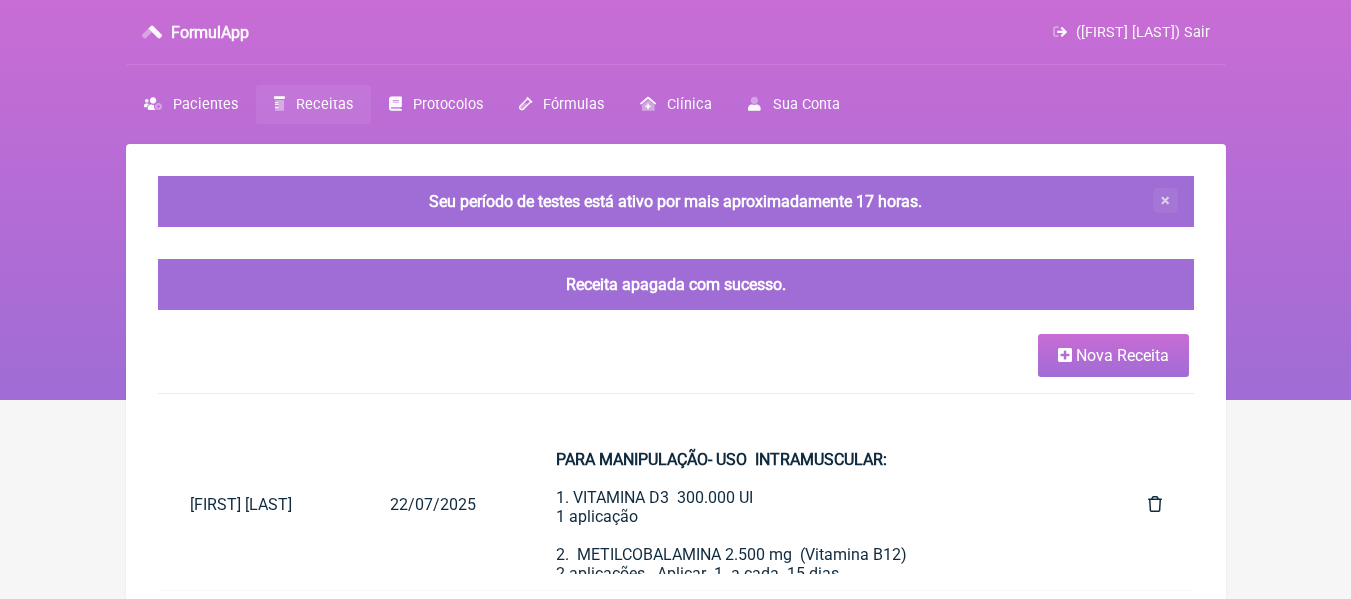 scroll, scrollTop: 0, scrollLeft: 0, axis: both 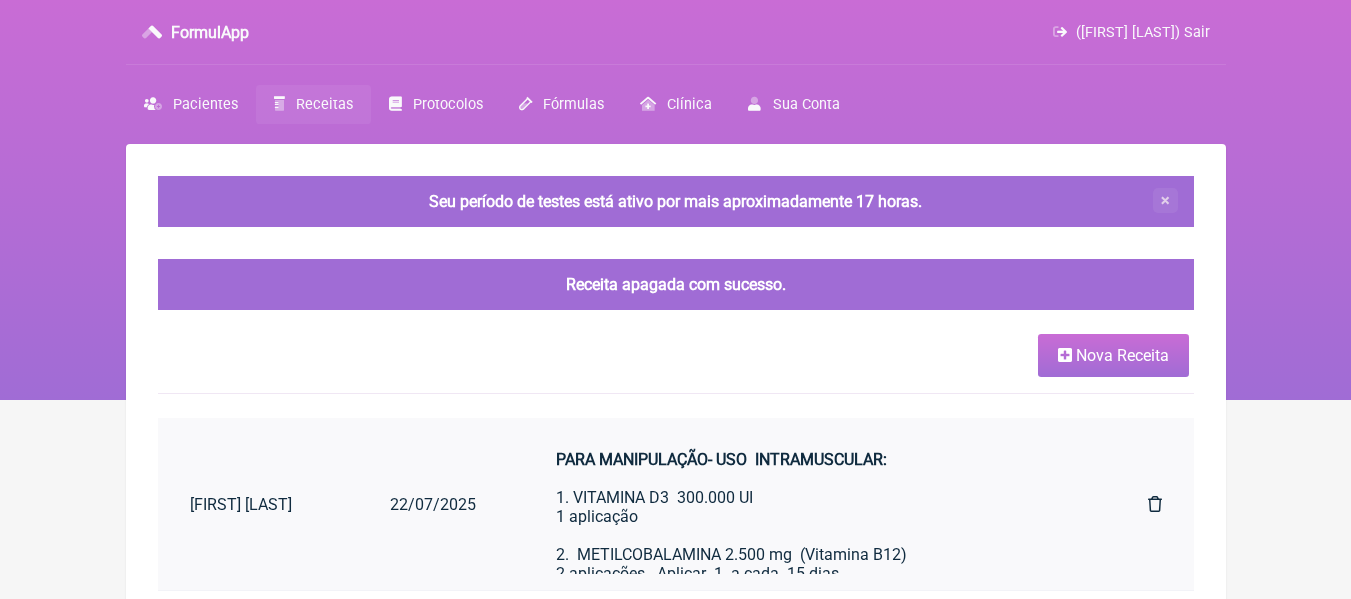 click at bounding box center [1155, 504] 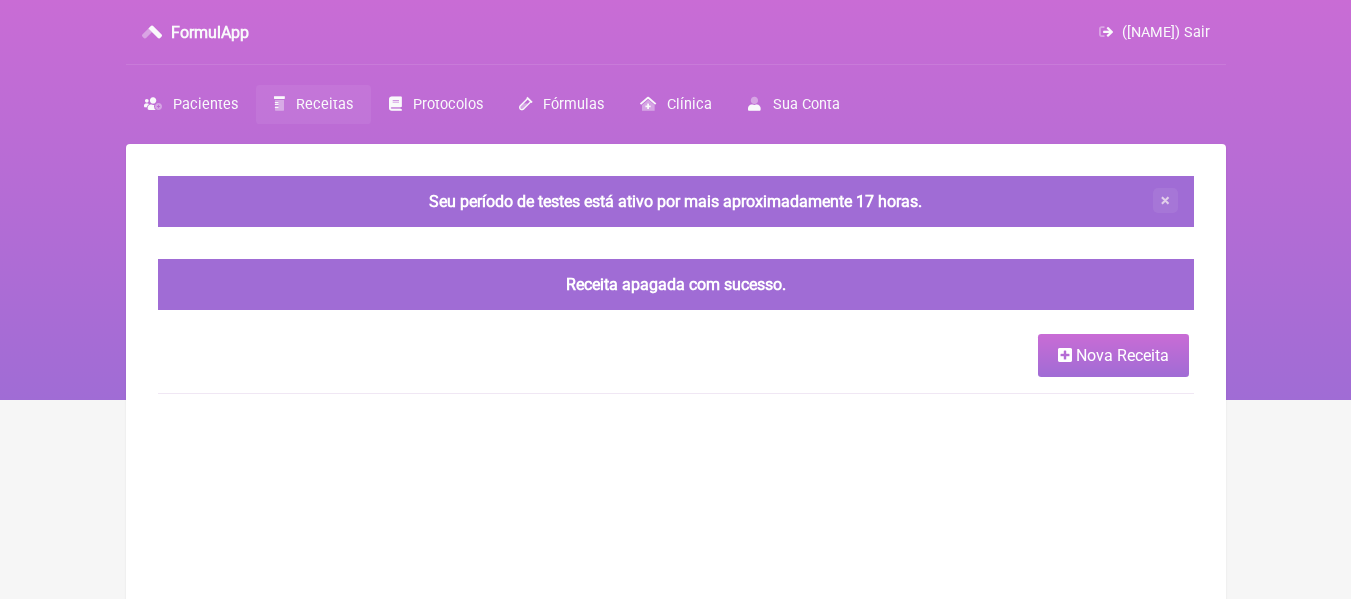 scroll, scrollTop: 144, scrollLeft: 0, axis: vertical 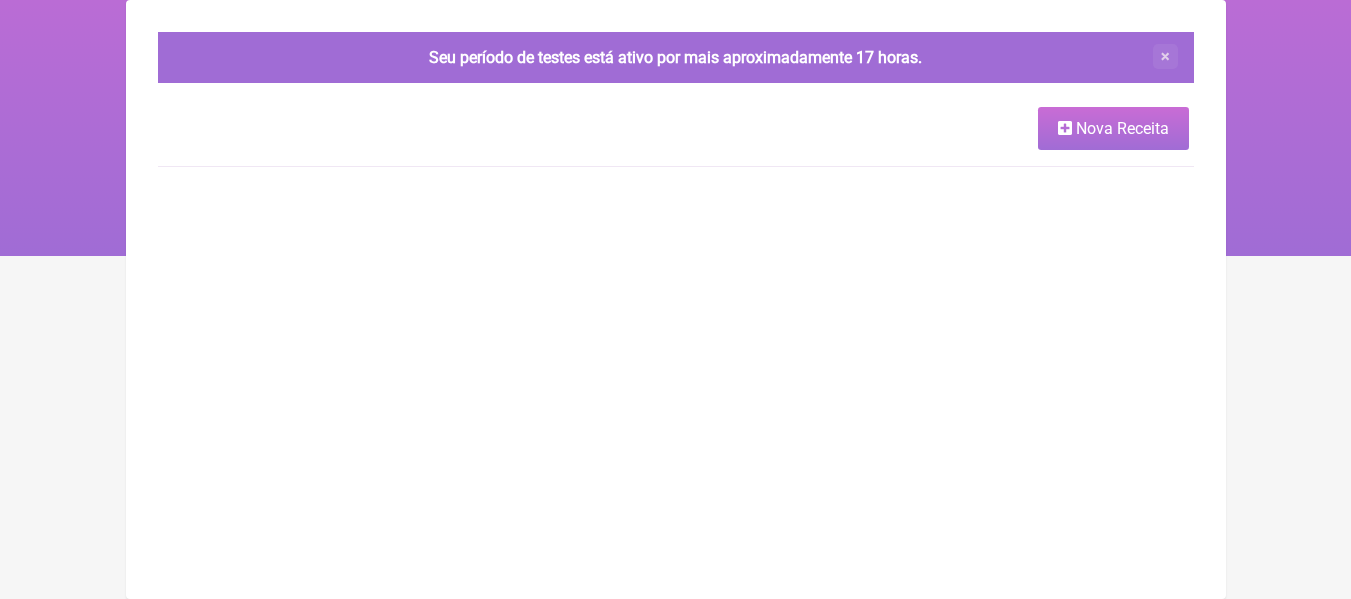 click at bounding box center [1065, 128] 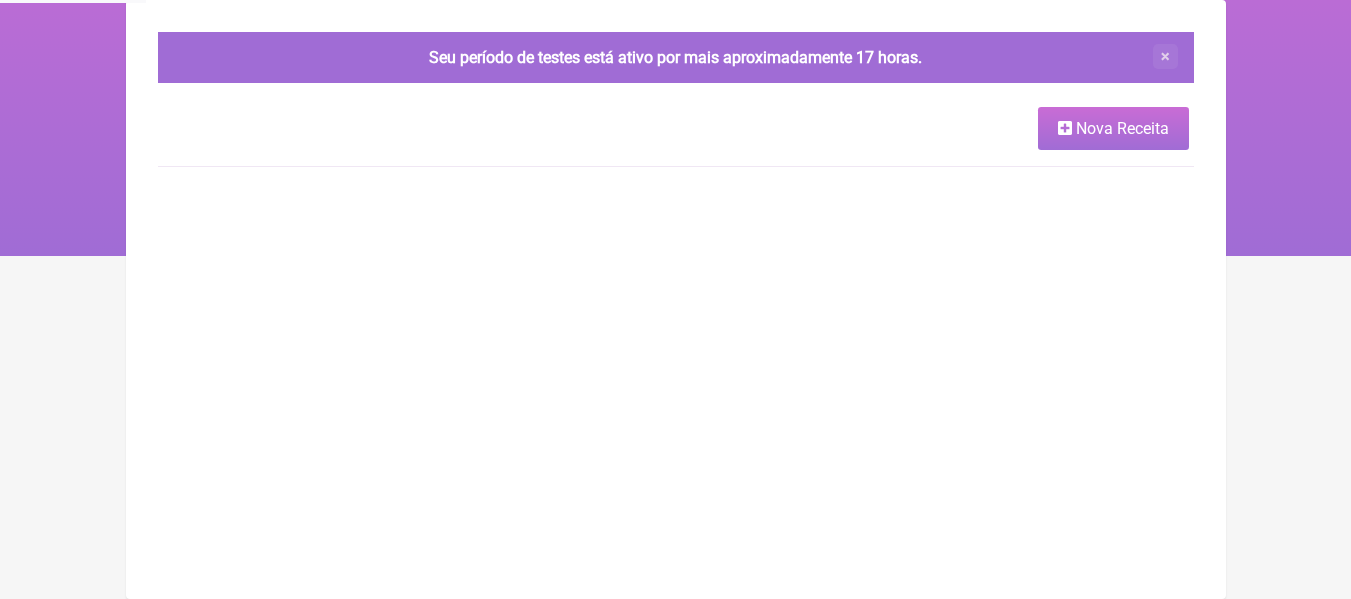 scroll, scrollTop: 0, scrollLeft: 0, axis: both 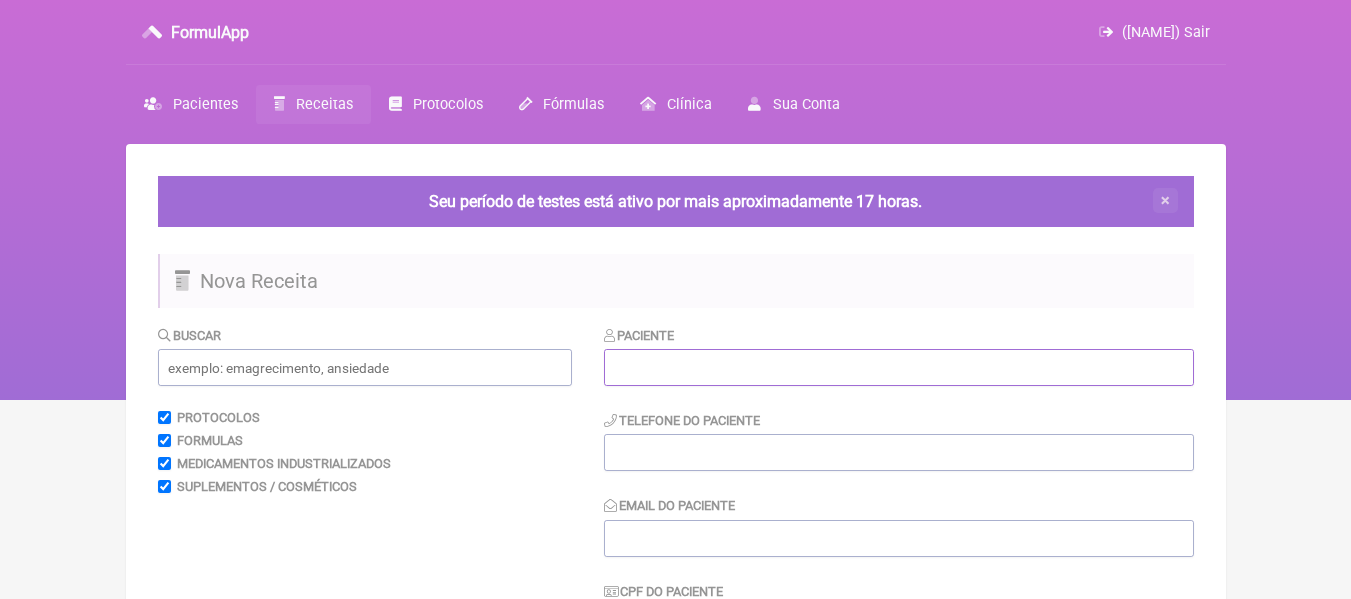 click at bounding box center (899, 367) 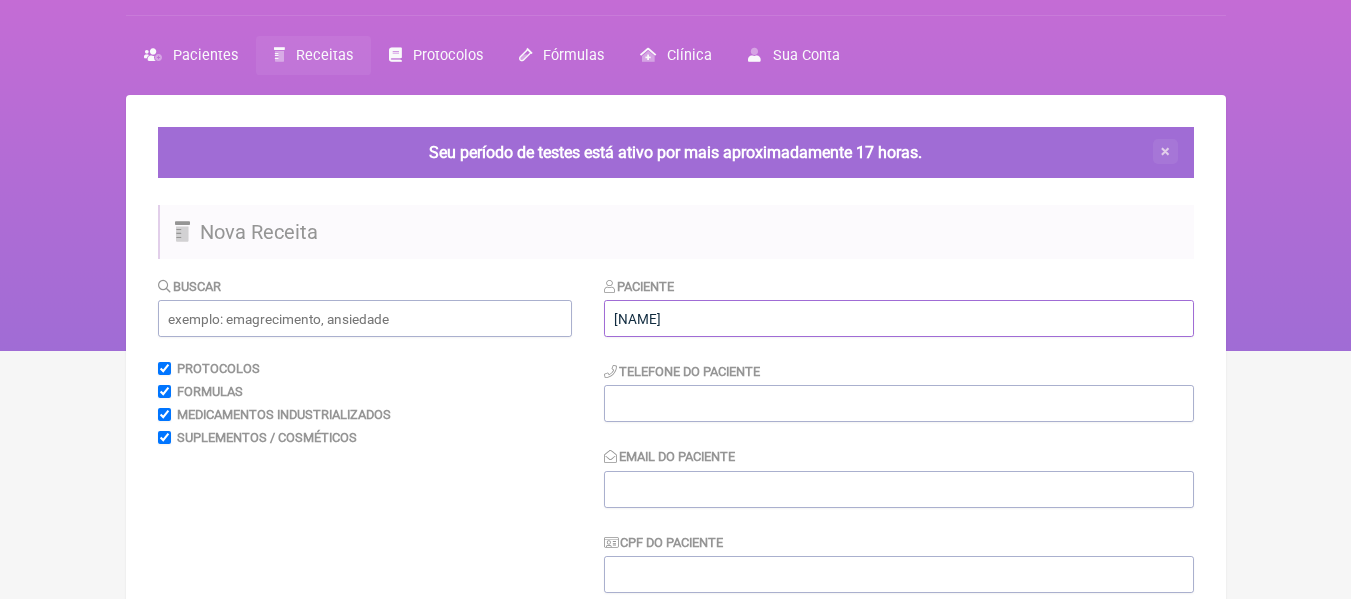 scroll, scrollTop: 50, scrollLeft: 0, axis: vertical 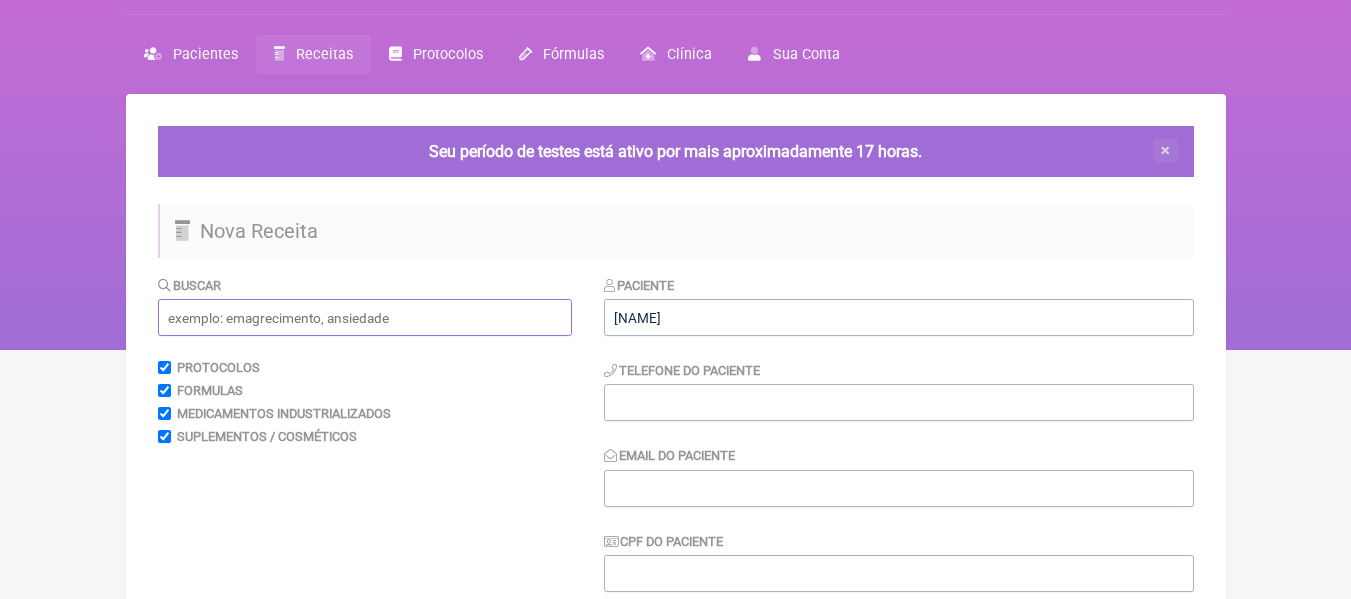 click at bounding box center (365, 317) 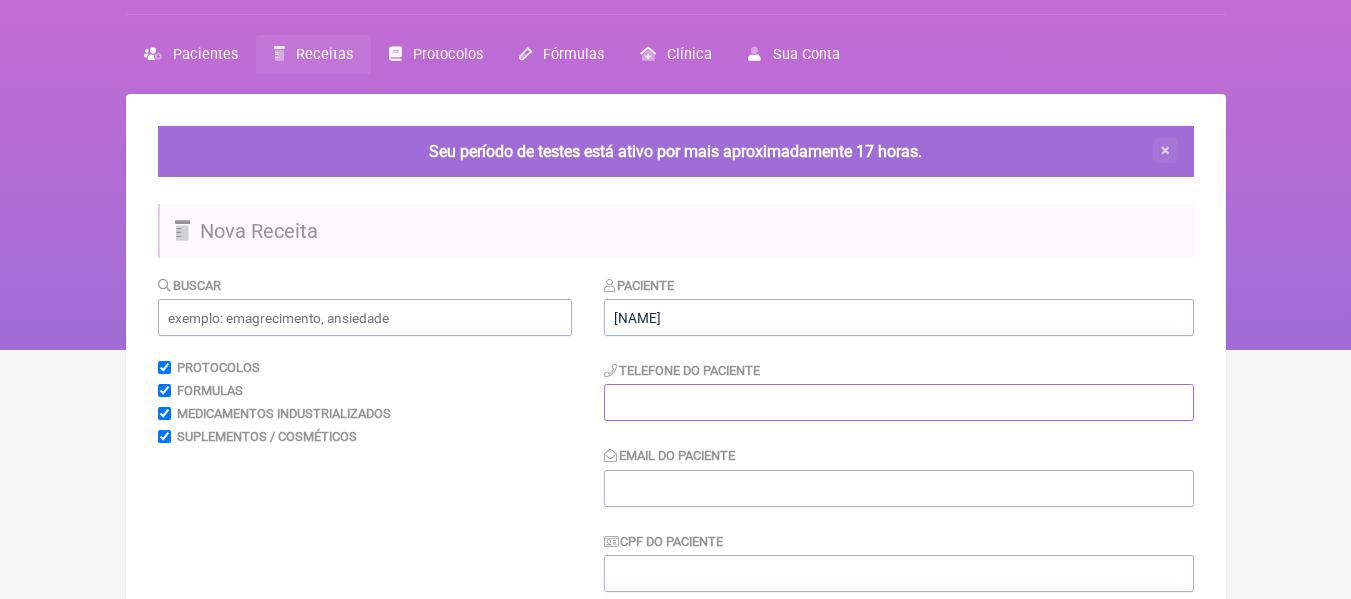 click at bounding box center (899, 402) 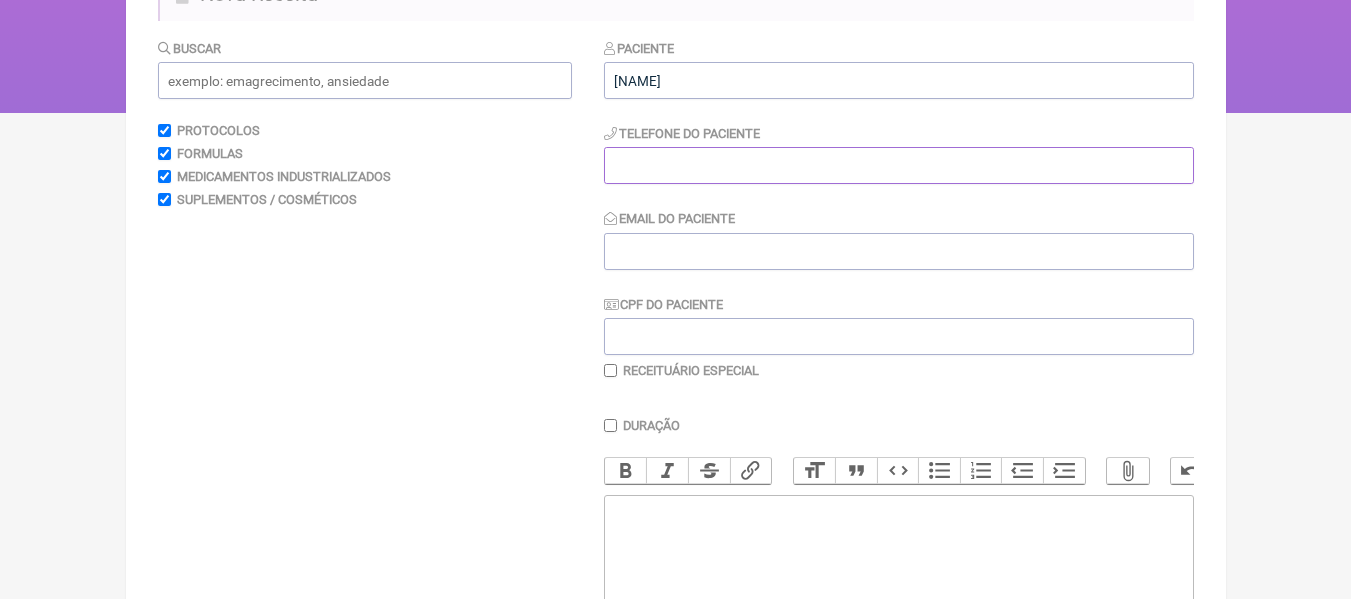 scroll, scrollTop: 288, scrollLeft: 0, axis: vertical 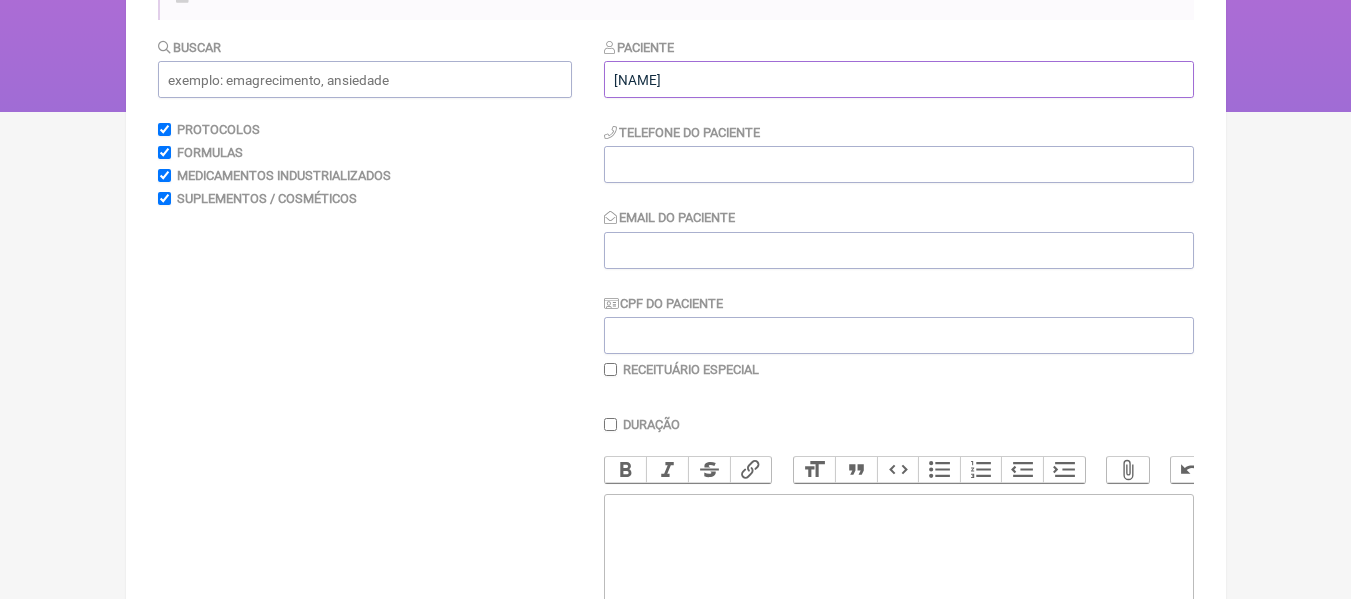 click on "[NAME]" at bounding box center [899, 79] 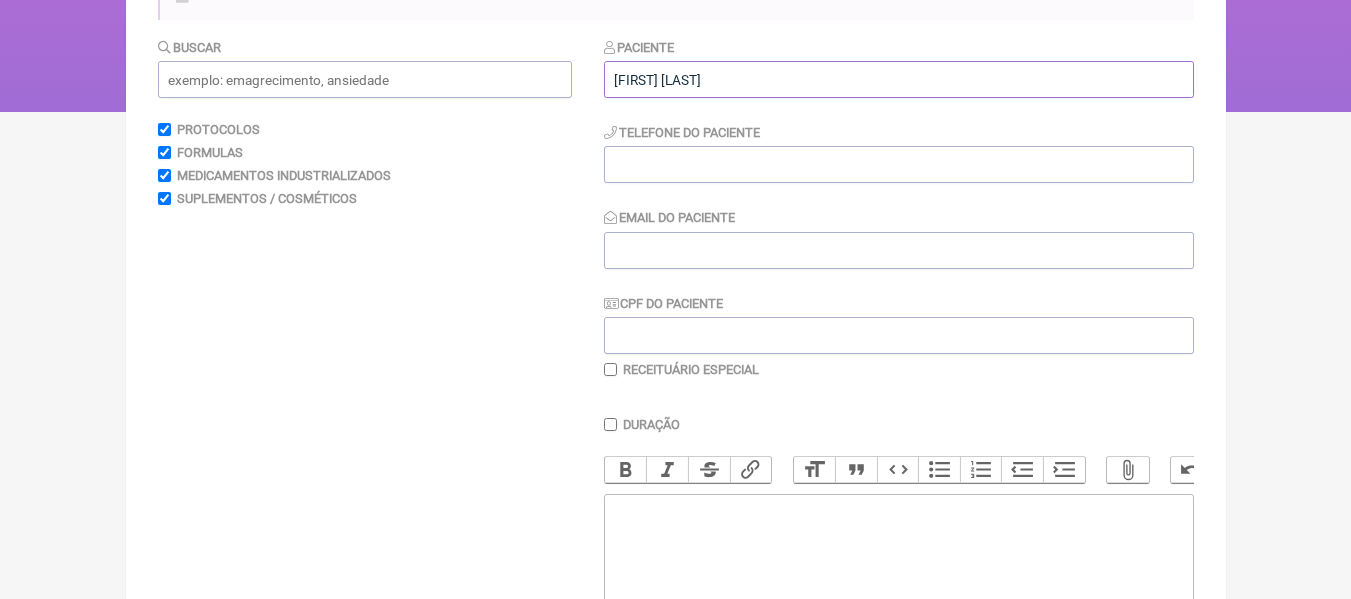 click on "[FIRST] [LAST]" at bounding box center (899, 79) 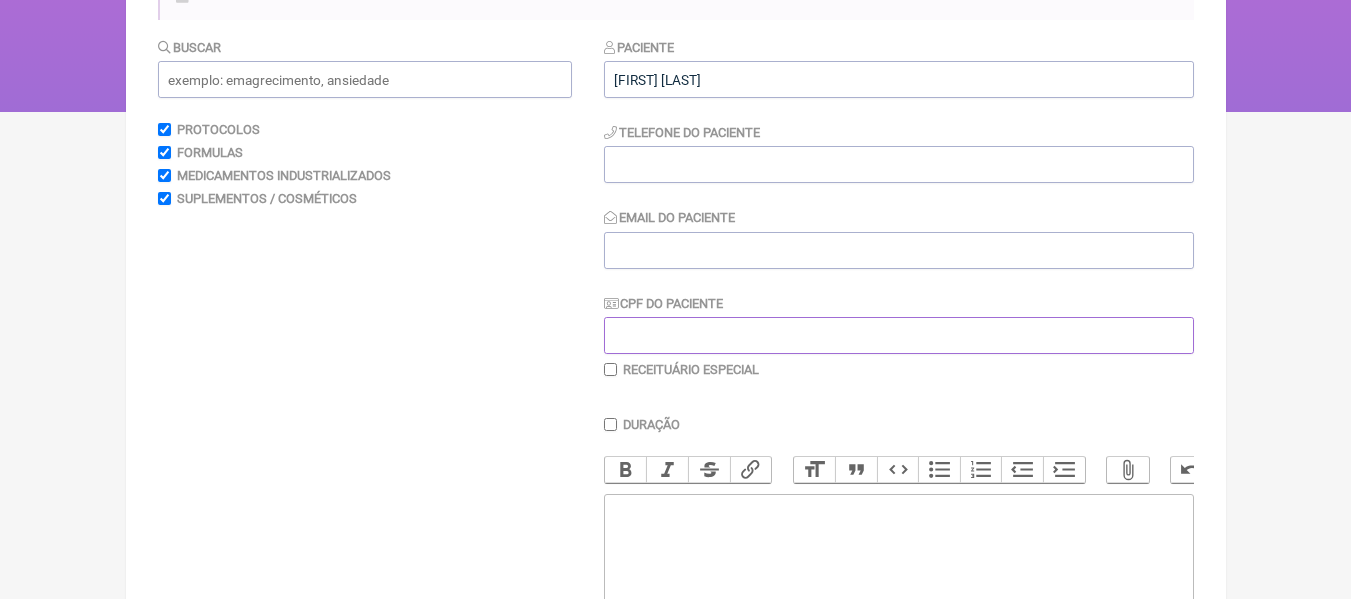 click on "CPF do Paciente" at bounding box center [899, 335] 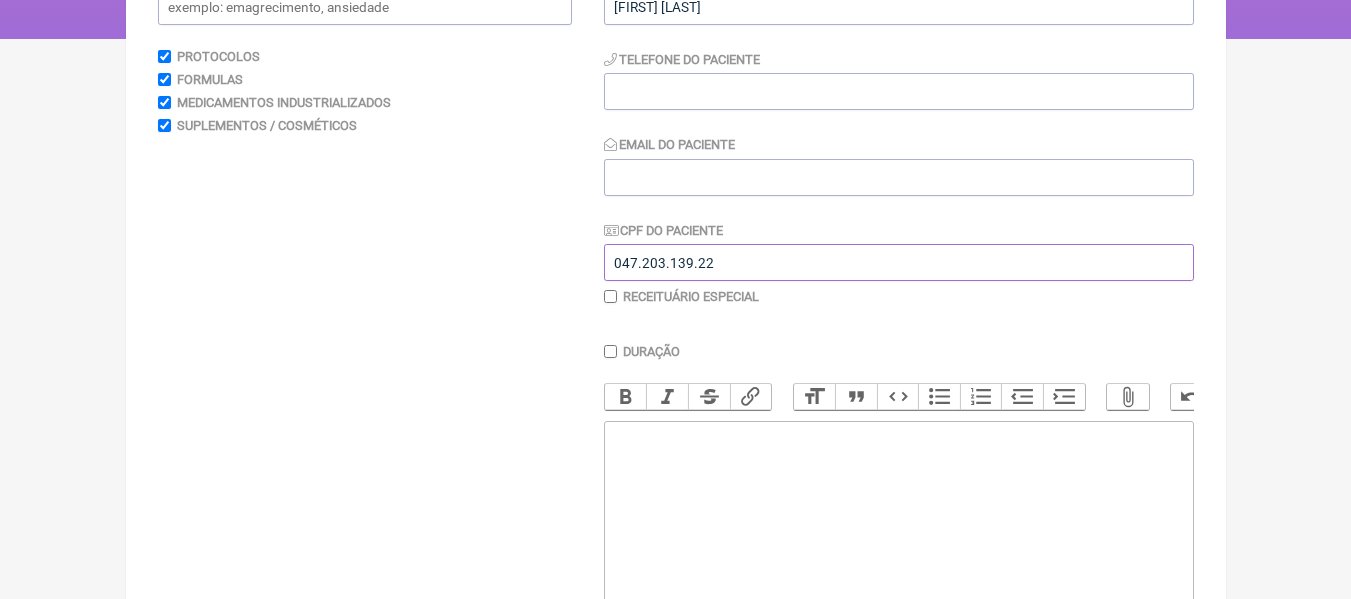 scroll, scrollTop: 363, scrollLeft: 0, axis: vertical 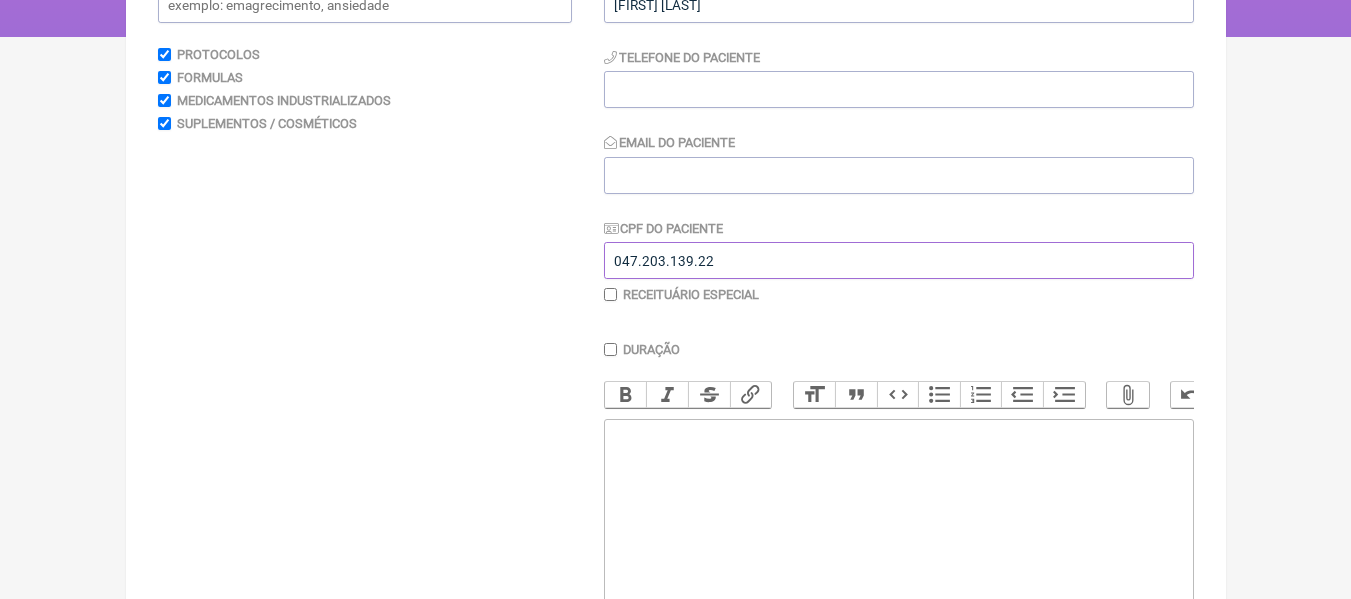click on "047.203.139.22" at bounding box center (899, 260) 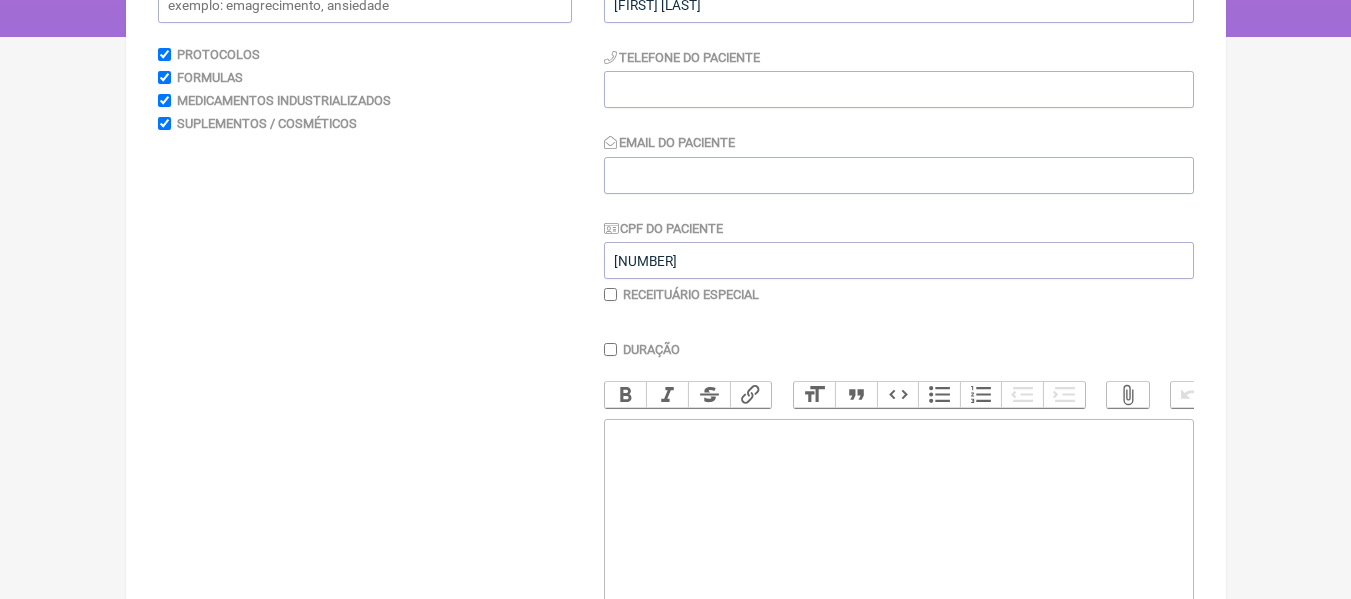 click 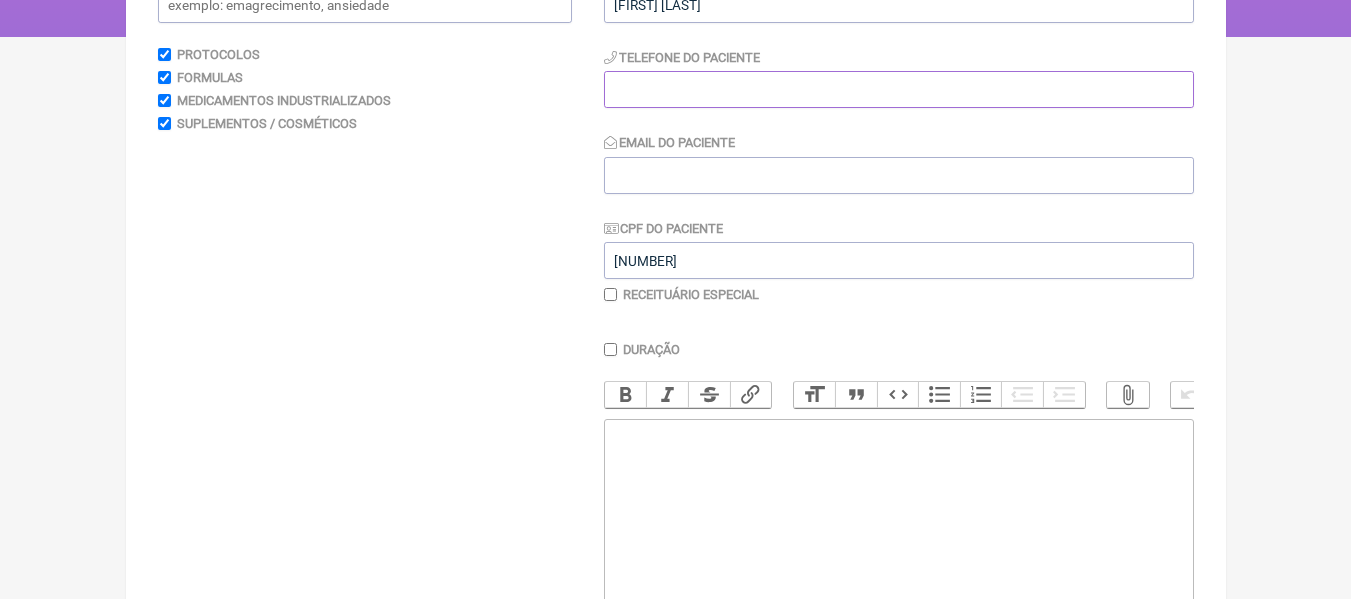 click at bounding box center (899, 89) 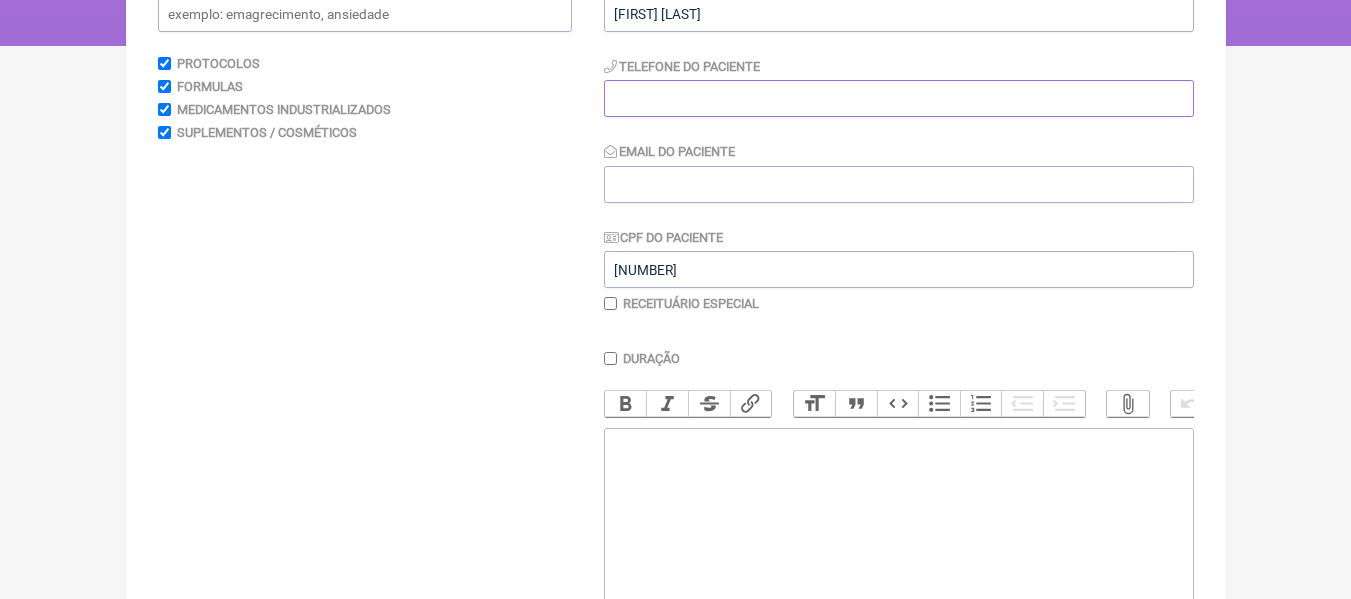 scroll, scrollTop: 578, scrollLeft: 0, axis: vertical 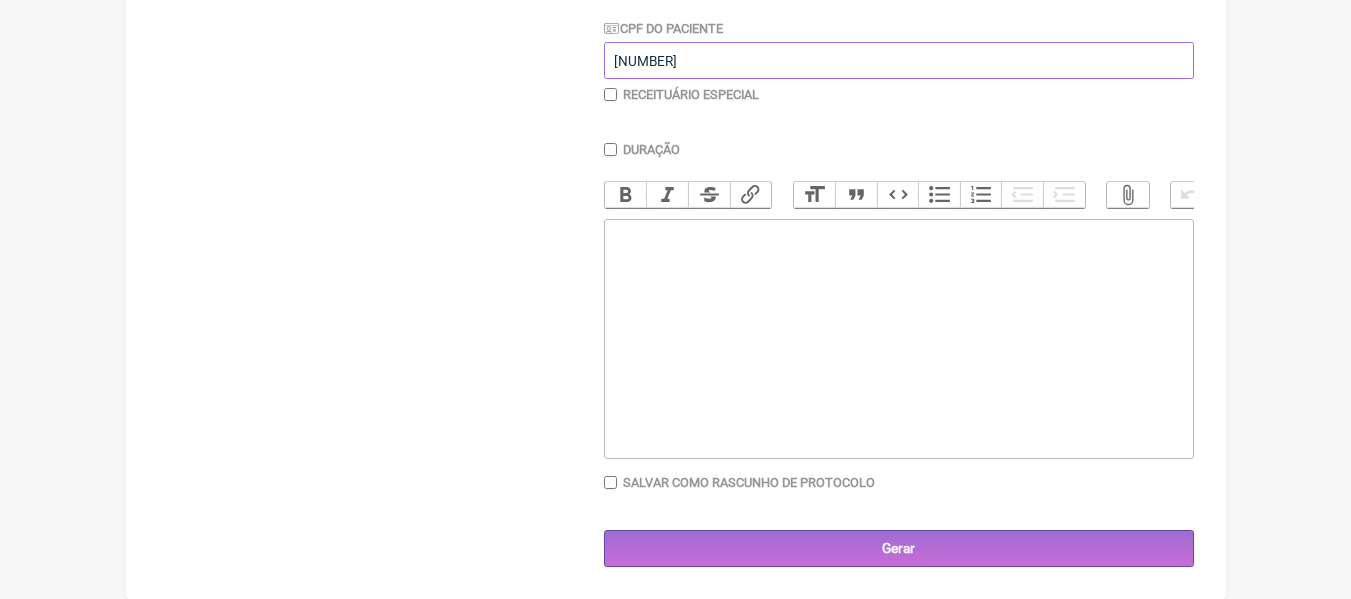 click on "[NUMBER]" at bounding box center [899, 60] 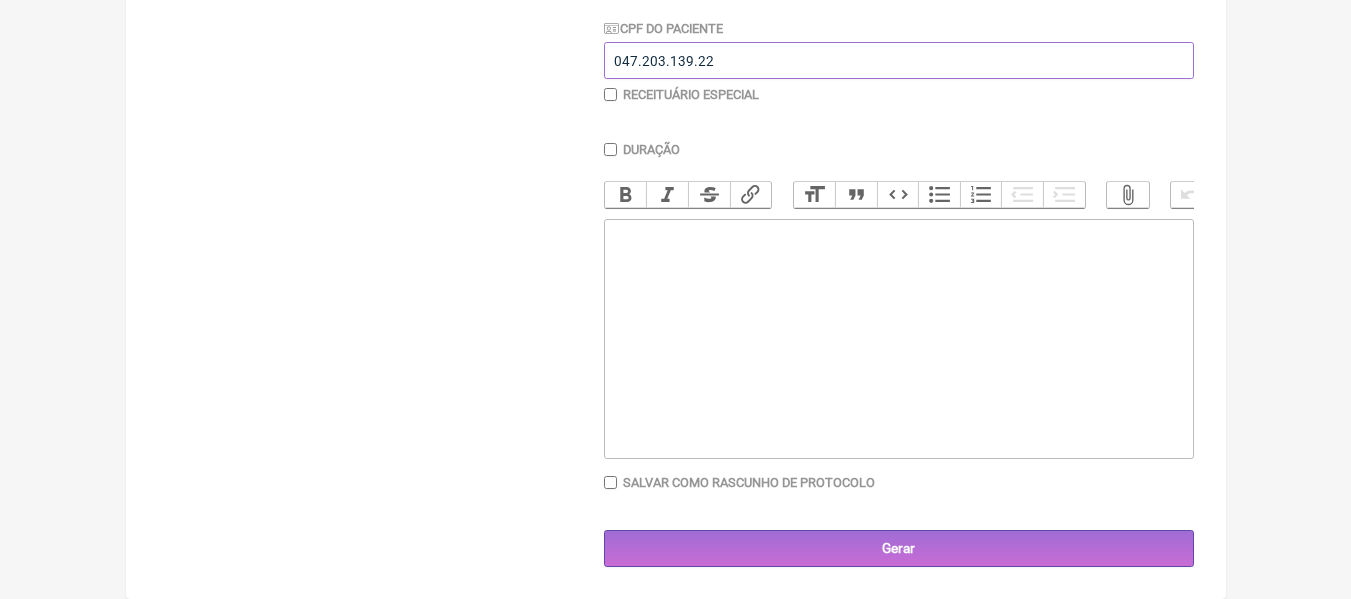 type on "047.203.139.22" 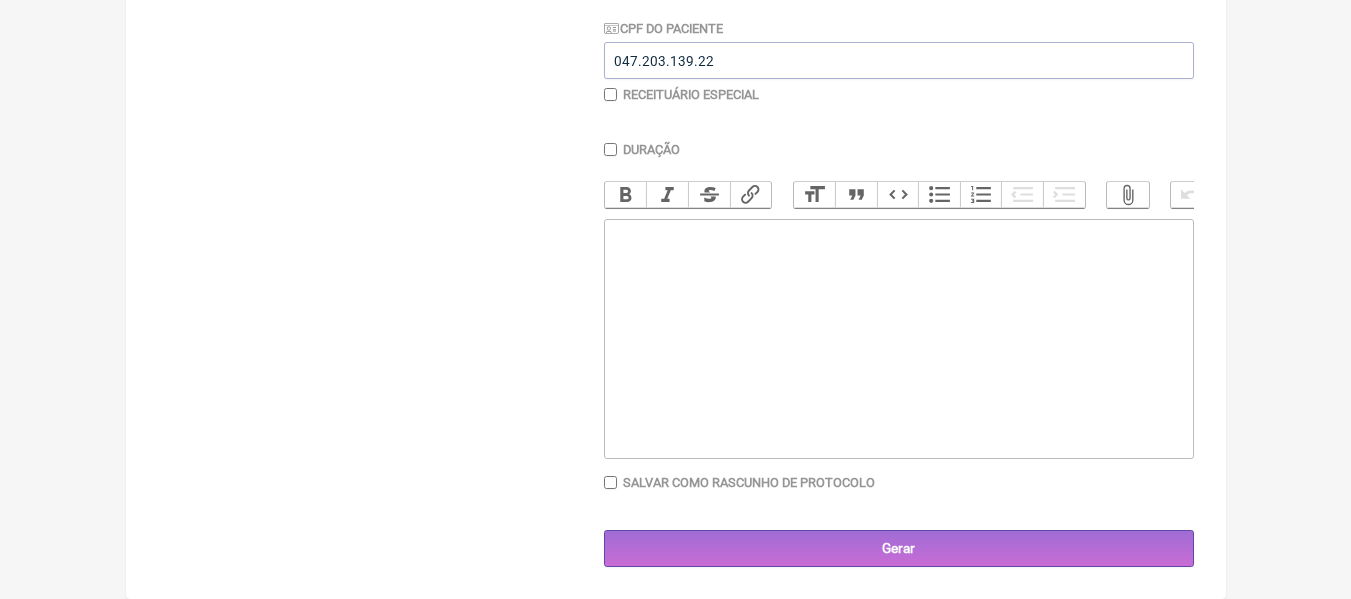 click 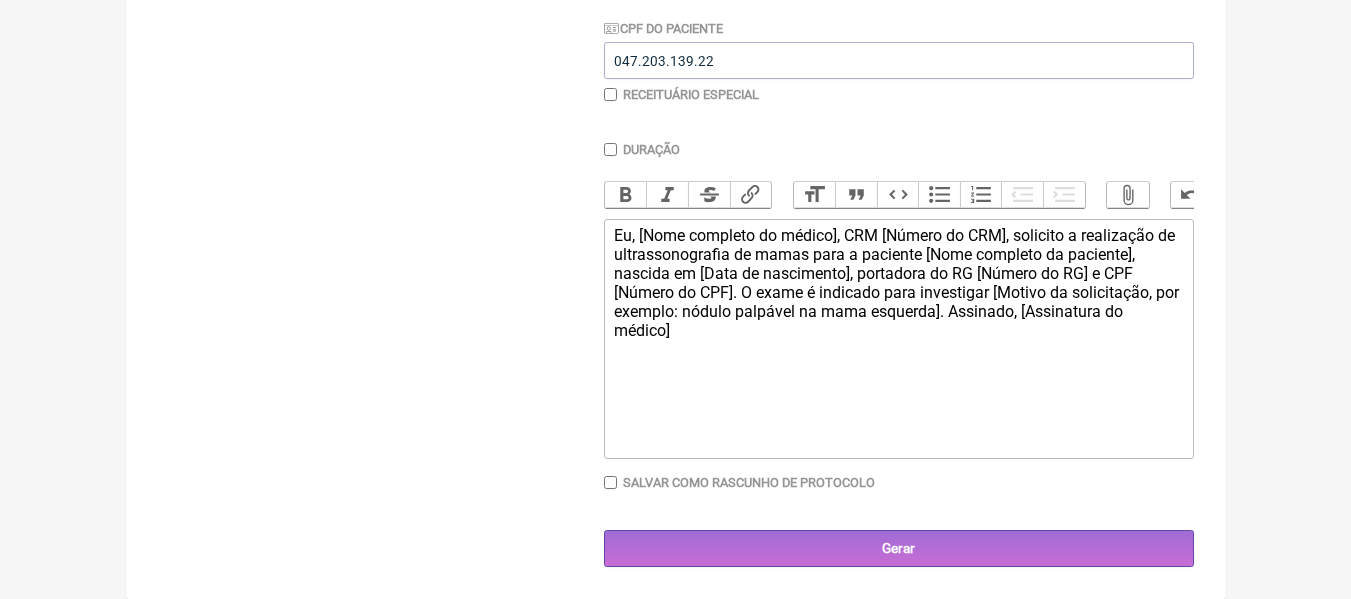 click on "Eu, [Nome completo do médico], CRM [Número do CRM], solicito a realização de ultrassonografia de mamas para a paciente [Nome completo da paciente], nascida em [Data de nascimento], portadora do RG [Número do RG] e CPF [Número do CPF]. O exame é indicado para investigar [Motivo da solicitação, por exemplo: nódulo palpável na mama esquerda]. Assinado, [Assinatura do médico]" 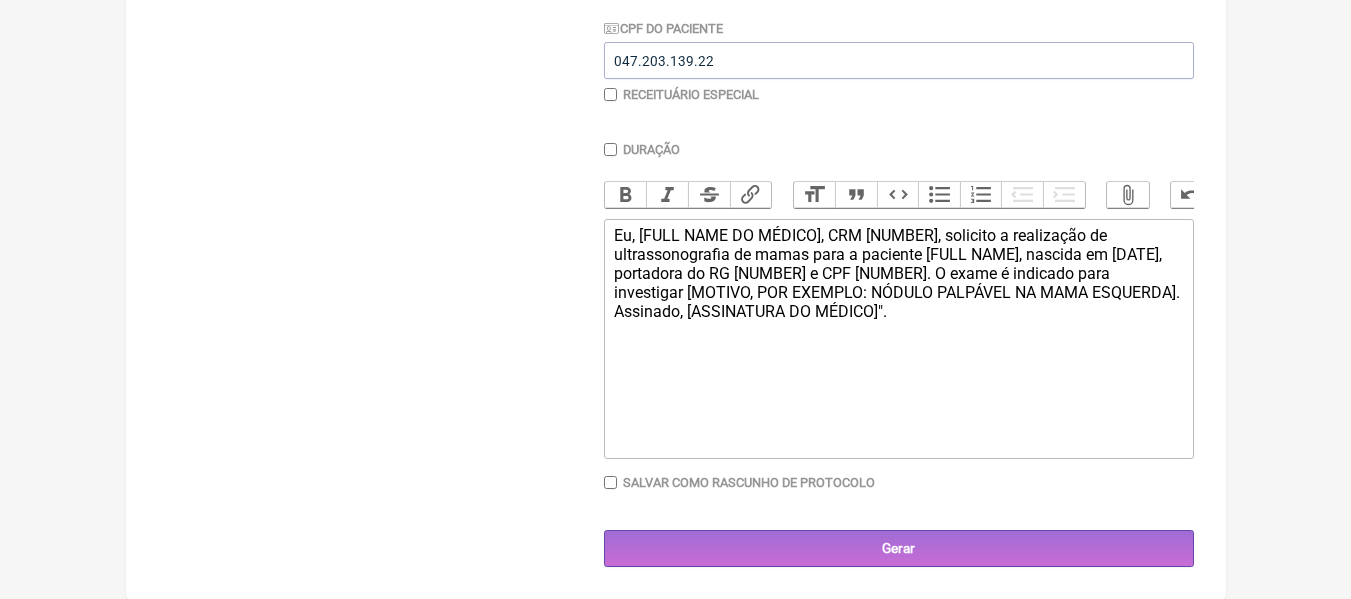 click on "Eu, [FULL NAME DO MÉDICO], CRM [NUMBER], solicito a realização de ultrassonografia de mamas para a paciente [FULL NAME], nascida em [DATE], portadora do RG [NUMBER] e CPF [NUMBER]. O exame é indicado para investigar [MOTIVO, POR EXEMPLO: NÓDULO PALPÁVEL NA MAMA ESQUERDA]. Assinado, [ASSINATURA DO MÉDICO]"." 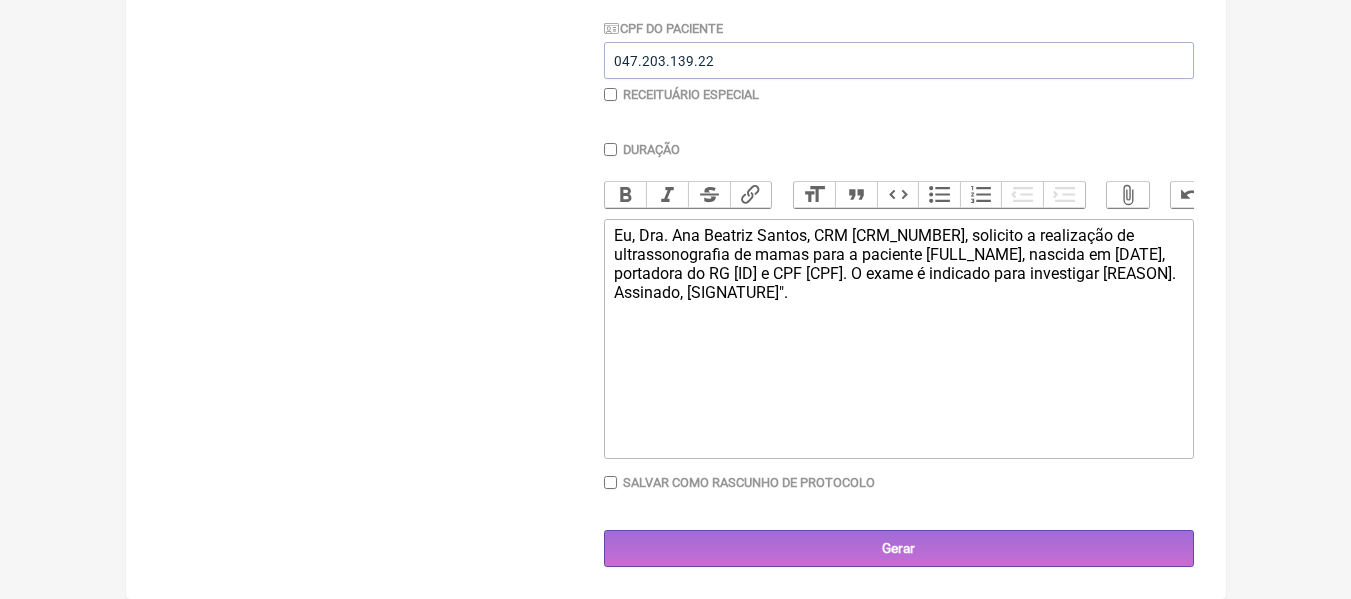 click on "Eu, Dra. Ana Beatriz Santos, CRM [CRM_NUMBER], solicito a realização de ultrassonografia de mamas para a paciente [FULL_NAME], nascida em [DATE], portadora do RG [ID] e CPF [CPF]. O exame é indicado para investigar [REASON]. Assinado, [SIGNATURE]"." 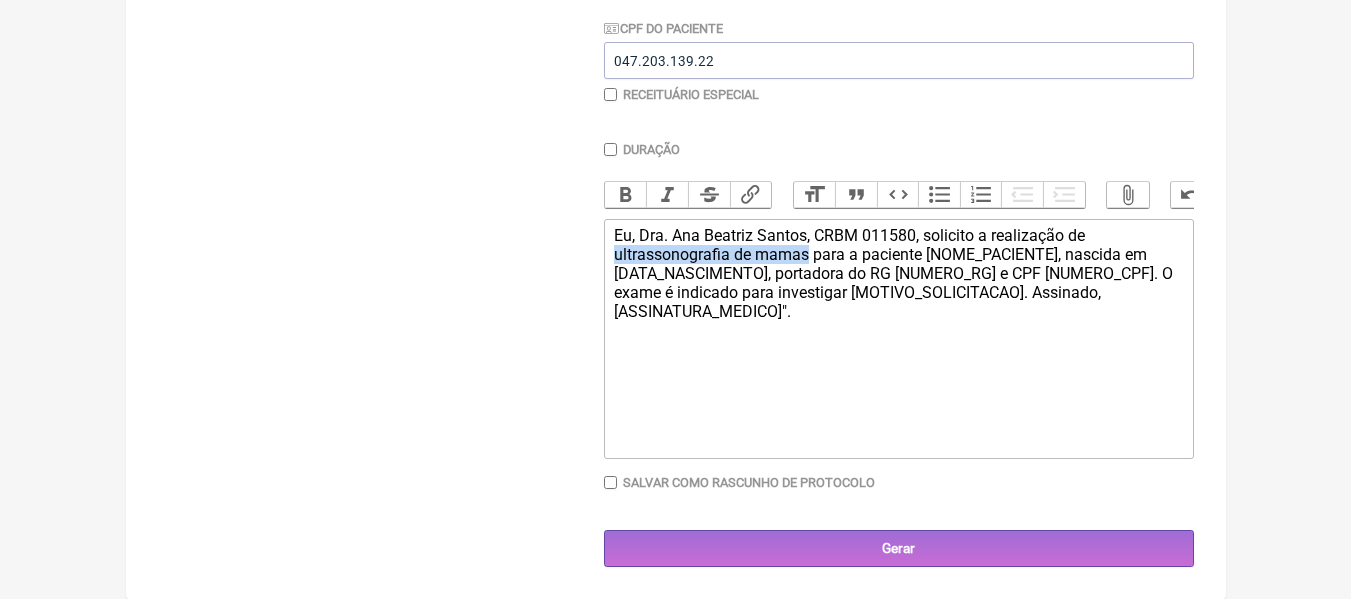 drag, startPoint x: 808, startPoint y: 256, endPoint x: 609, endPoint y: 256, distance: 199 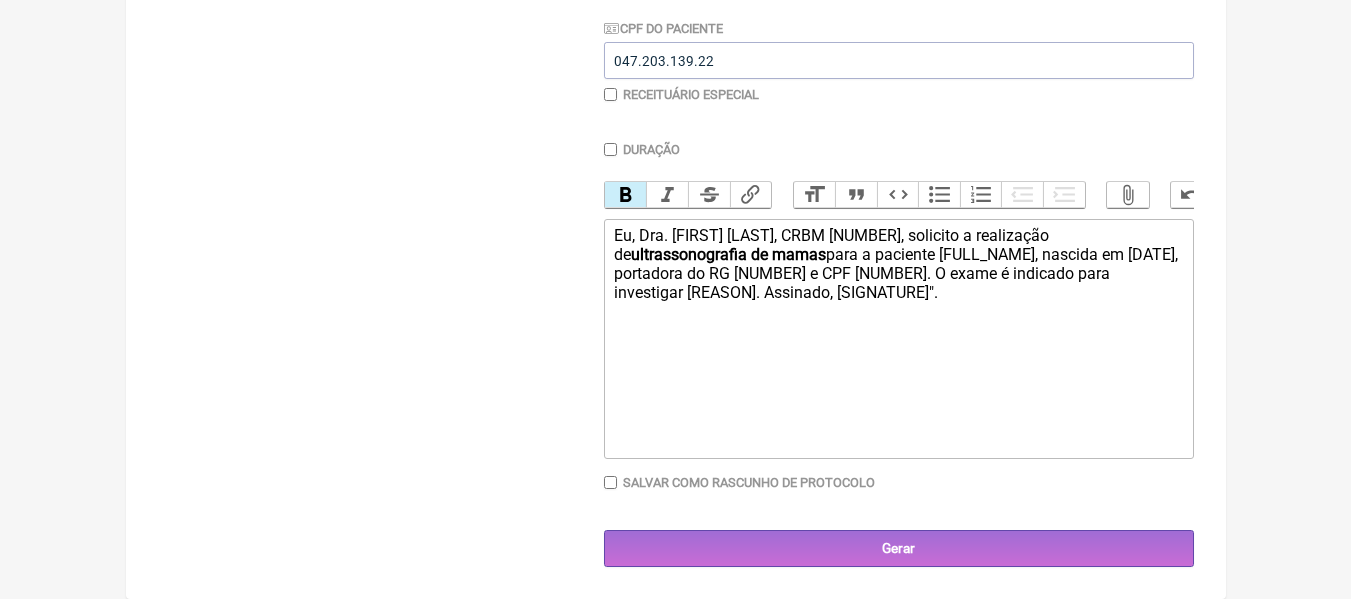 click on "Bold" at bounding box center (626, 195) 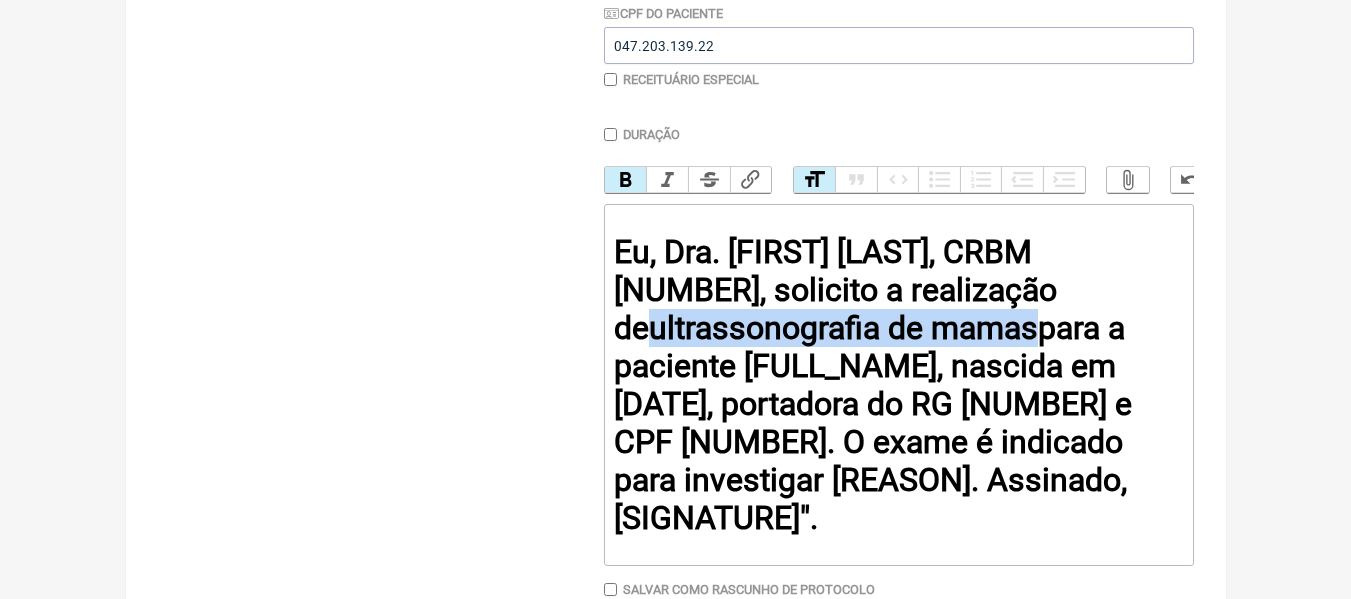 click on "Heading" at bounding box center [815, 180] 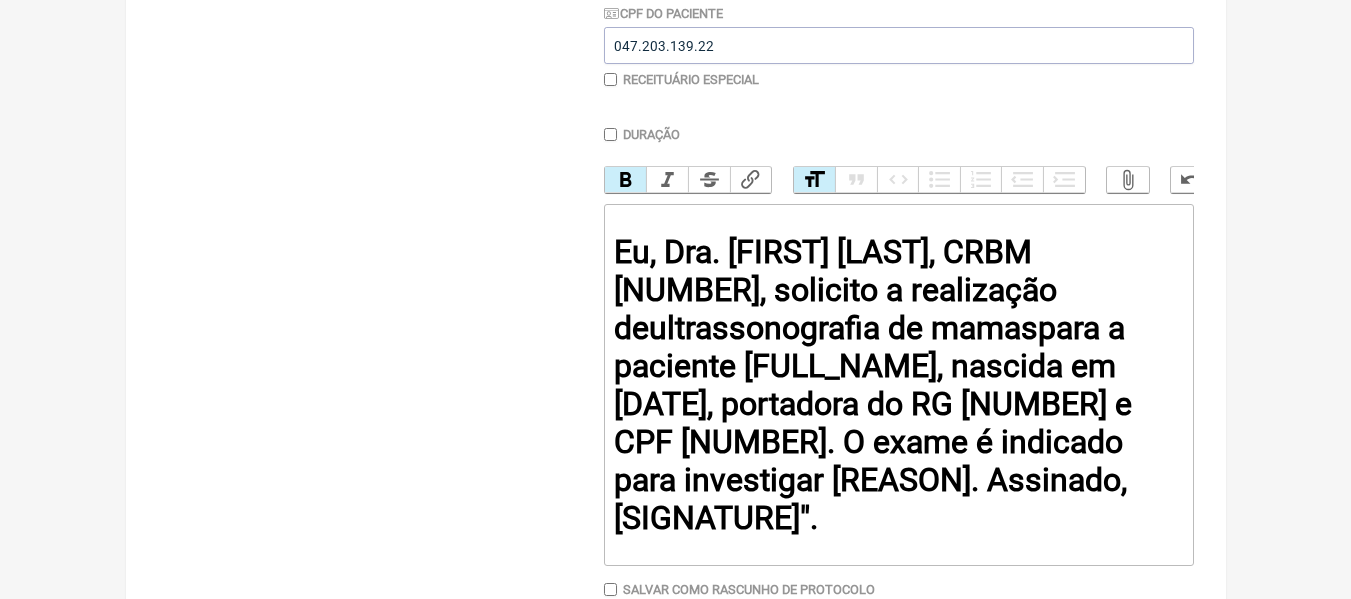 click on "Heading" at bounding box center [815, 180] 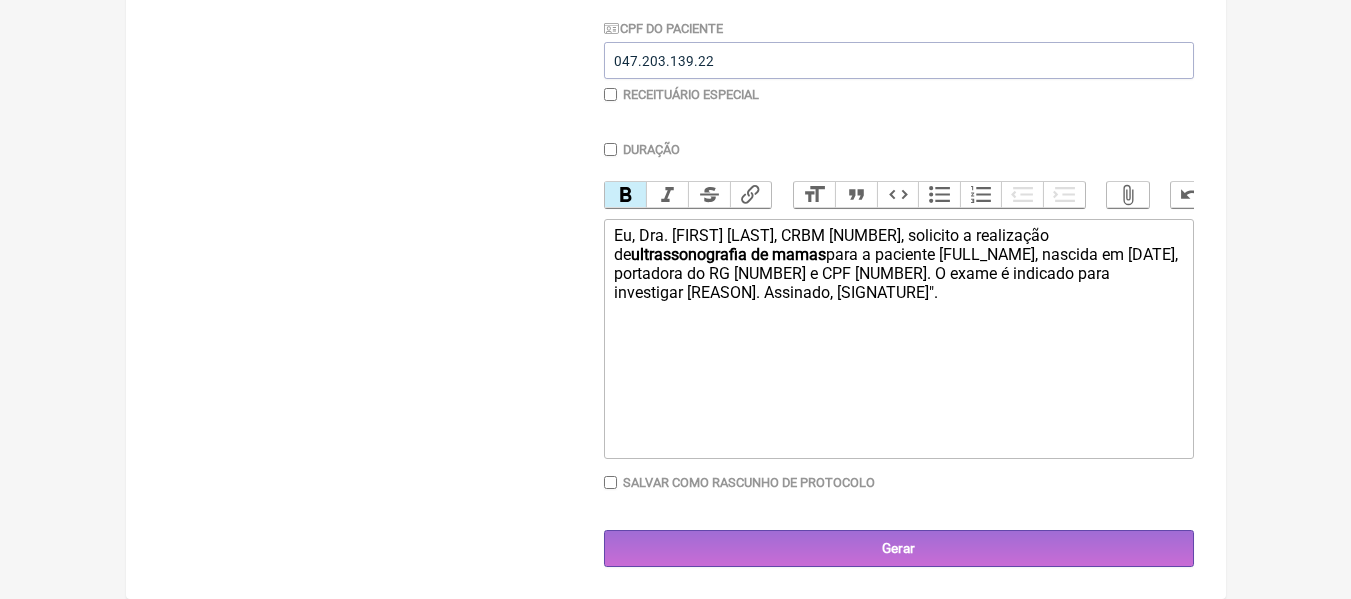 click on "ultrassonografia de mamas" 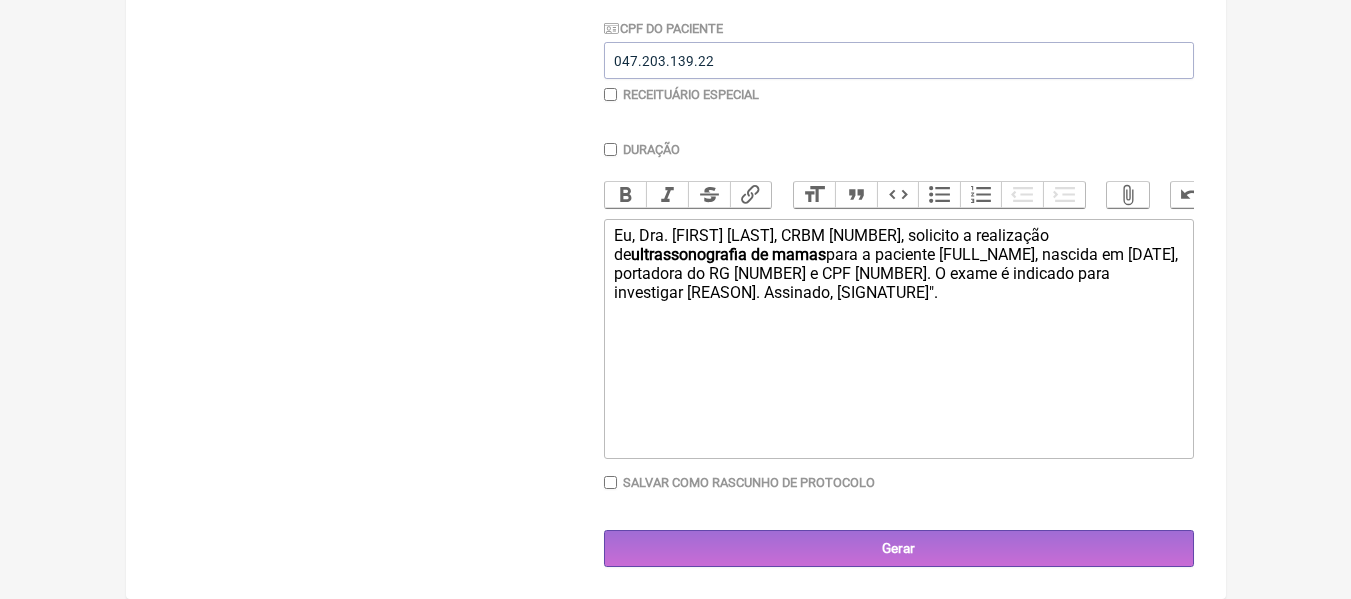 drag, startPoint x: 920, startPoint y: 235, endPoint x: 1095, endPoint y: 229, distance: 175.10283 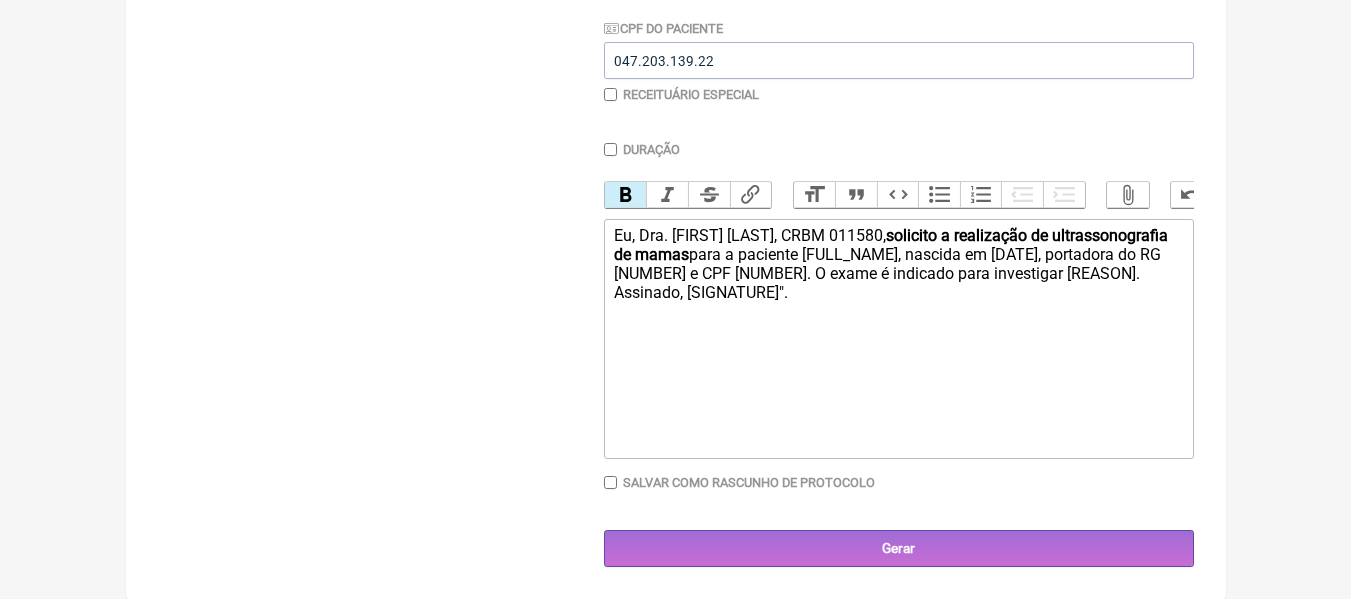click on "Bold" at bounding box center (626, 195) 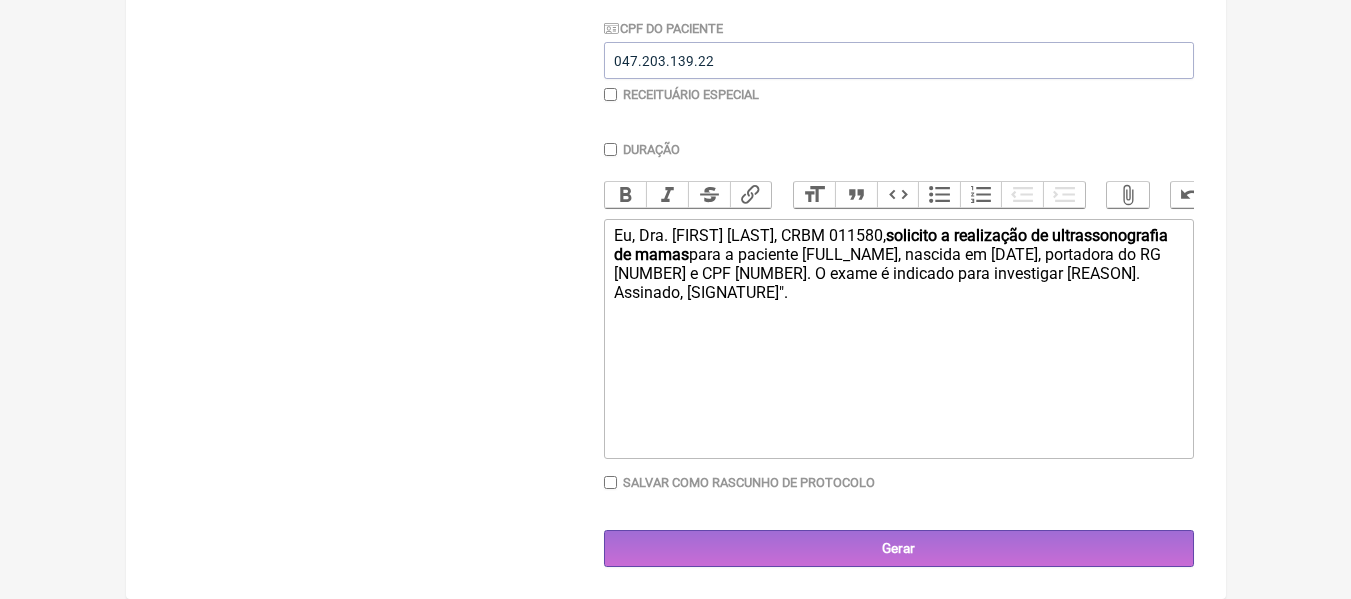 click on "Eu, Dra. [FIRST] [LAST], CRBM [NUMBER], solicito a realização de ultrassonografia de mamas para a paciente [NAME], nascida em [DATE], portadora do RG [NUMBER] e CPF [NUMBER]. O exame é indicado para investigar [REASON], por exemplo: nódulo palpável na mama esquerda]. Assinado, [SIGNATURE]." 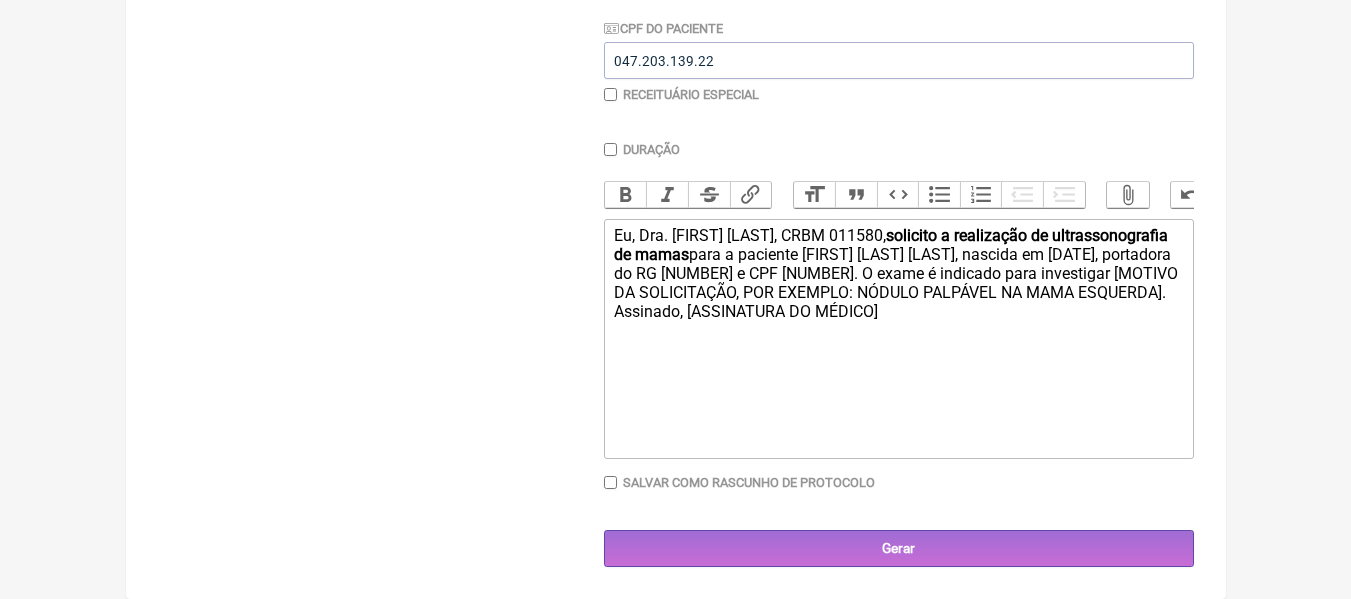 click on "Eu, Dra. [FIRST] [LAST], CRBM [NUMBER], solicito a realização de ultrassonografia de mamas para a paciente [FULL NAME], nascida em [DATE], portadora do RG [NUMBER] e CPF [NUMBER]. O exame é indicado para investigar [MOTIVO]. Assinado, [SIGNATURE]." 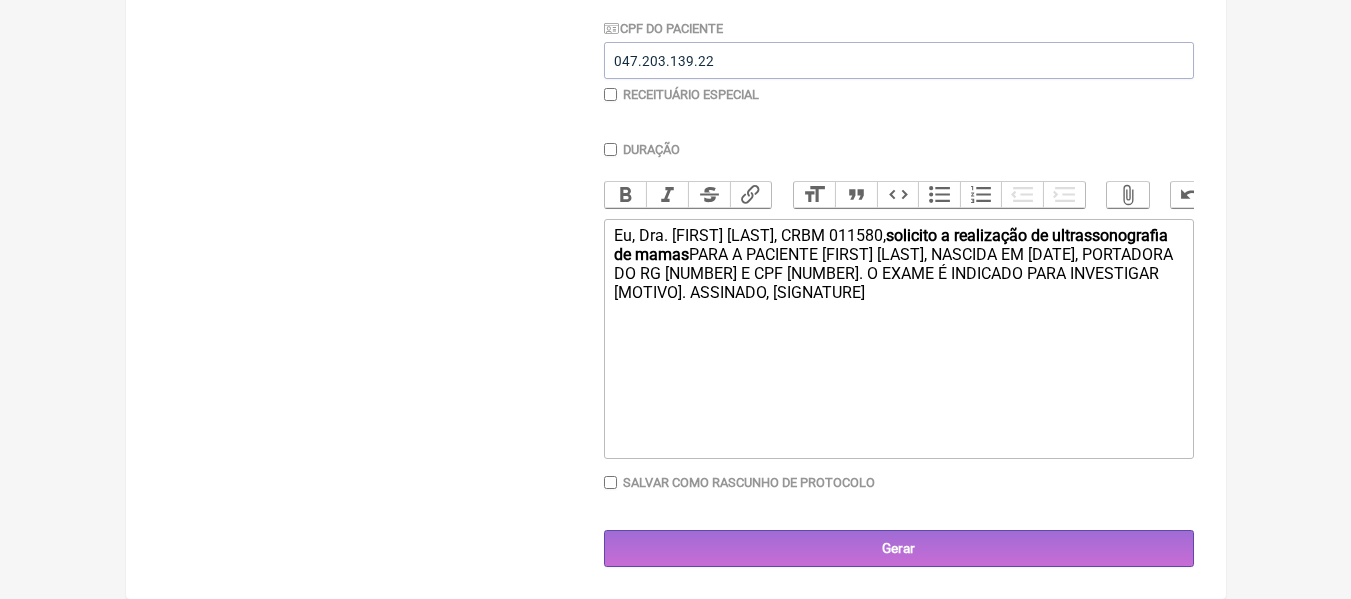 click on "Eu, Dra. [FIRST] [LAST], CRBM 011580, solicito a realização de ultrassonografia de mamas para a paciente [FIRST] [LAST], nascida em [DATE], portadora do RG [NUMBER] E CPF [NUMBER]. O exame é indicado para investigar [MOTIVO DA SOLICITAÇÃO, POR EXEMPLO: NÓDULO PALPÁVEL NA MAMA ESQUERDA]. Assinado, [Assinatura do médico]"." 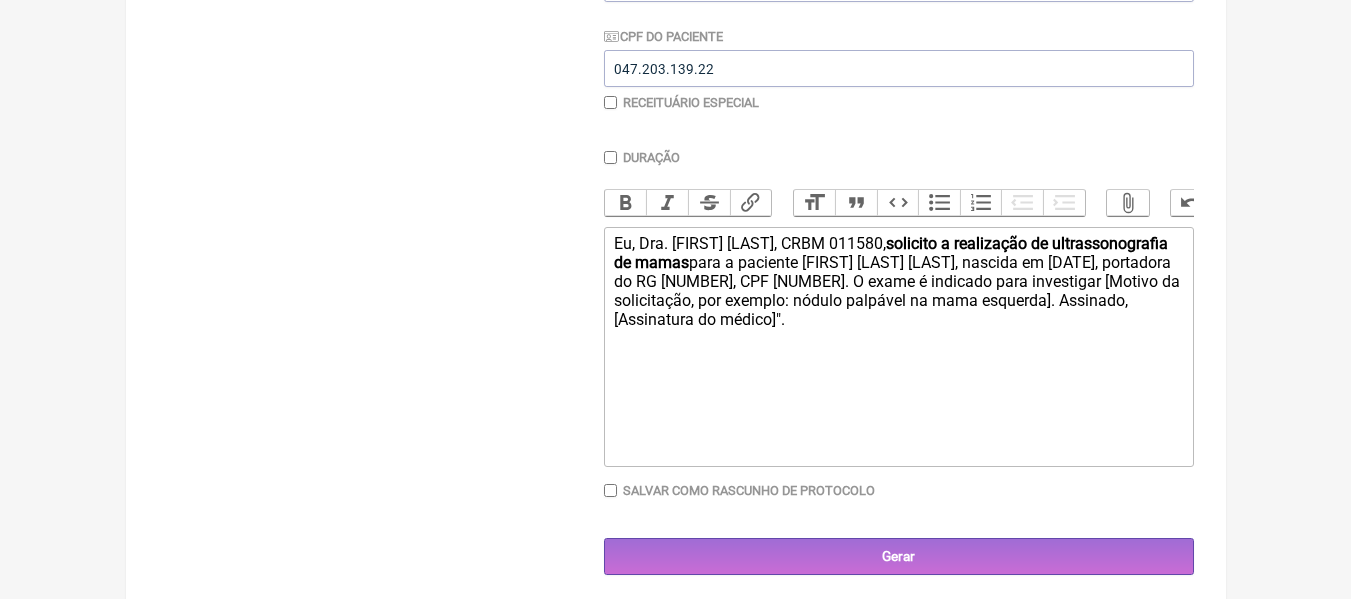 scroll, scrollTop: 556, scrollLeft: 0, axis: vertical 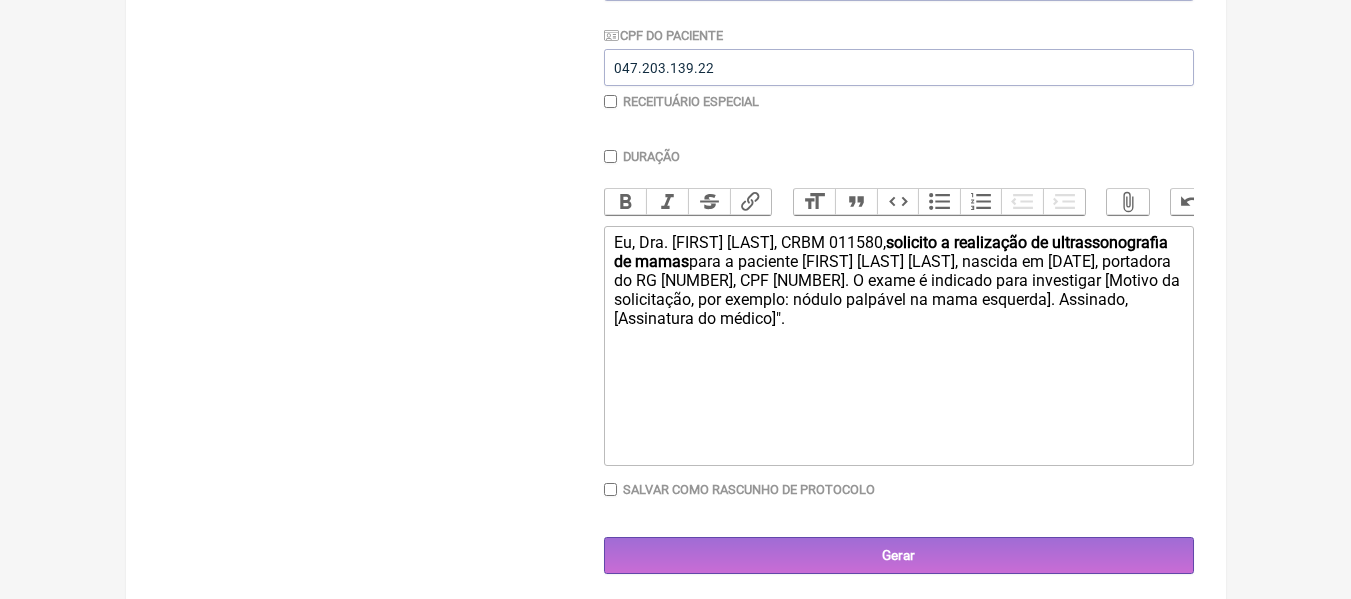 click on "Eu, Dra. Ana Beatriz Santos, CRBM [ID],  solicito a realização de   ultrassonografia de mamas  para a paciente [FIRST] [LAST], nascida em [DATE] , portadora do RG , CPF [ID]. O exame é indicado para investigar [REASON], por exemplo: nódulo palpável na mama esquerda]. Assinado, [SIGNATURE]"." 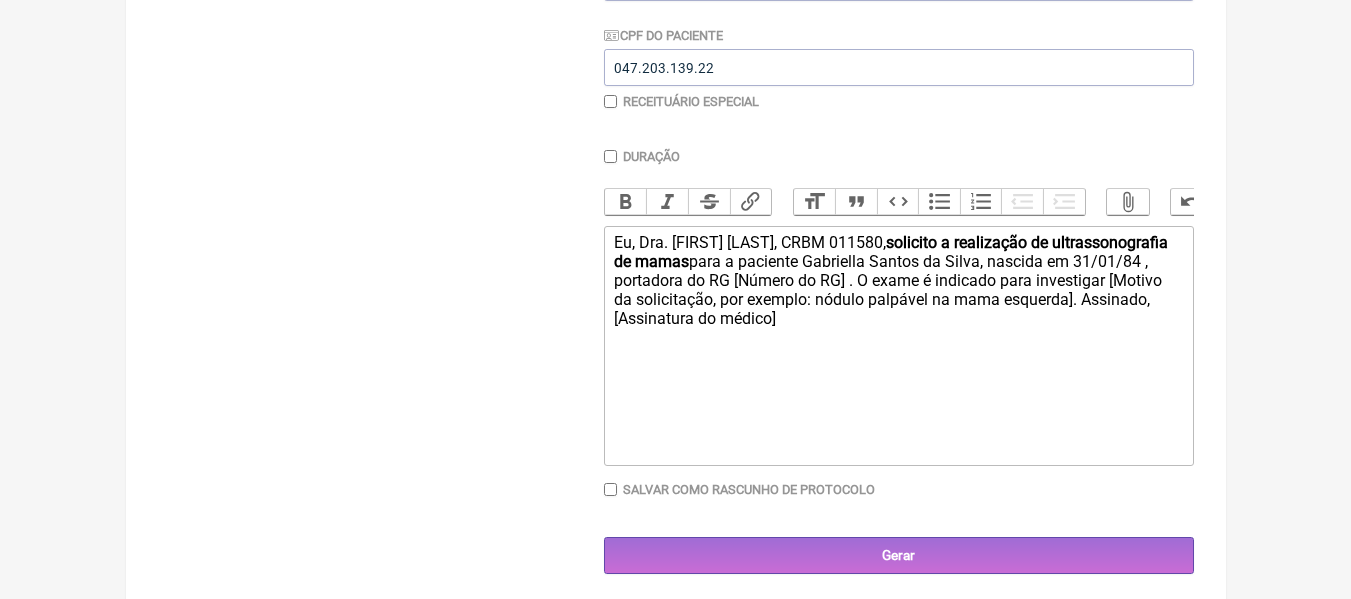 click on "Eu, Dra. [FIRST] [LAST], CRBM [CRBM],  solicito a realização de   ultrassonografia de mamas  para a paciente [FIRST] [LAST], nascida em [DATE] , portadora do RG [RG]. O exame é indicado para investigar [Motivo da solicitação, por exemplo: nódulo palpável na mama esquerda]. Assinado, [Assinatura do médico]"." 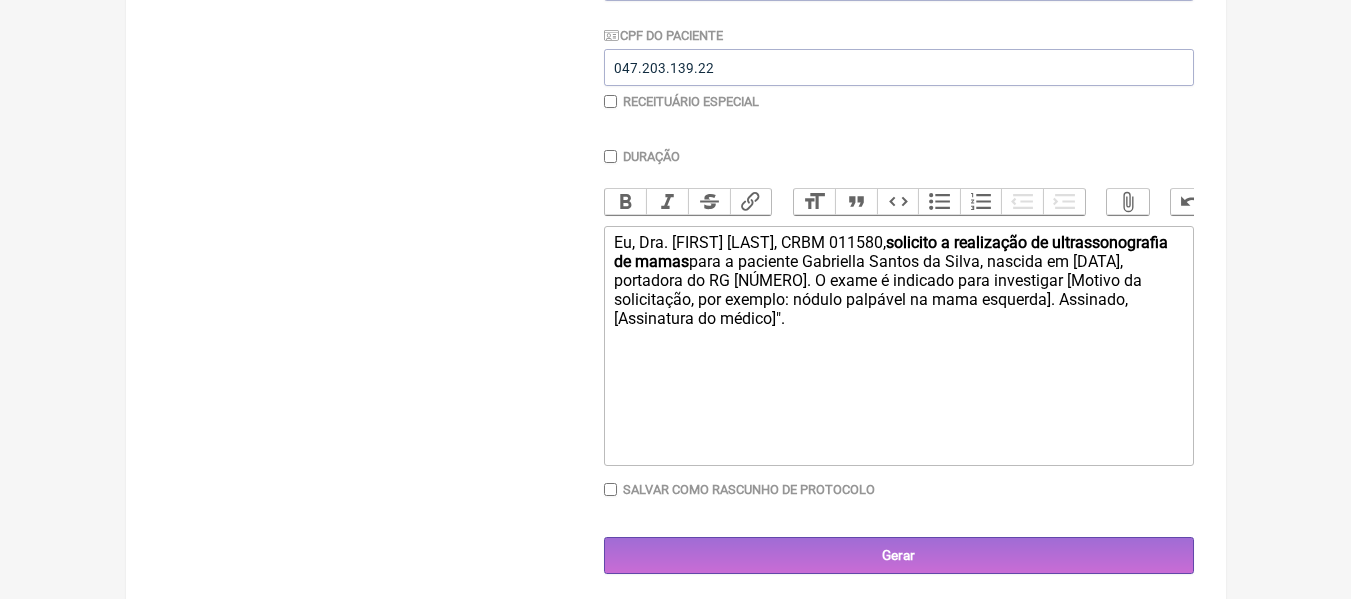 click on "Eu, Dra. [FIRST] [LAST], CRBM [CRBM],  solicito a realização de   ultrassonografia de mamas  para a paciente [FIRST] [LAST], nascida em [DATE] , portadora do RG [.... O exame é indicado para investigar um Nódulo palpável na mama esquerda]. Assinado, [ASSINATURA DO MÉDICO]"." 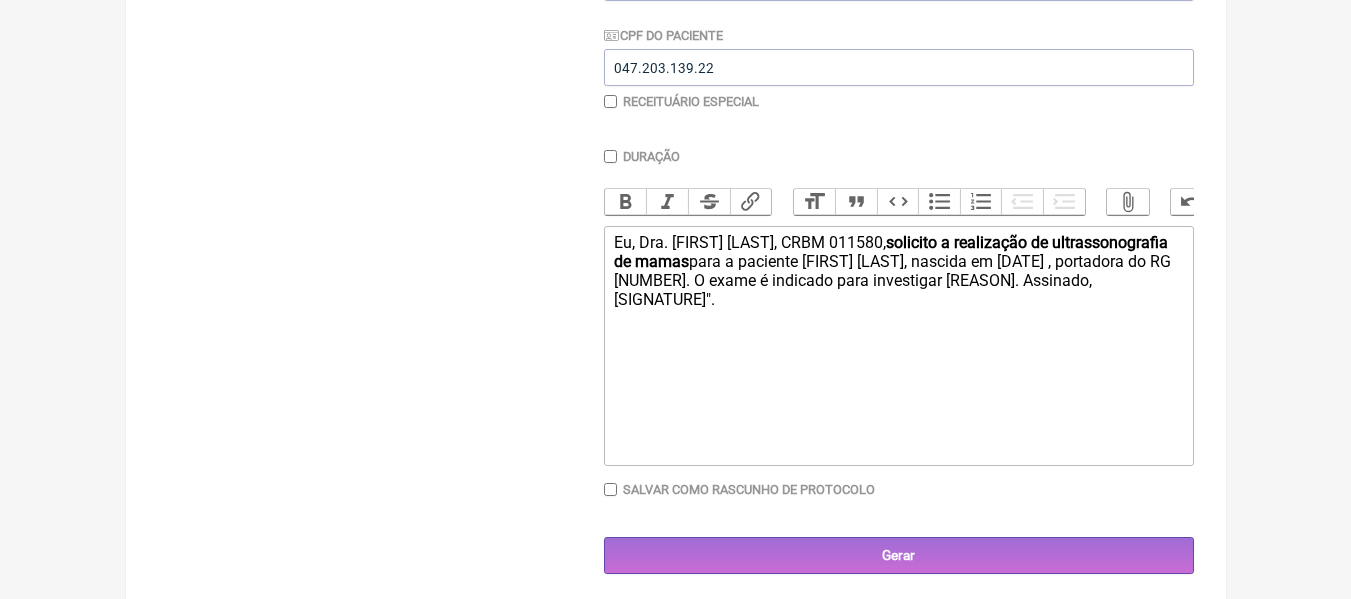 click on "Eu, Dra. Ana Beatriz Santos, CRBM 011580,  solicito a realização de   ultrassonografia de mamas  para a paciente Gabriella Santos da Silva, nascida em 31/01/84 , portadora do RG .... O exame é indicado para investigar um Nódulo palpável na mama direita. Assinado, [ASSINATURA DO MÉDICO]"." 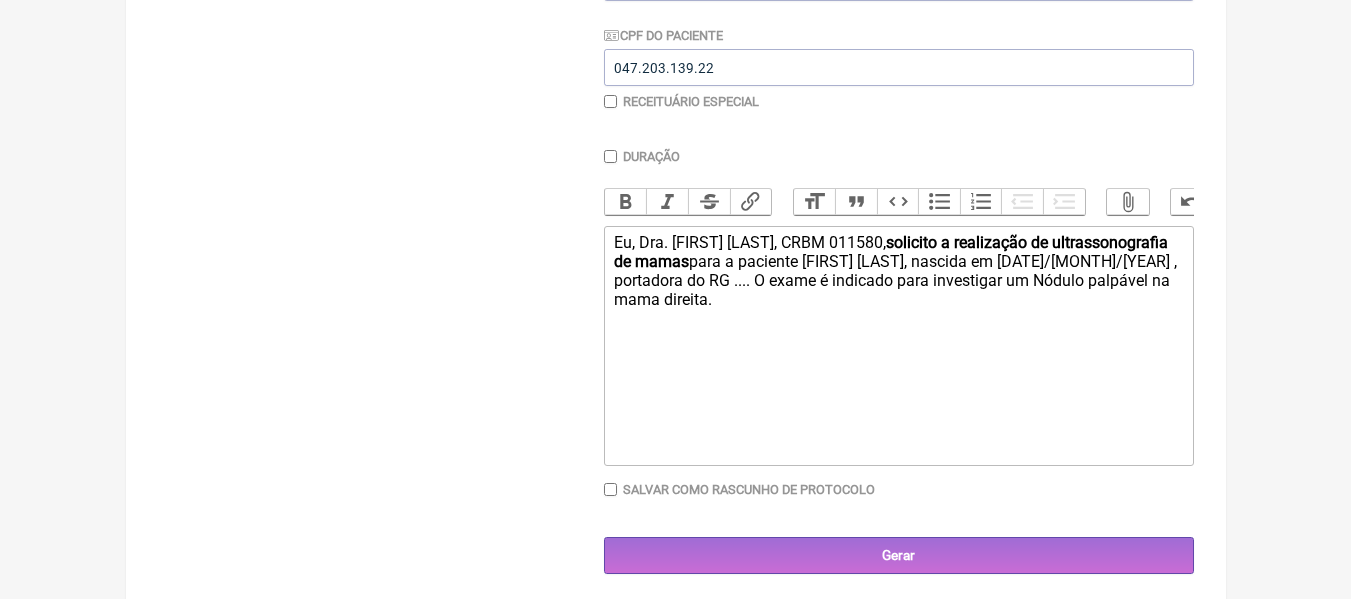 type on "<div>Eu, Dra. [FIRST] [LAST], CRBM 011580,<strong> solicito a realização de</strong> <strong>ultrassonografia de mamas</strong> para a paciente [FIRST] [LAST], nascida em [DATE] , portadora do RG [NUMBER] . O exame é indicado para investigar um Nódulo palpável na mama direita.&nbsp;<br><br></div>" 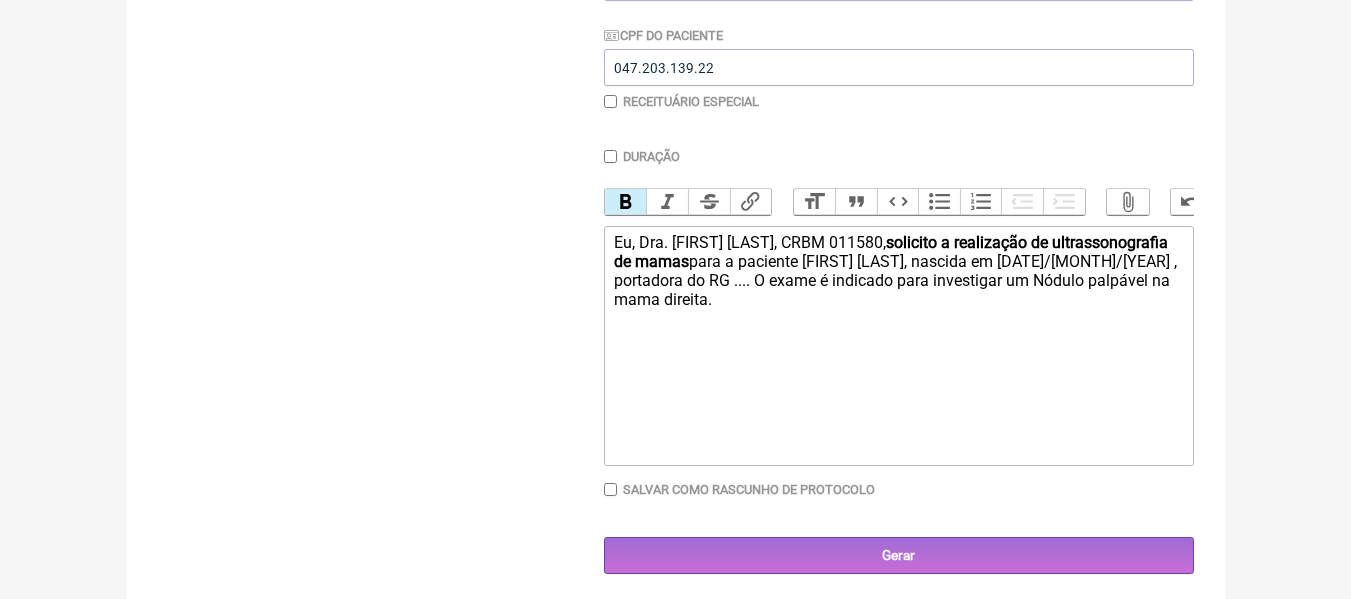 click on "Eu, Dra. Ana Beatriz Santos, CRBM 011580,  solicito a realização de   ultrassonografia de mamas  para a paciente [FULL_NAME], nascida em [DATE] , portadora do RG [ID]. O exame é indicado para investigar um Nódulo palpável na mama direita." 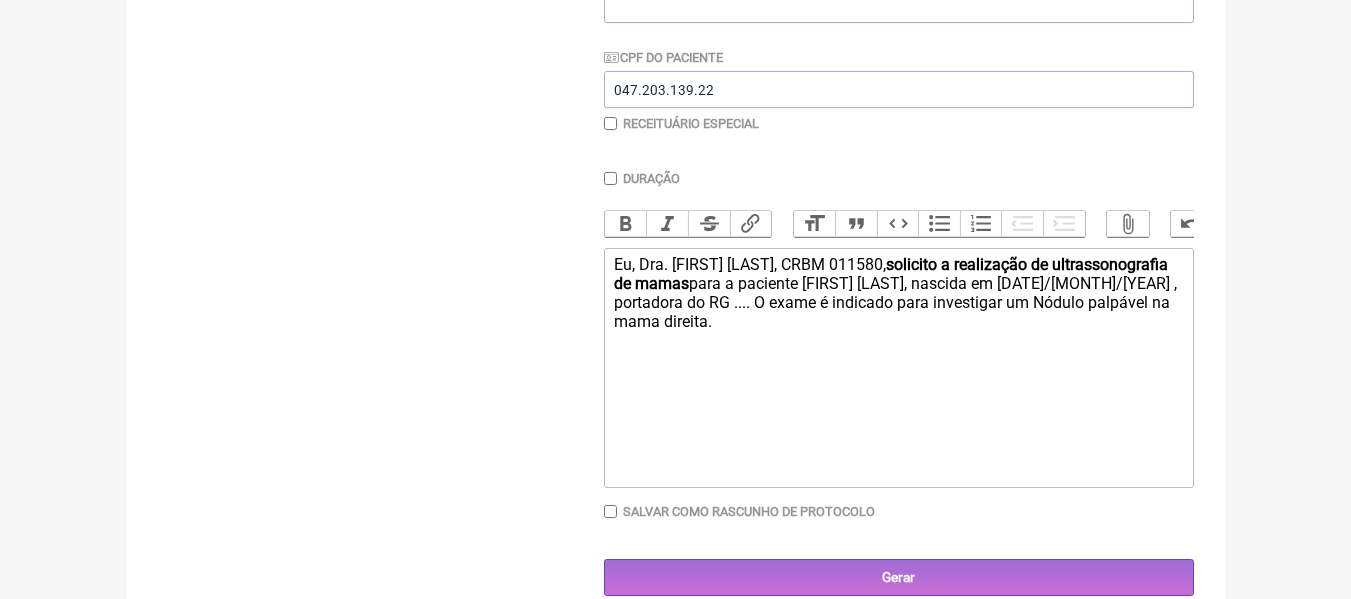 scroll, scrollTop: 535, scrollLeft: 0, axis: vertical 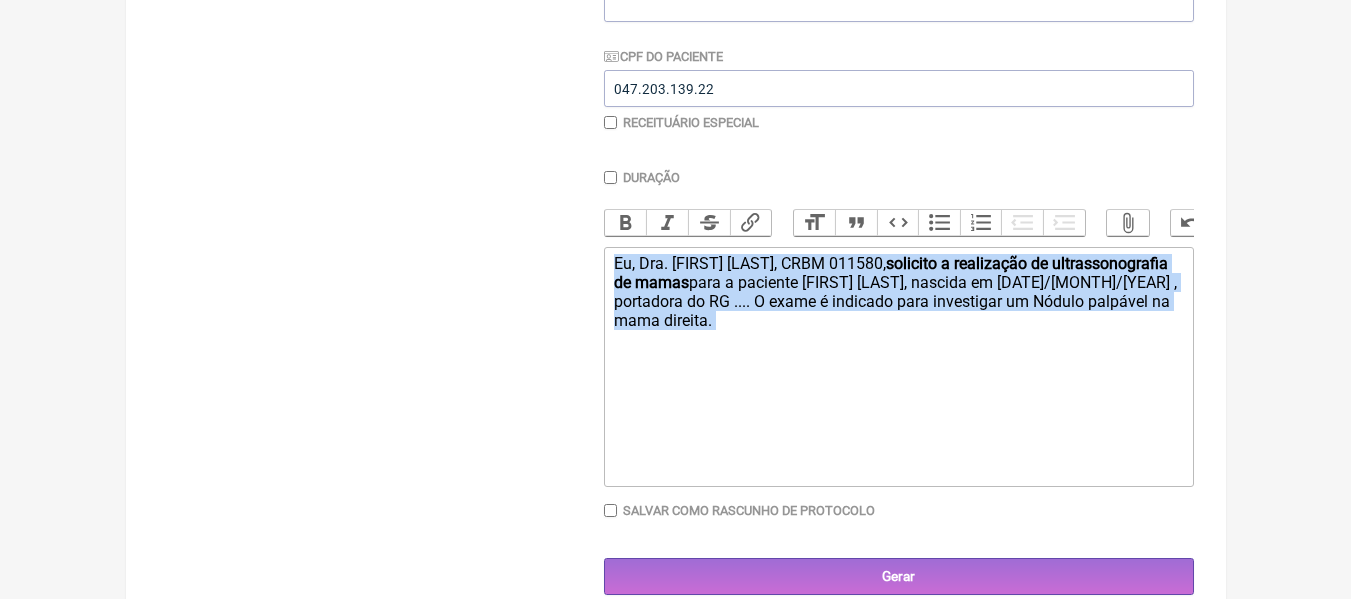 drag, startPoint x: 611, startPoint y: 281, endPoint x: 933, endPoint y: 374, distance: 335.16116 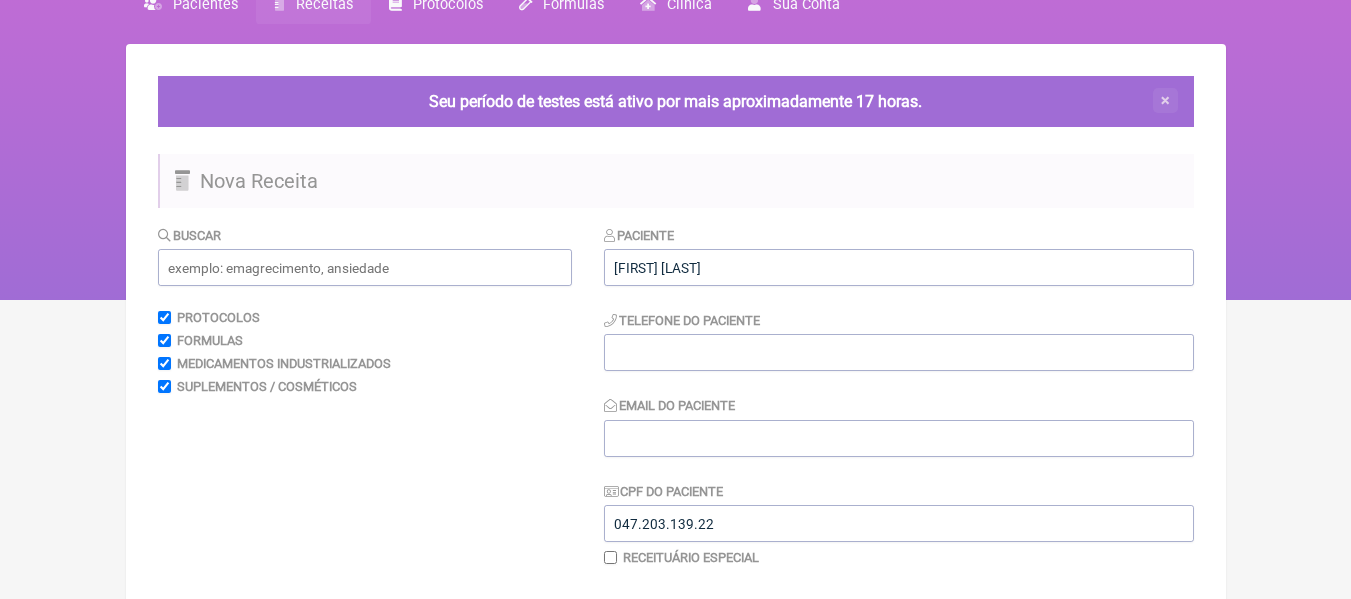 scroll, scrollTop: 89, scrollLeft: 0, axis: vertical 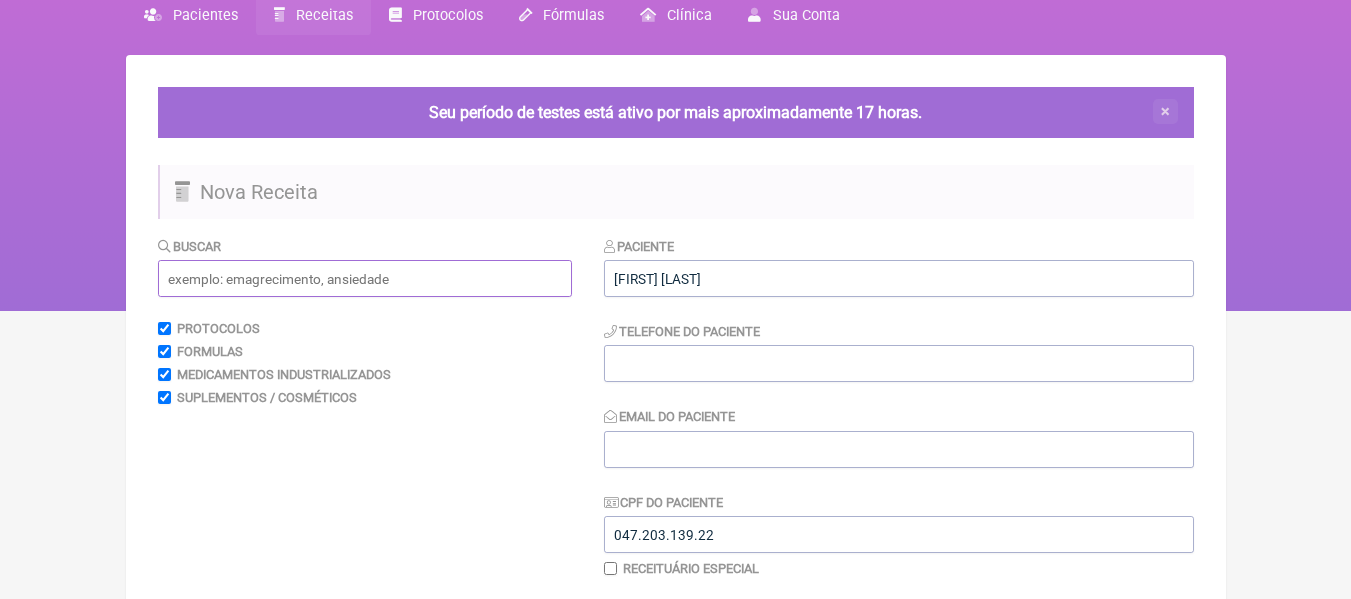 click at bounding box center (365, 278) 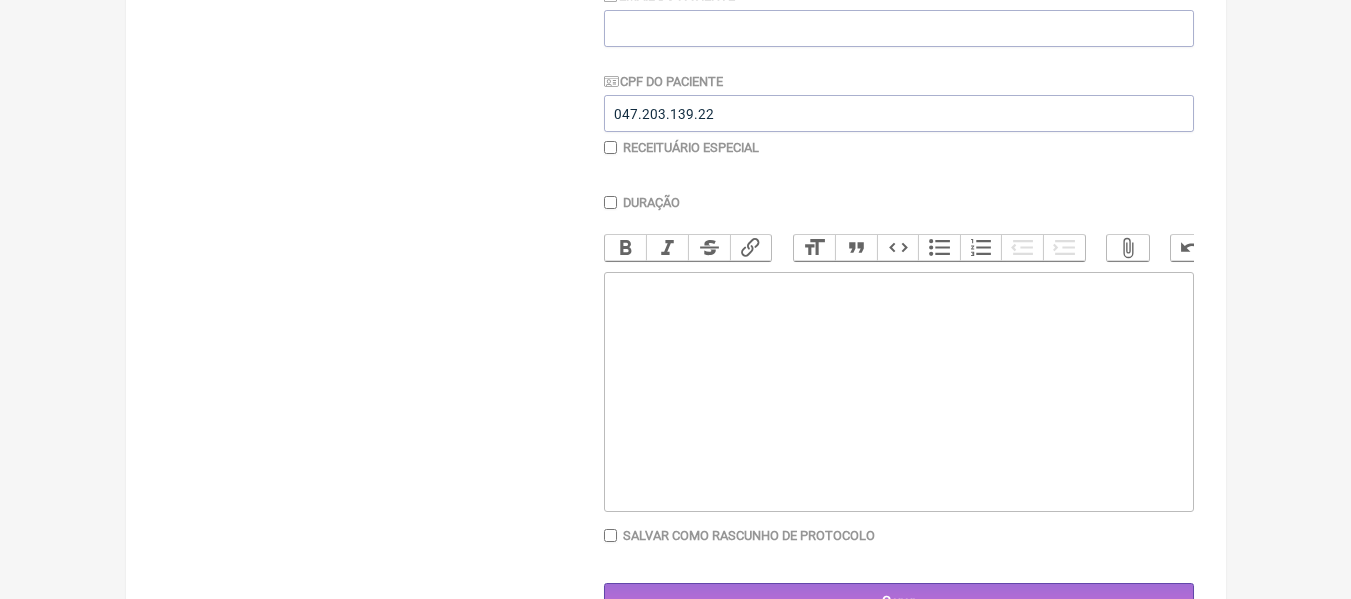 scroll, scrollTop: 523, scrollLeft: 0, axis: vertical 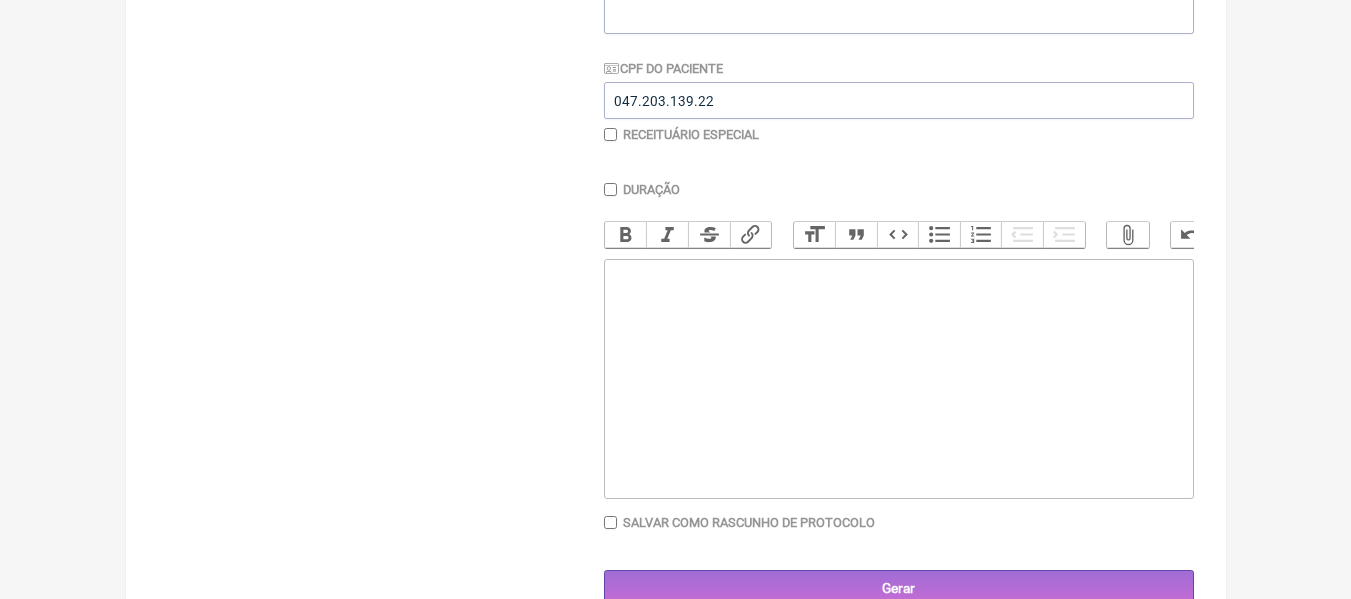 click 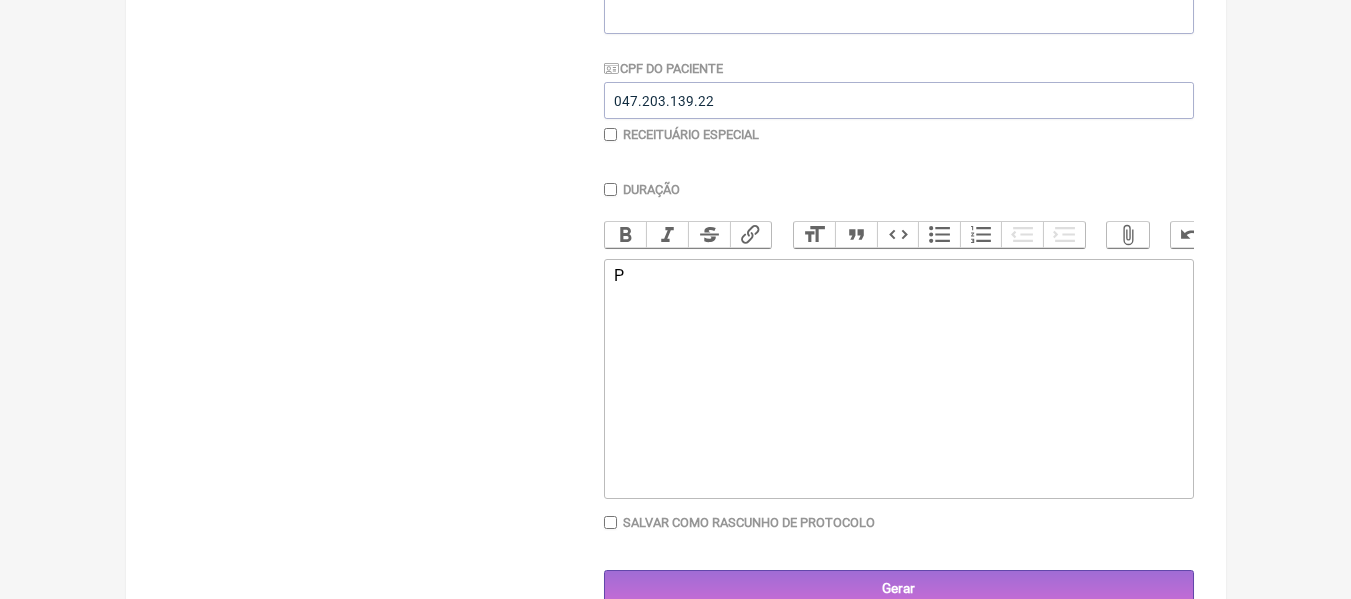 type on "<div>P</div>" 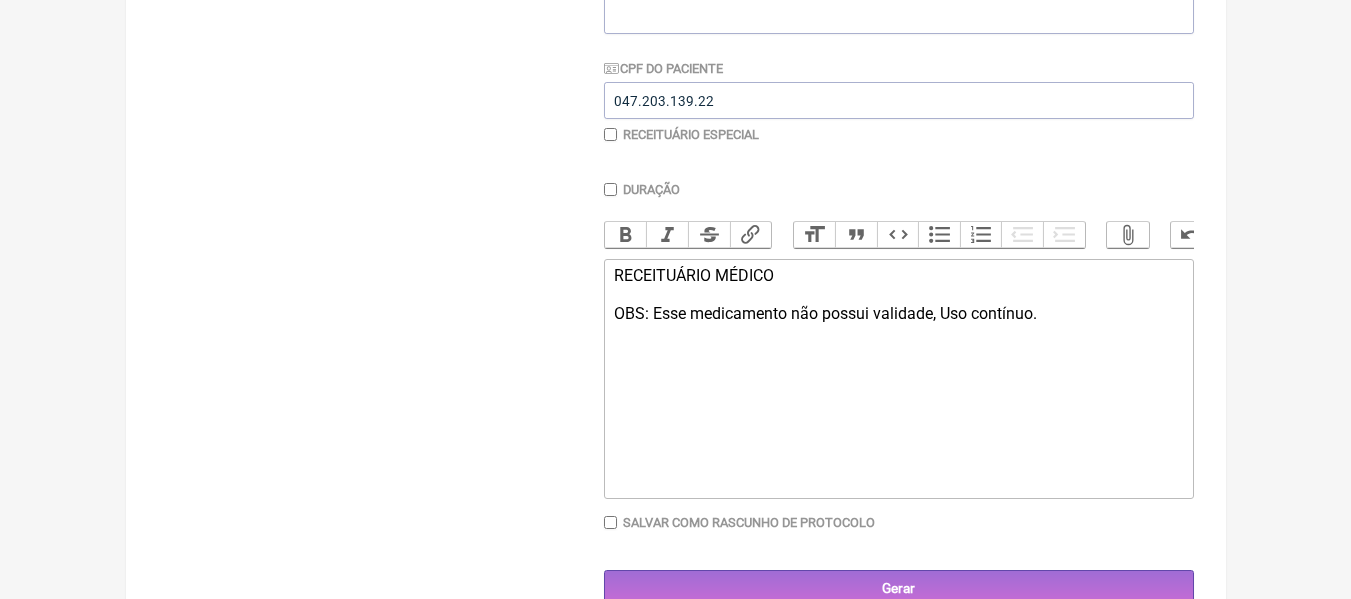 click on "RECEITUÁRIO MÉDICO OBS: Esse medicamento não possui validade, Uso contínuo." 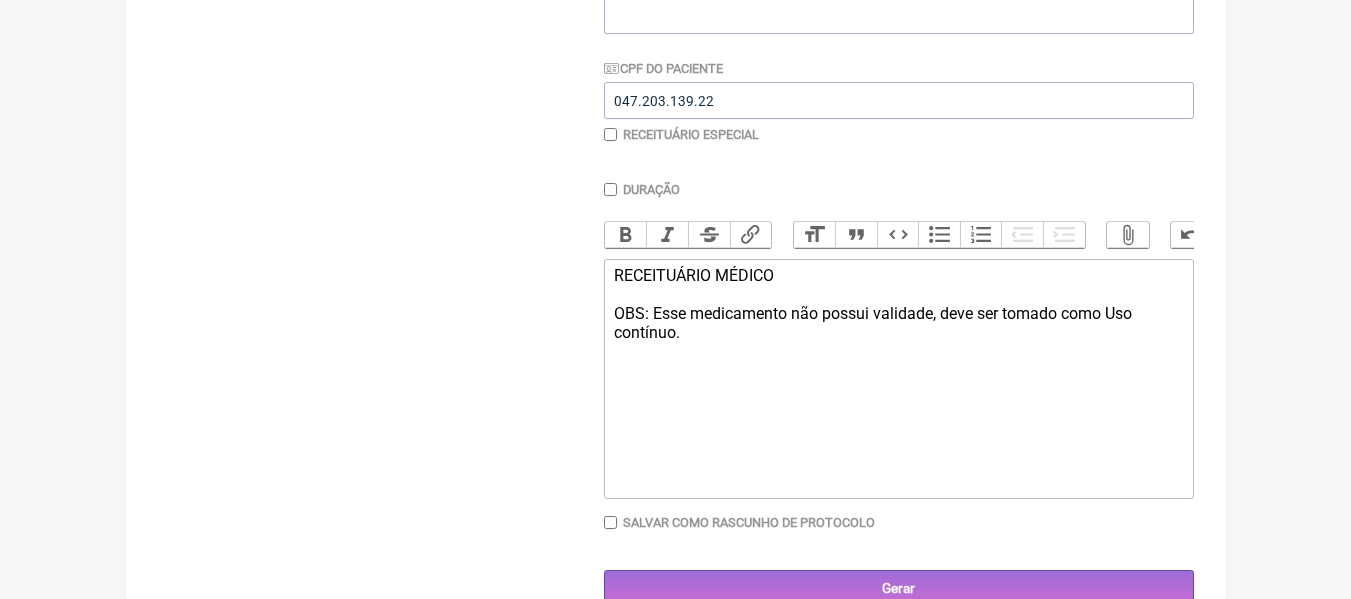 drag, startPoint x: 1104, startPoint y: 328, endPoint x: 1132, endPoint y: 358, distance: 41.036568 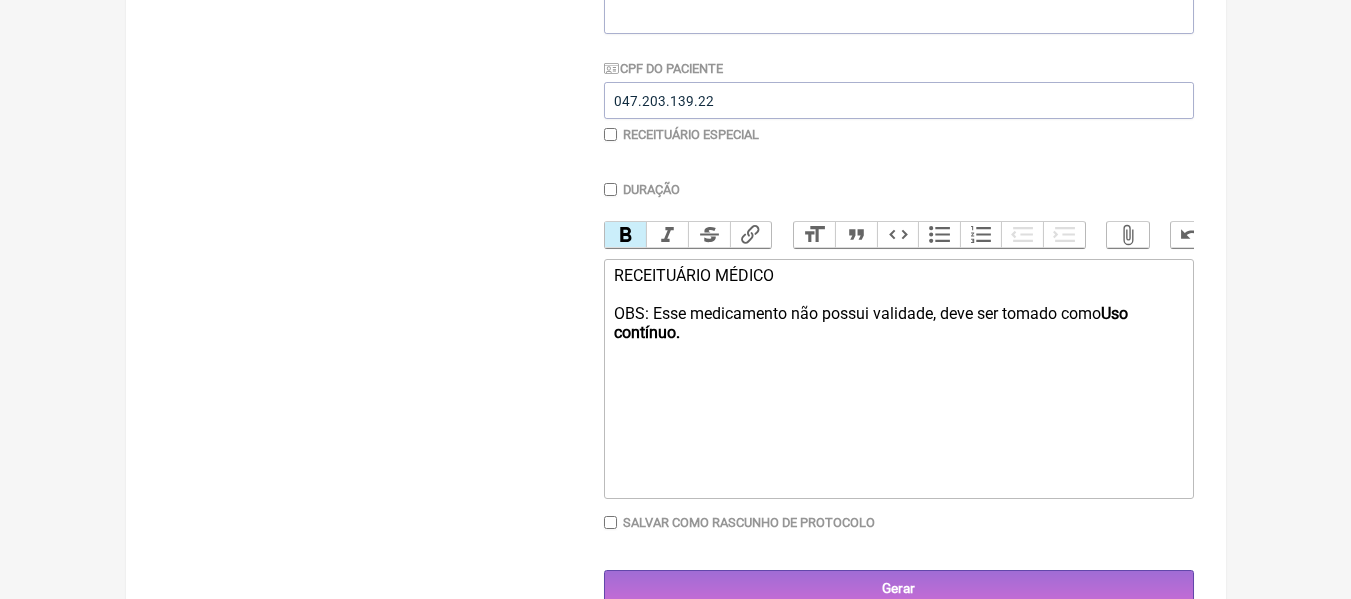 click on "Bold" at bounding box center [626, 235] 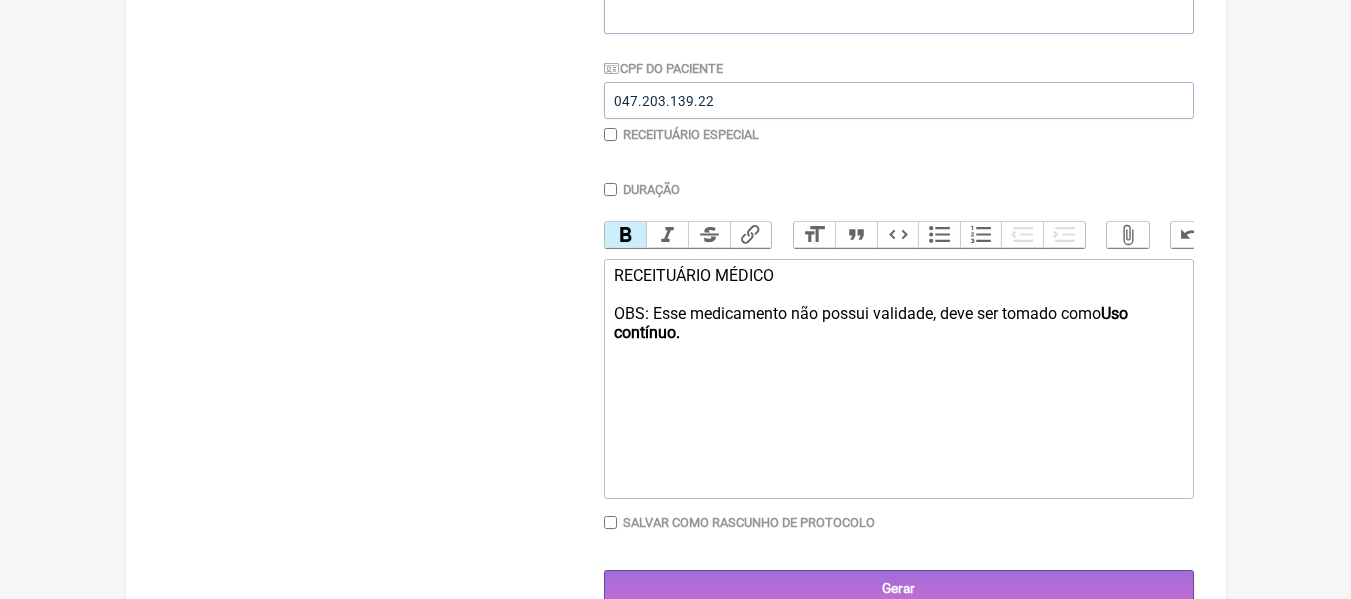 click on "RECEITUÁRIO MÉDICO OBS: Esse medicamento não possui validade, deve ser tomado como  Uso contínuo." 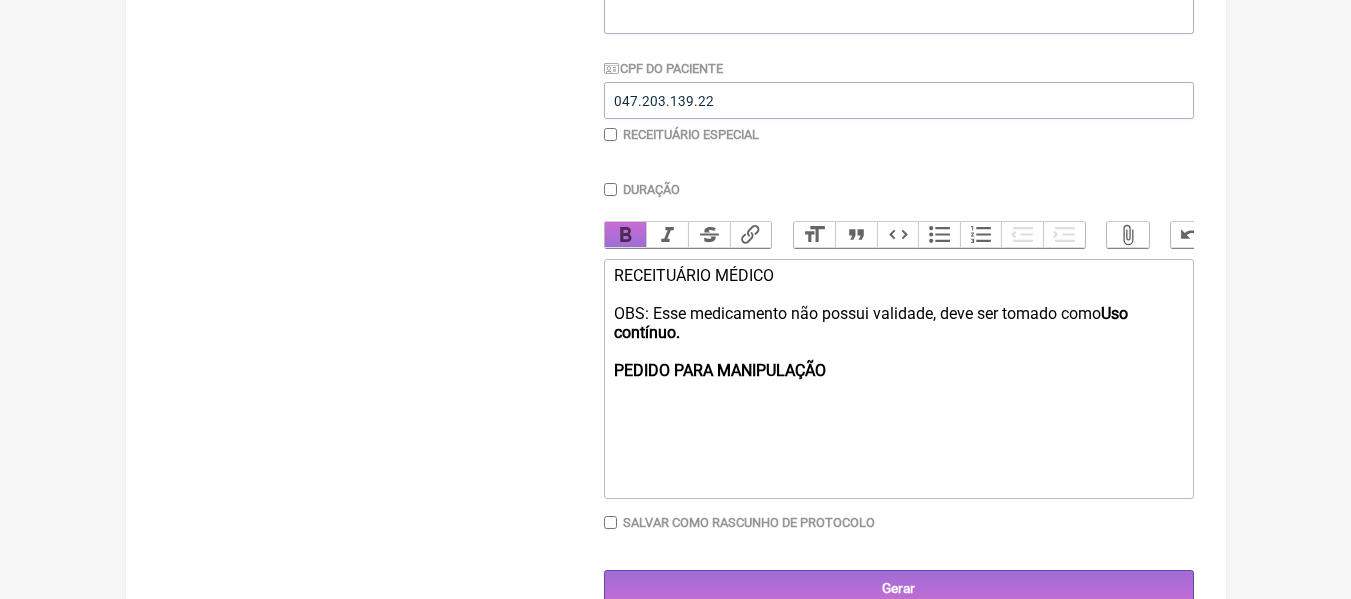 click on "Bold" at bounding box center (626, 235) 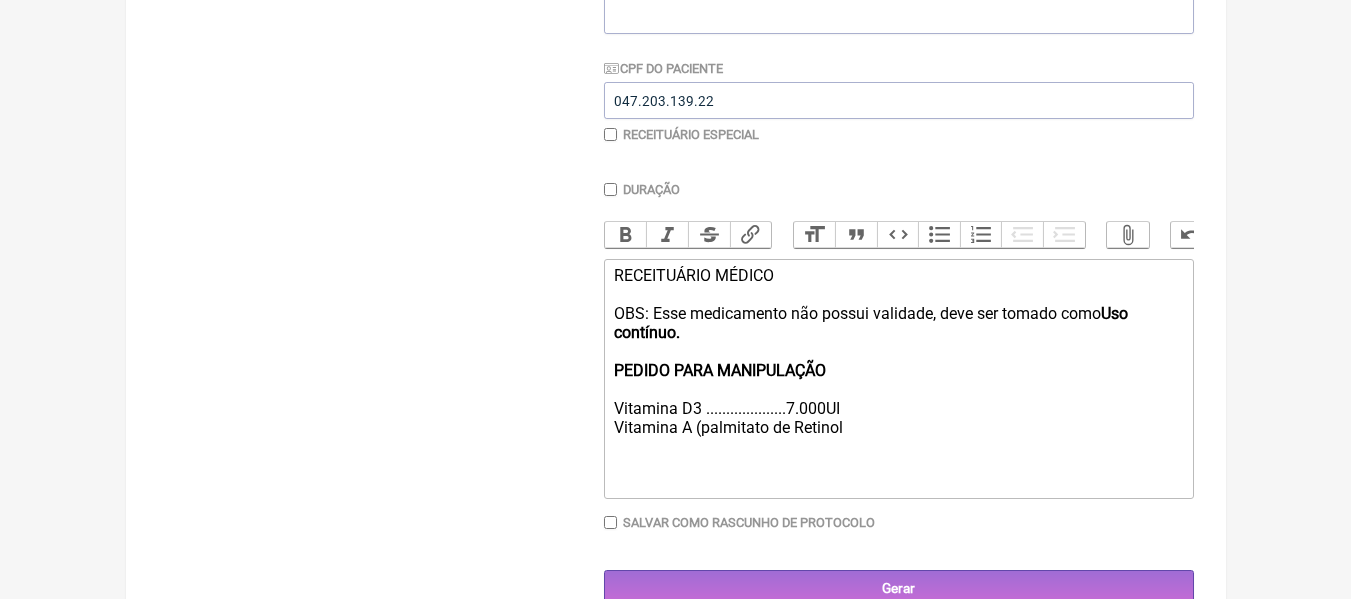 click on "RECEITUÁRIO MÉDICO OBS: Esse medicamento não possui validade, deve ser tomado como  Uso contínuo.  PEDIDO PARA MANIPULAÇÃO  Vitamina D3 ....................7.000UI Vitamina A (palmitato de Retinol" 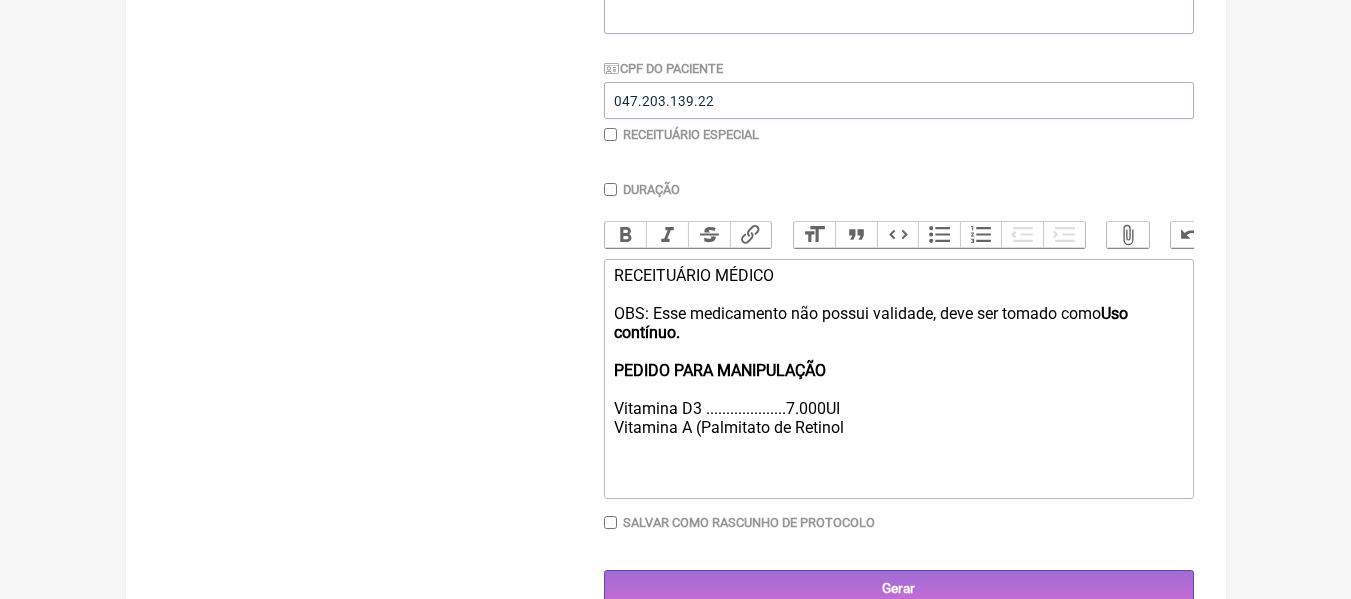 click on "RECEITUÁRIO MÉDICO OBS: Esse medicamento não possui validade, deve ser tomado como  Uso contínuo.  PEDIDO PARA MANIPULAÇÃO  Vitamina D3 ....................7.000UI Vitamina A (Palmitato de Retinol" 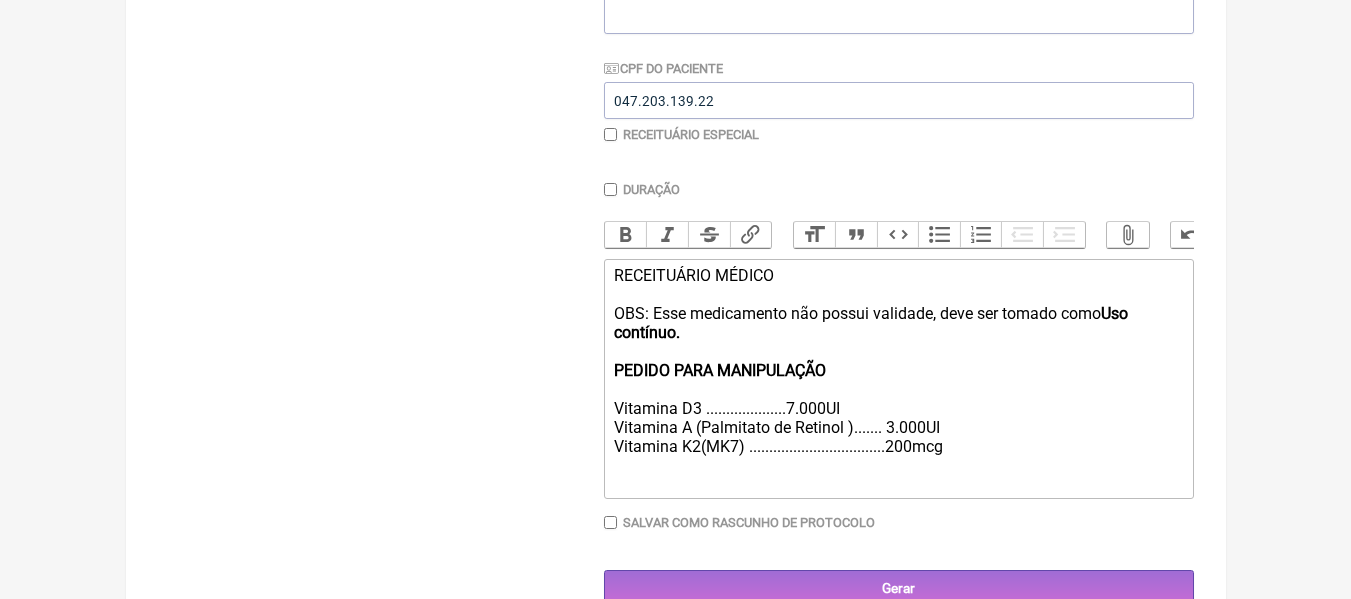 click on "RECEITUÁRIO MÉDICO OBS: Esse medicamento não possui validade, deve ser tomado como  Uso contínuo.  PEDIDO PARA MANIPULAÇÃO  Vitamina D3 ....................7.000UI Vitamina A (Palmitato de Retinol )....... 3.000UI Vitamina K2(MK7) ..................................200mcg" 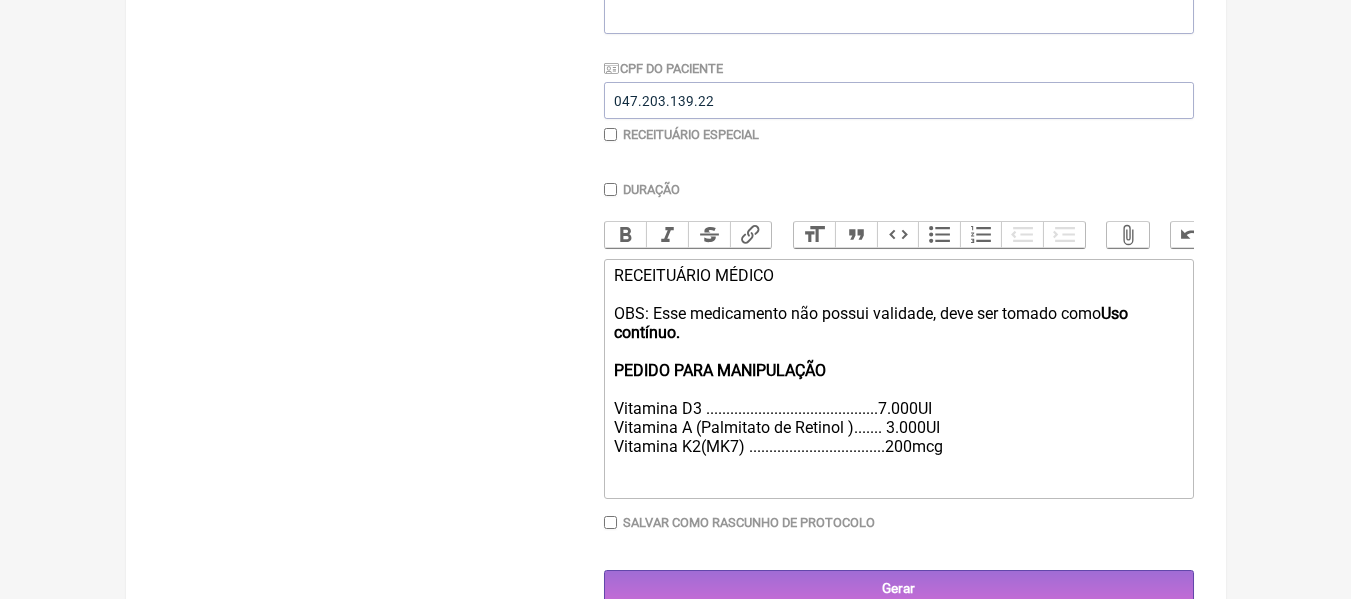 click on "RECEITUÁRIO MÉDICO OBS: Esse medicamento não possui validade, deve ser tomado como  Uso contínuo.  PEDIDO PARA MANIPULAÇÃO  Vitamina D3 ...........................................7.000UI Vitamina A (Palmitato de Retinol )....... 3.000UI Vitamina K2(MK7) ..................................200mcg" 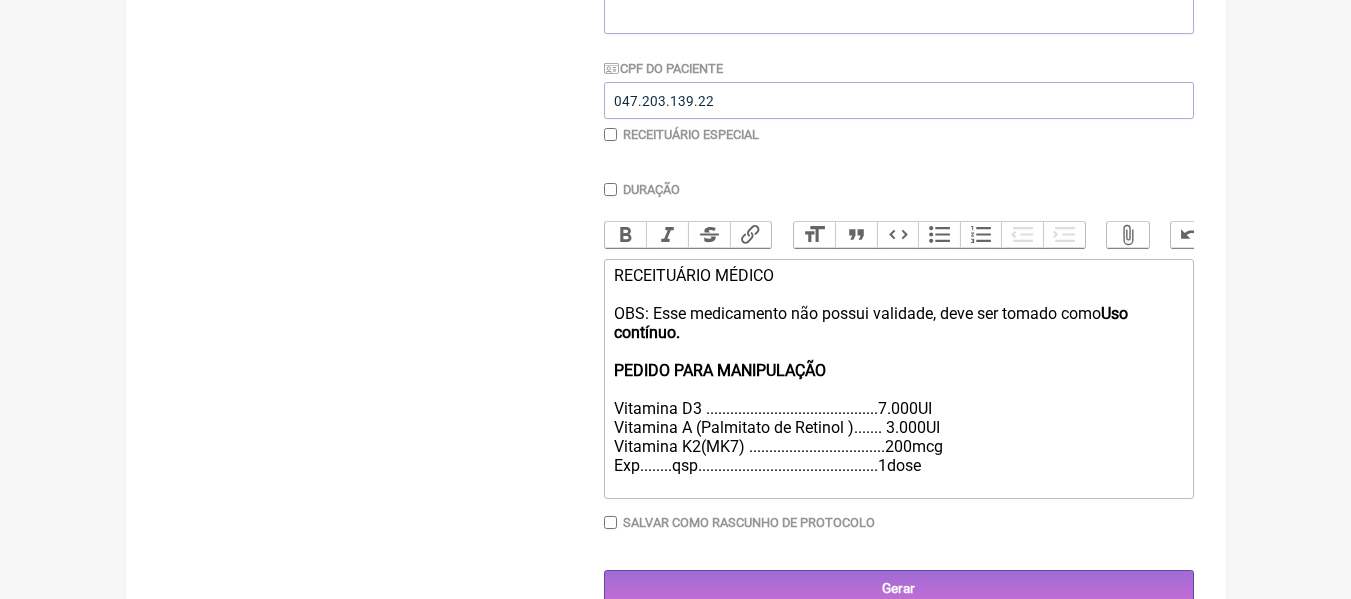 click on "RECEITUÁRIO MÉDICO OBS: Esse medicamento não possui validade, deve ser tomado como  Uso contínuo.  PEDIDO PARA MANIPULAÇÃO  Vitamina D3 ...........................................7.000UI Vitamina A (Palmitato de Retinol )....... 3.000UI Vitamina K2(MK7) ..................................200mcg Exp........qsp.............................................1dose" 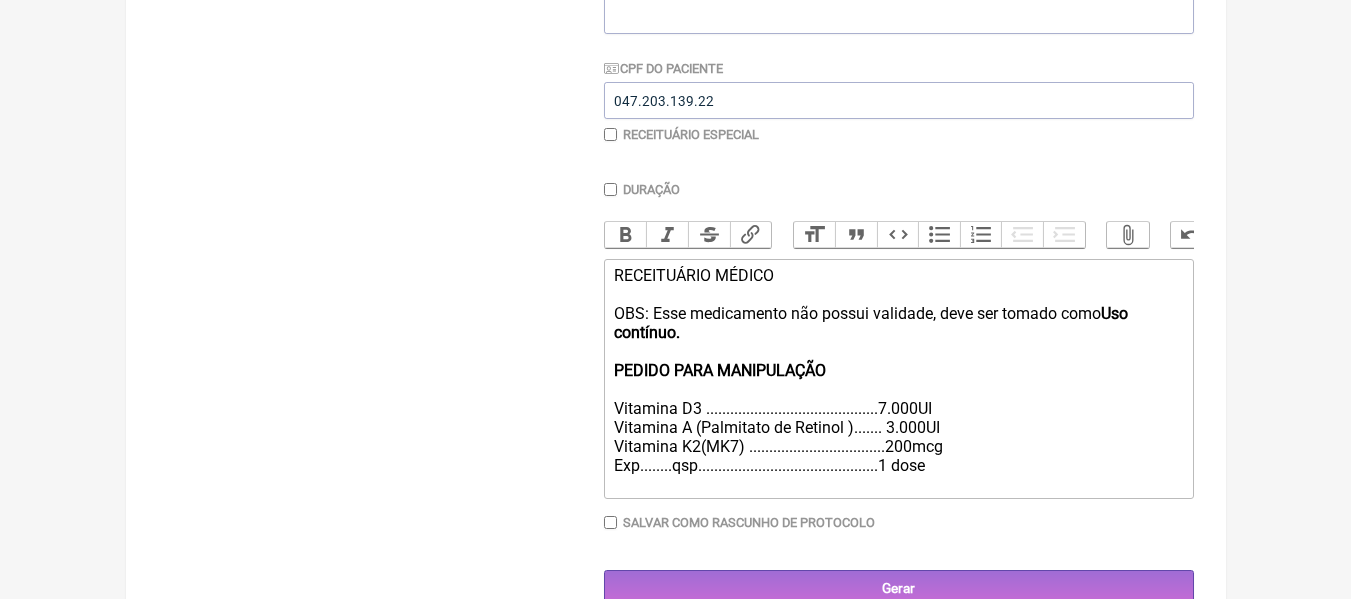 click on "RECEITUÁRIO MÉDICO OBS: Esse medicamento não possui validade, deve ser tomado como  Uso contínuo.  PEDIDO PARA MANIPULAÇÃO  Vitamina D3 ...........................................7.000UI Vitamina A (Palmitato de Retinol )....... 3.000UI Vitamina K2(MK7) ..................................200mcg Exp........qsp.............................................1 dose" 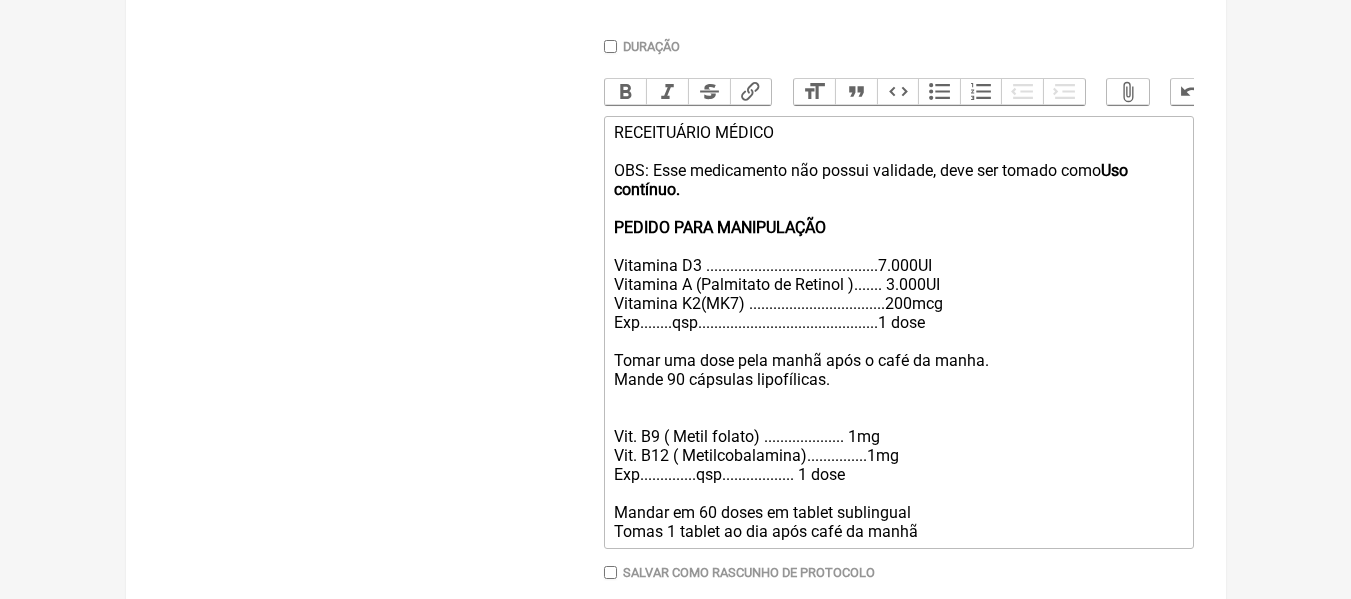 scroll, scrollTop: 667, scrollLeft: 0, axis: vertical 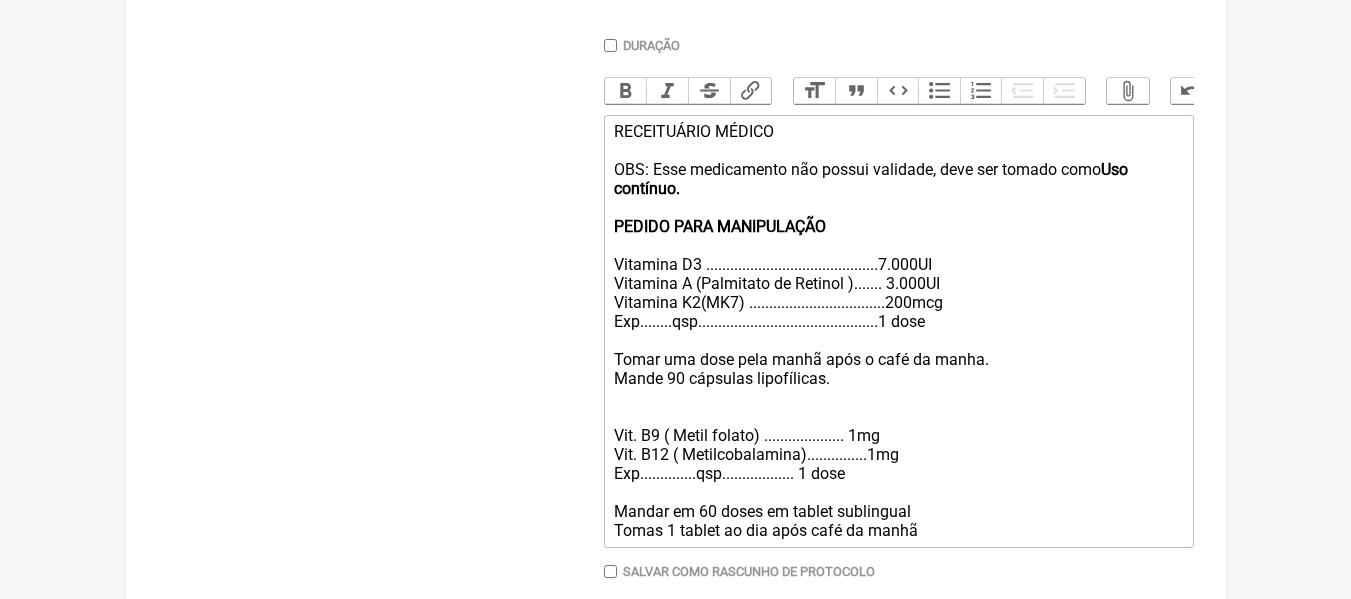 type on "<div>RECEITUÁRIO MÉDICO<br><br>OBS: Esse medicamento não possui validade, deve ser tomado como<strong> Uso contínuo.&nbsp;<br><br>PEDIDO PARA MANIPULAÇÃO&nbsp;<br><br></strong>Vitamina D3 ...........................................7.000UI<br>Vitamina A (Palmitato de Retinol )....... 3.000UI<br>Vitamina K2(MK7) ..................................200mcg<br>Exp........qsp.............................................1 dose<br><br>Tomar uma dose pela manhã após o café da manha.&nbsp;<br>Mande 90 cápsulas lipofílicas.&nbsp;<br><br><br>Vit. B9 ( Metil folato) .................... 1mg<br>Vit. B12 ( Metilcobalamina)...............1mg<br>Exp..............qsp.................. 1 dose&nbsp;<br><br>Mandar em 60 doses em tablet sublingual<br>Tomas 1 tablet ao dia após café da manhã.</div>" 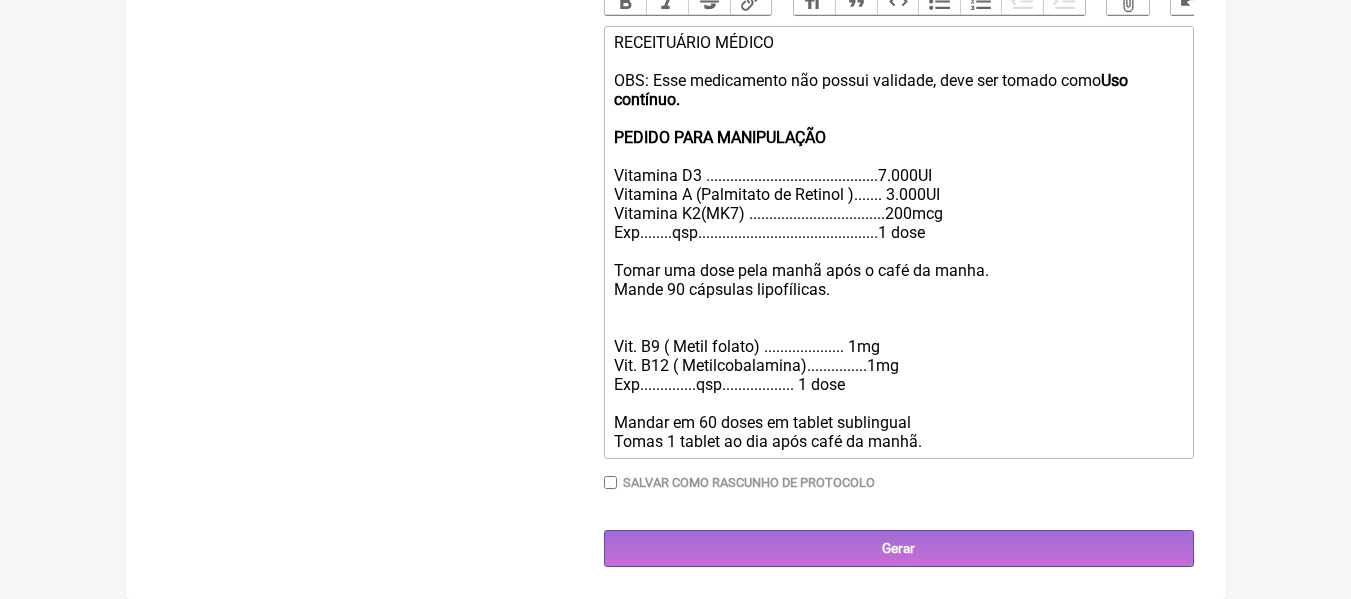 scroll, scrollTop: 757, scrollLeft: 0, axis: vertical 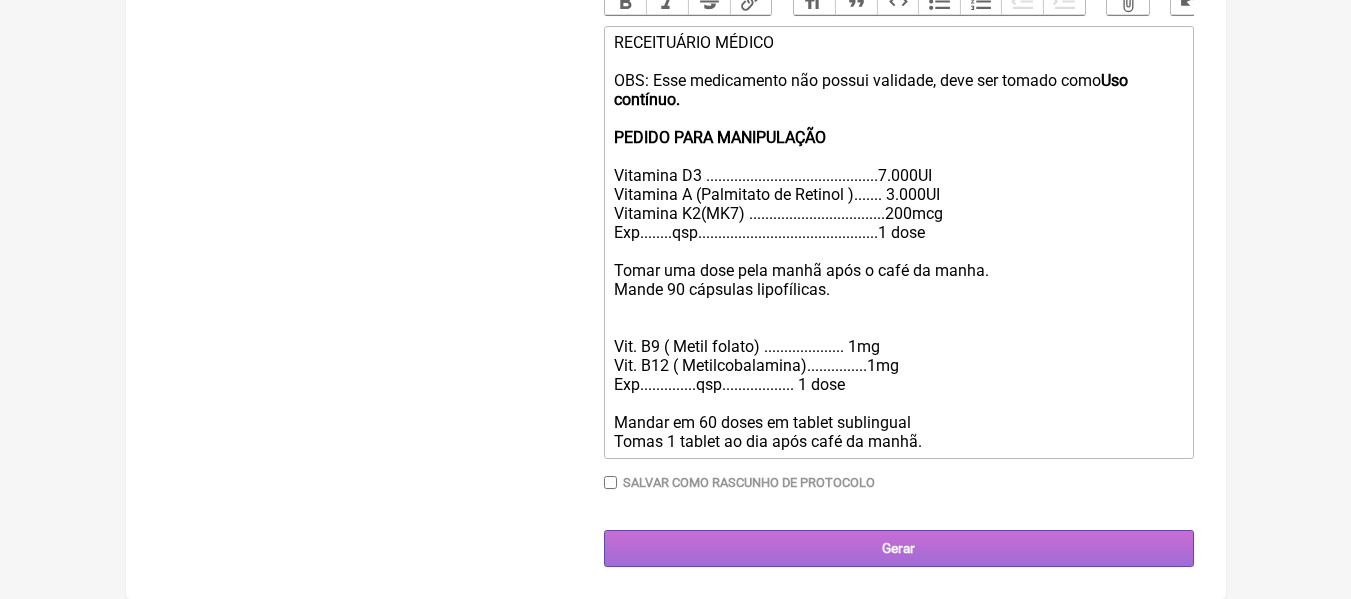 click on "Gerar" at bounding box center (899, 548) 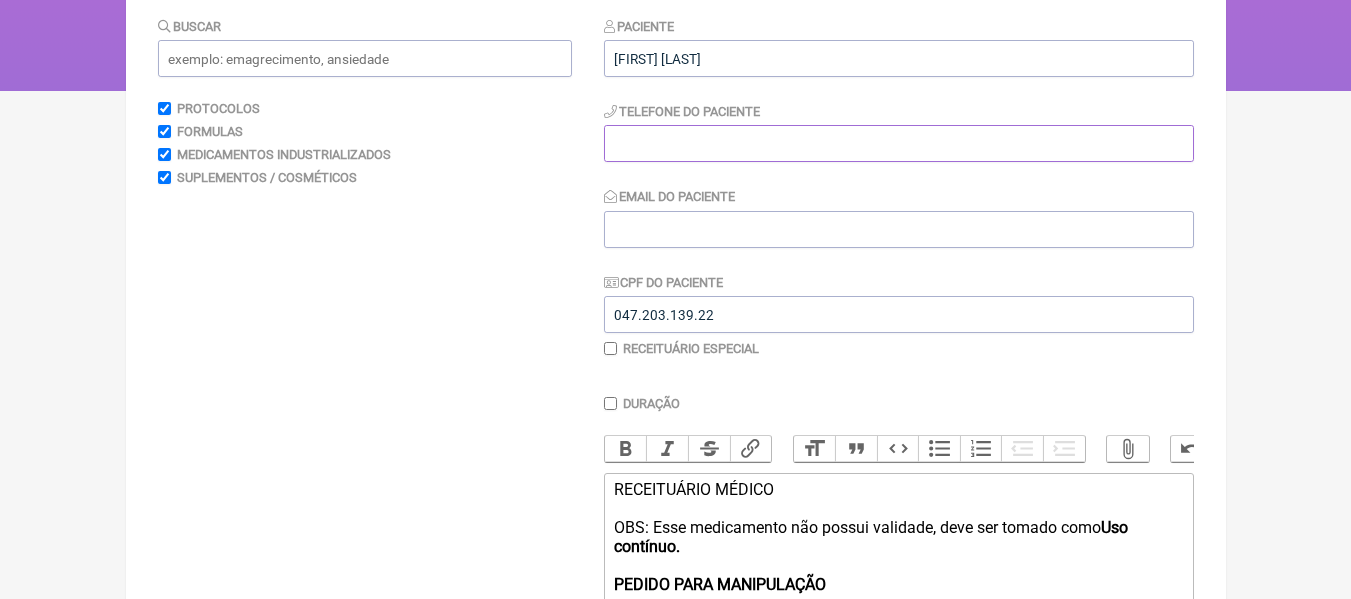 scroll, scrollTop: 298, scrollLeft: 0, axis: vertical 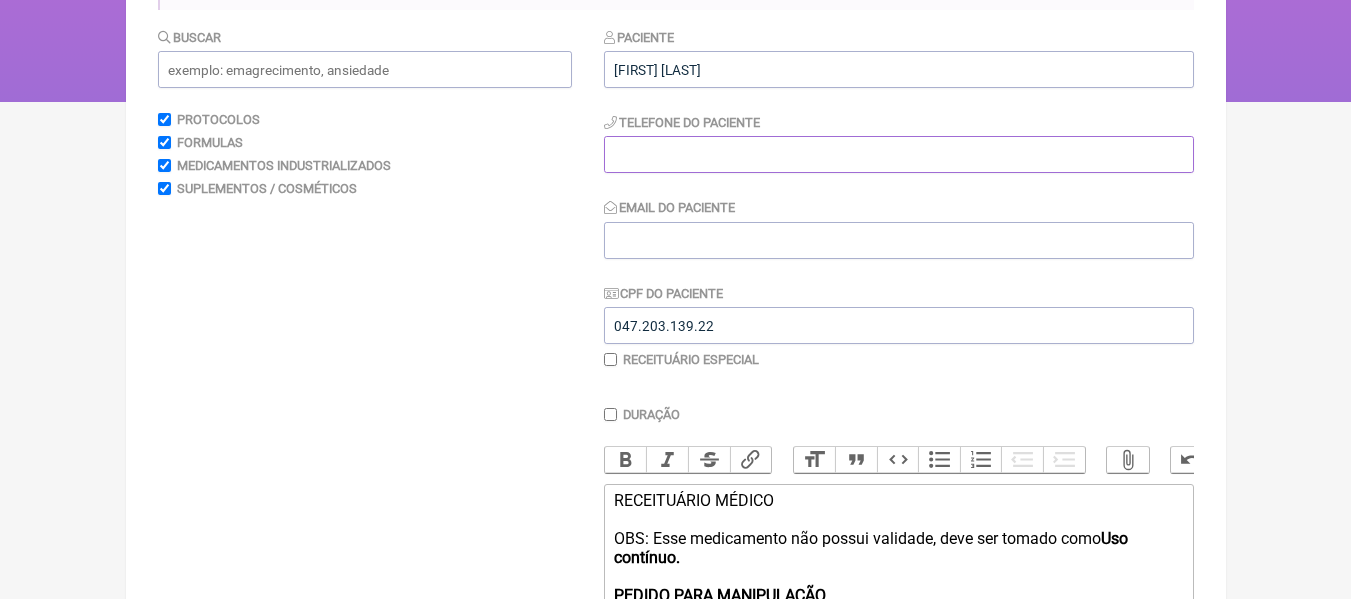 click at bounding box center [899, 154] 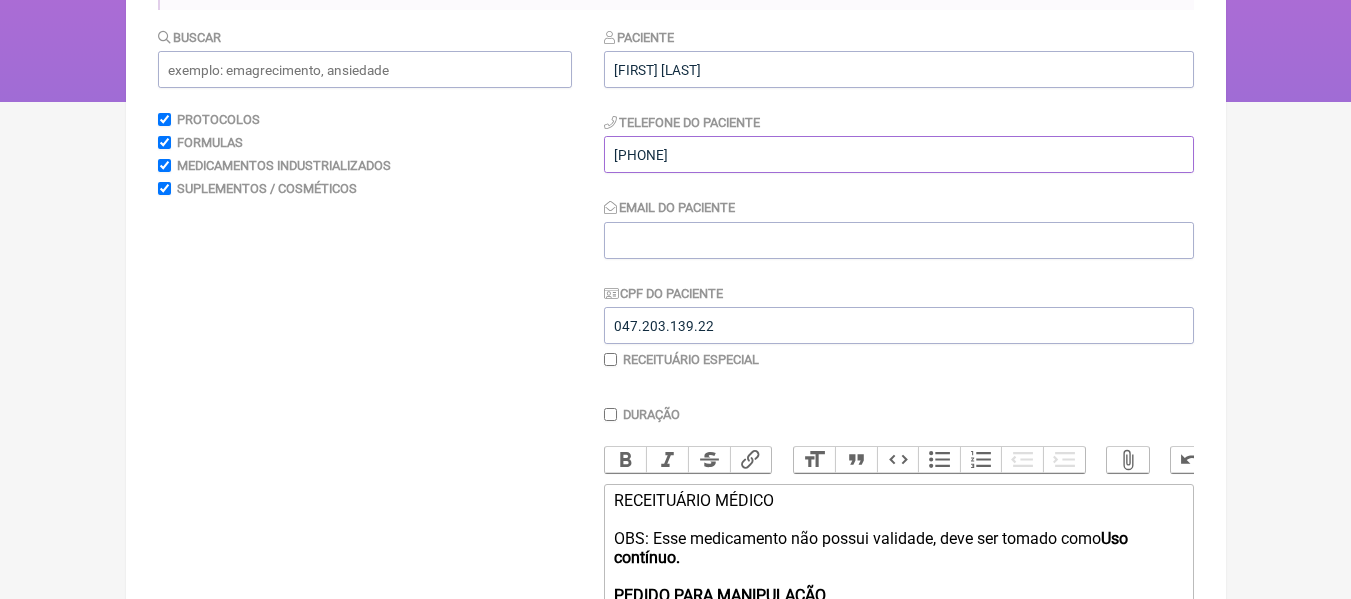 scroll, scrollTop: 771, scrollLeft: 0, axis: vertical 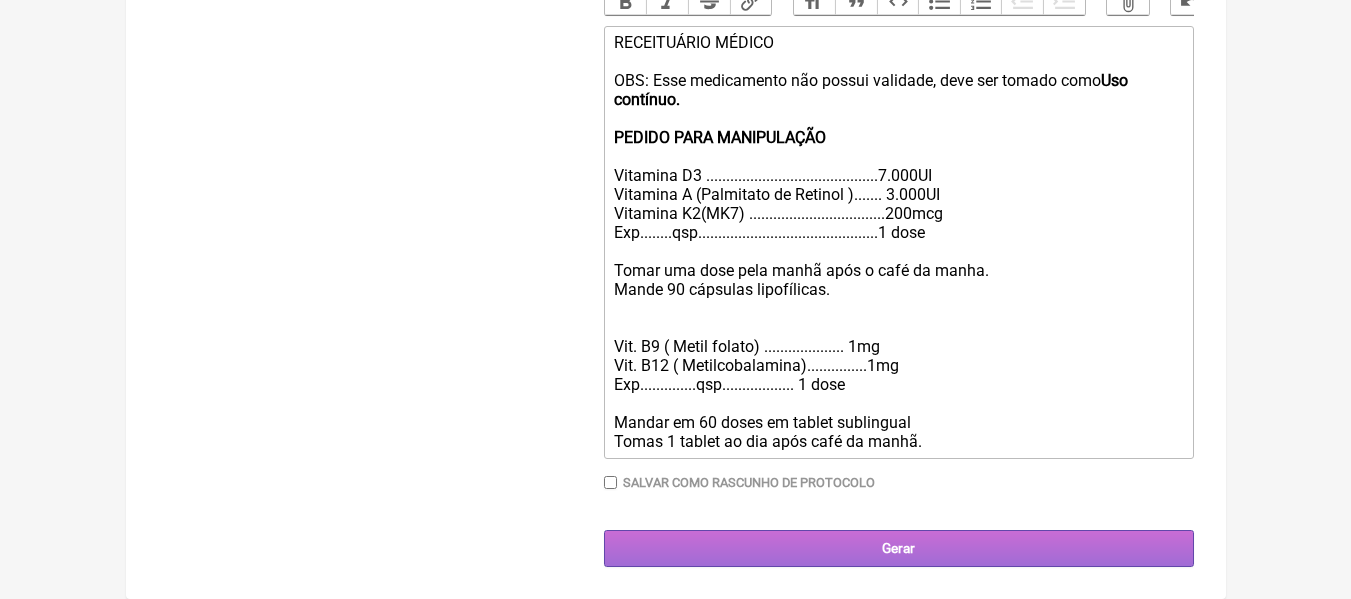 type on "[PHONE]" 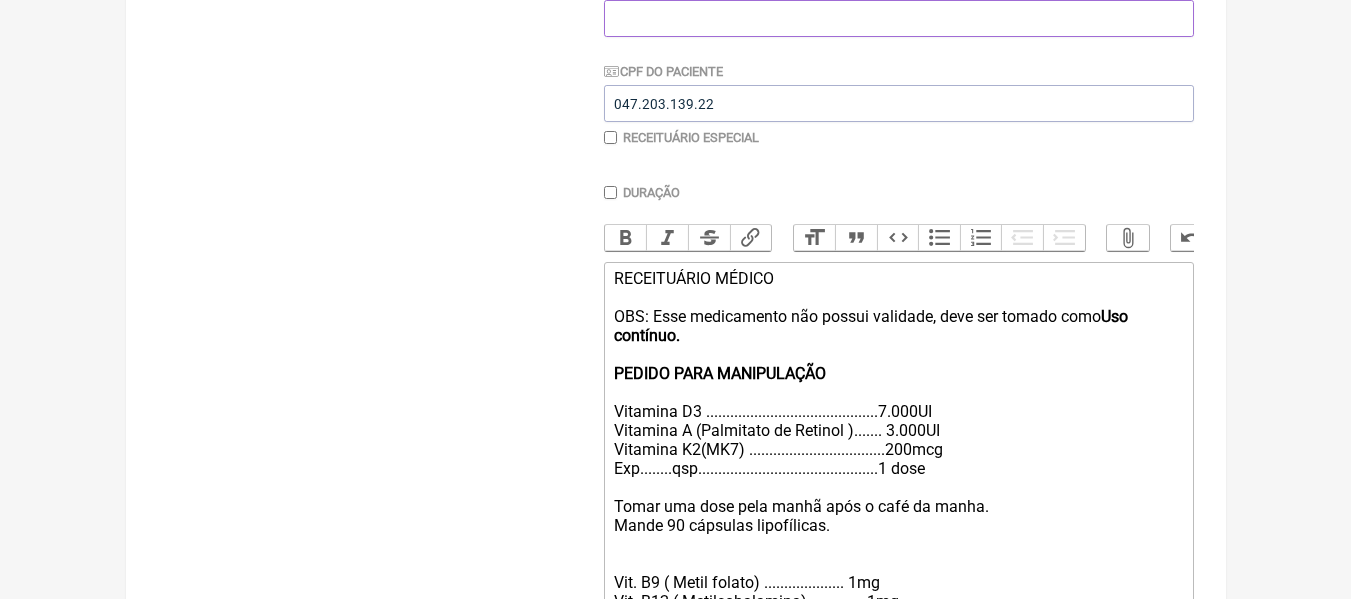 scroll, scrollTop: 381, scrollLeft: 0, axis: vertical 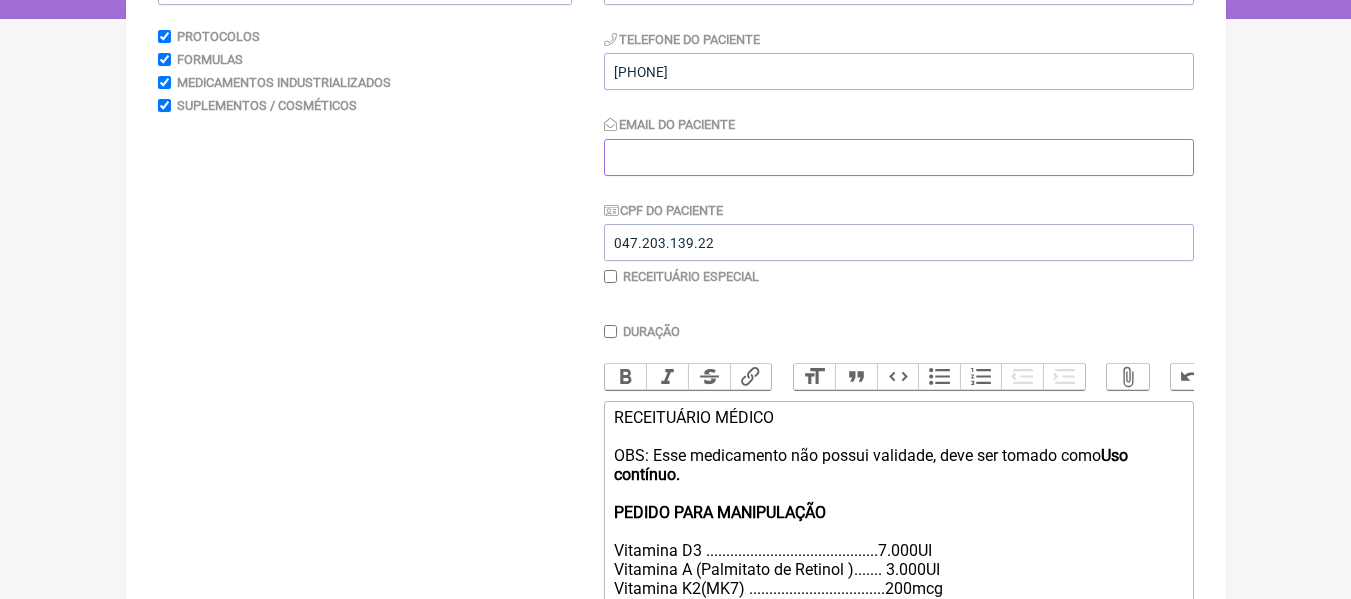 click on "Email do Paciente" at bounding box center [899, 157] 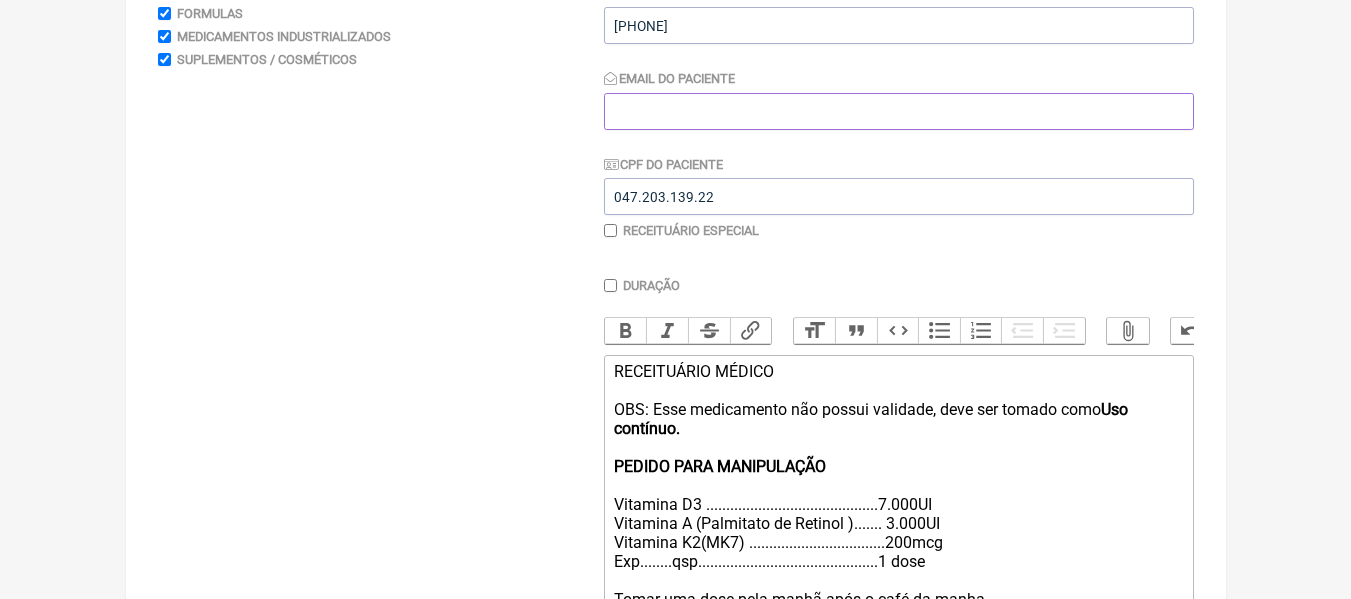 scroll, scrollTop: 402, scrollLeft: 0, axis: vertical 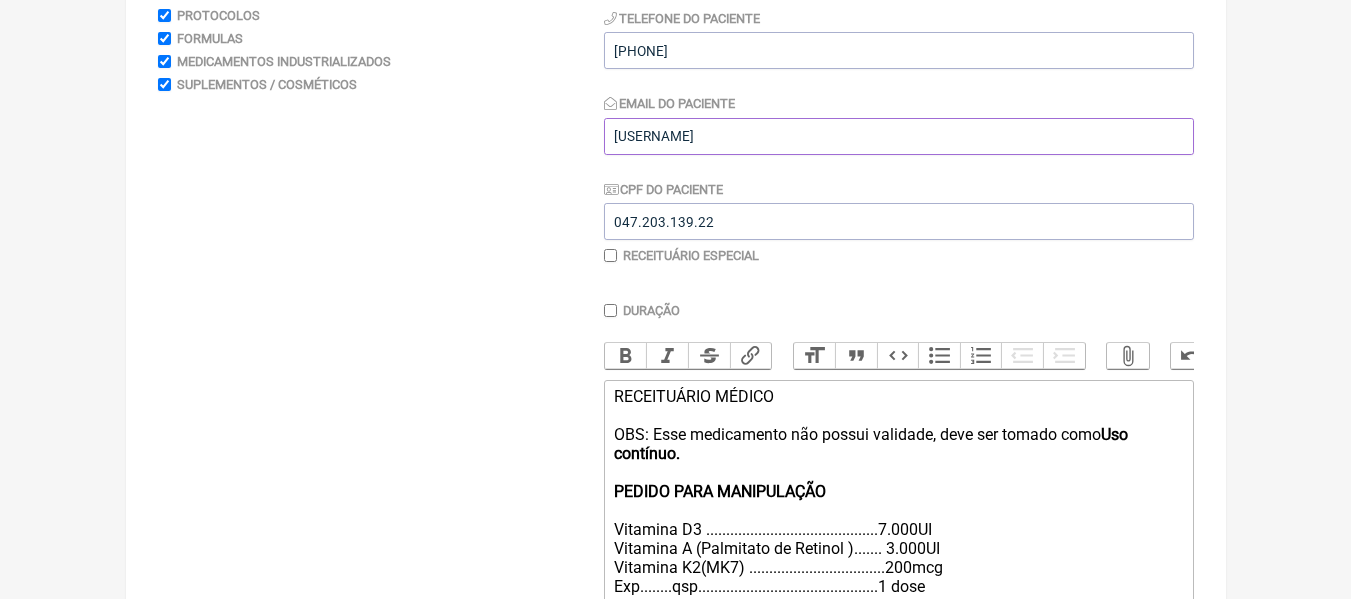 click on "[USERNAME]" at bounding box center (899, 136) 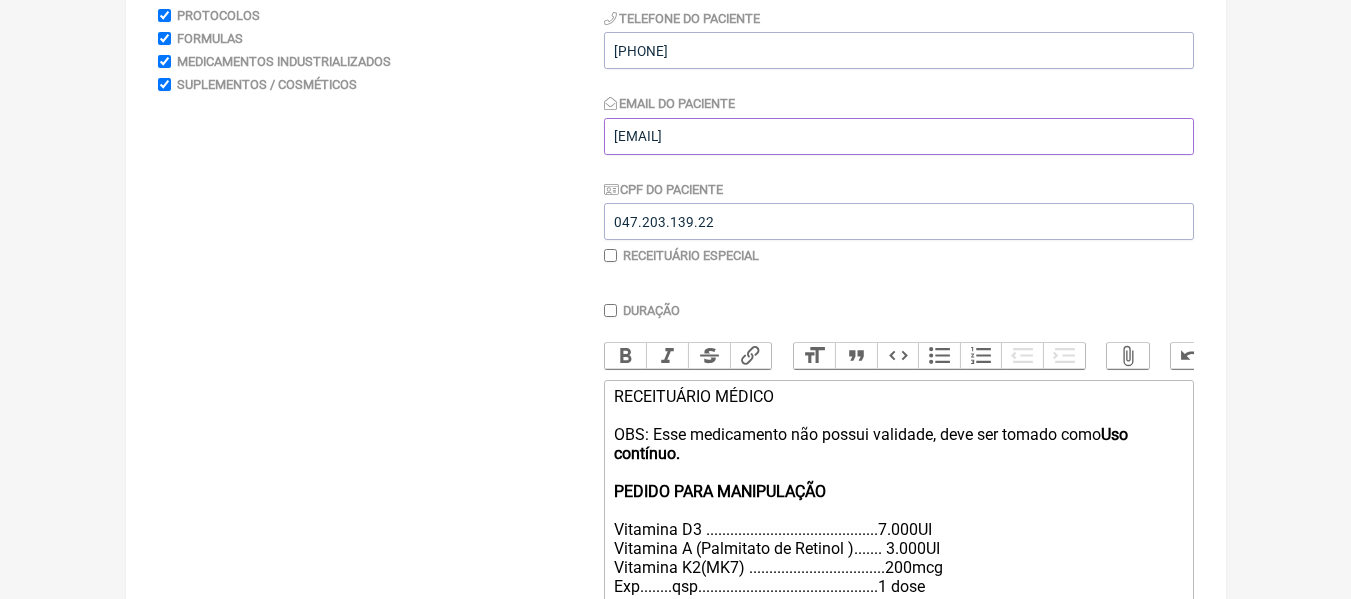 scroll, scrollTop: 771, scrollLeft: 0, axis: vertical 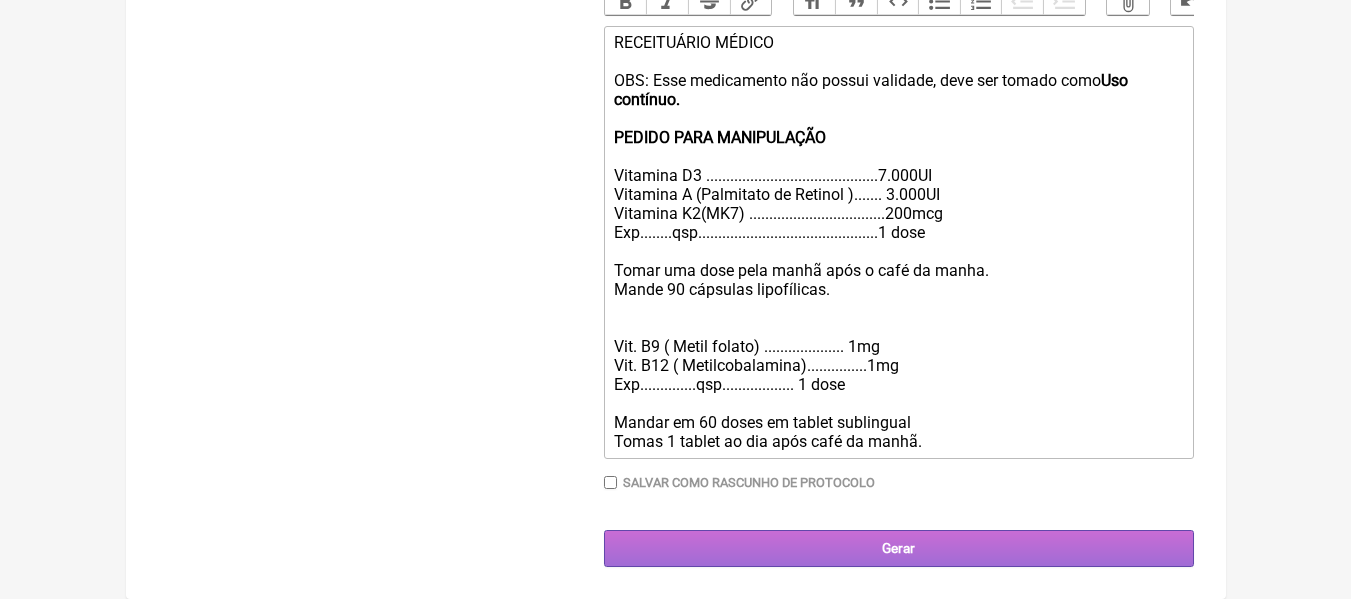 type on "[EMAIL]" 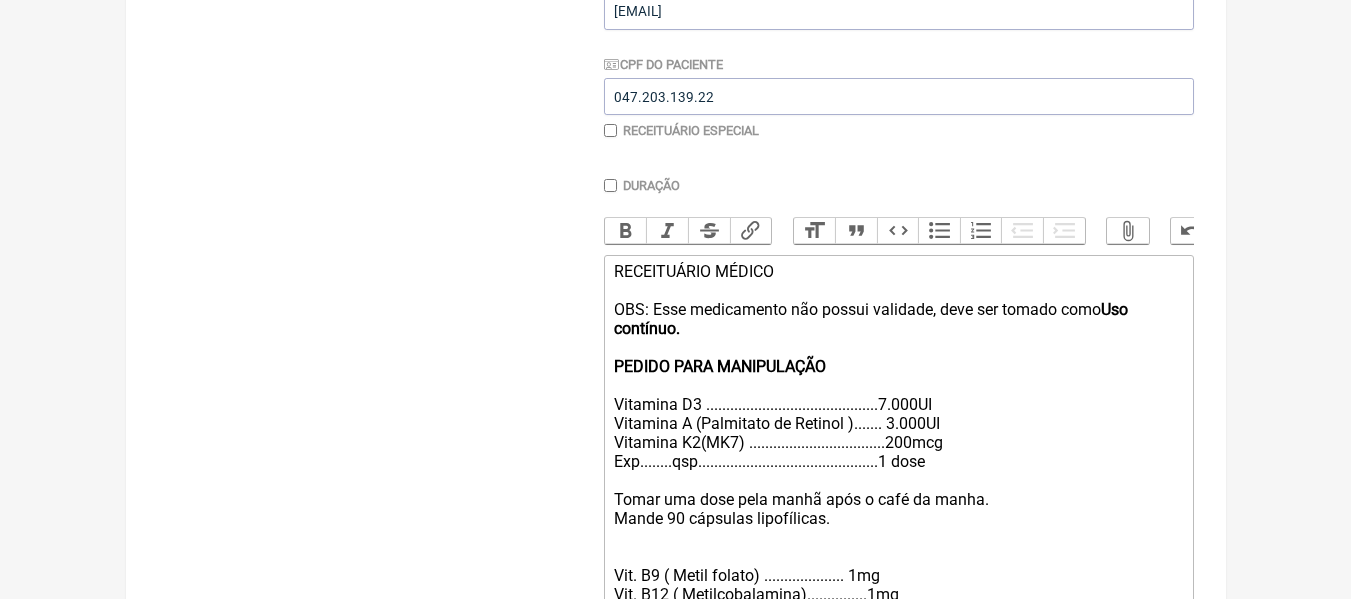 scroll, scrollTop: 528, scrollLeft: 0, axis: vertical 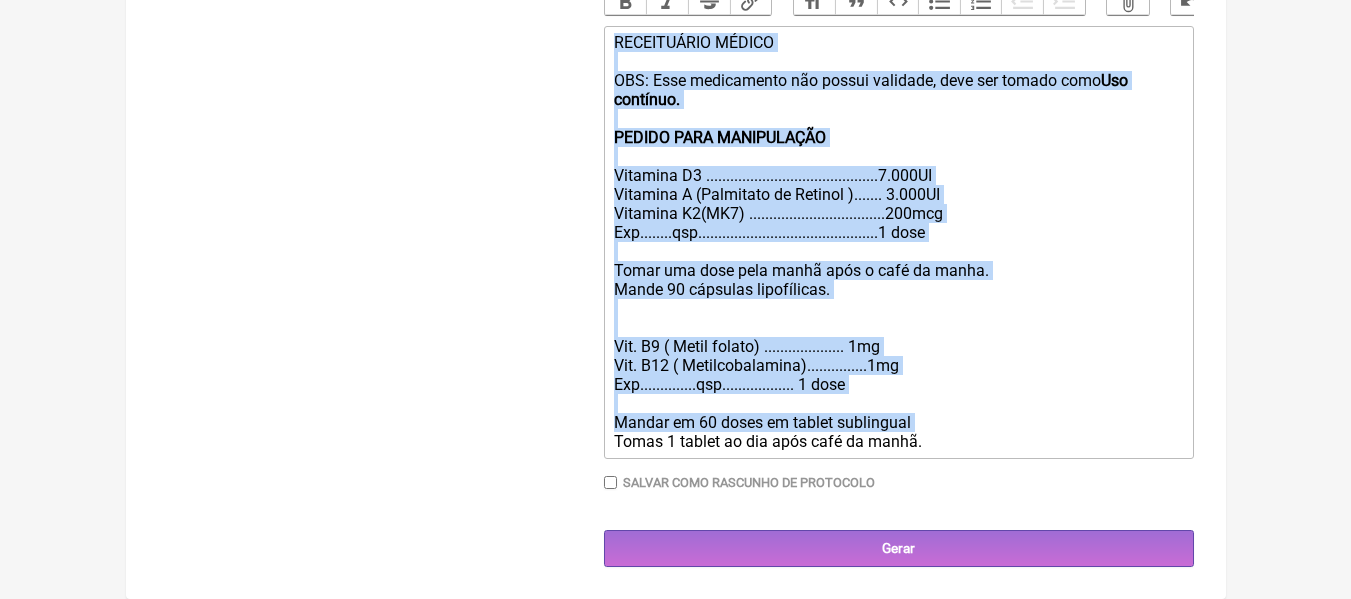 drag, startPoint x: 614, startPoint y: 283, endPoint x: 1106, endPoint y: 646, distance: 611.4188 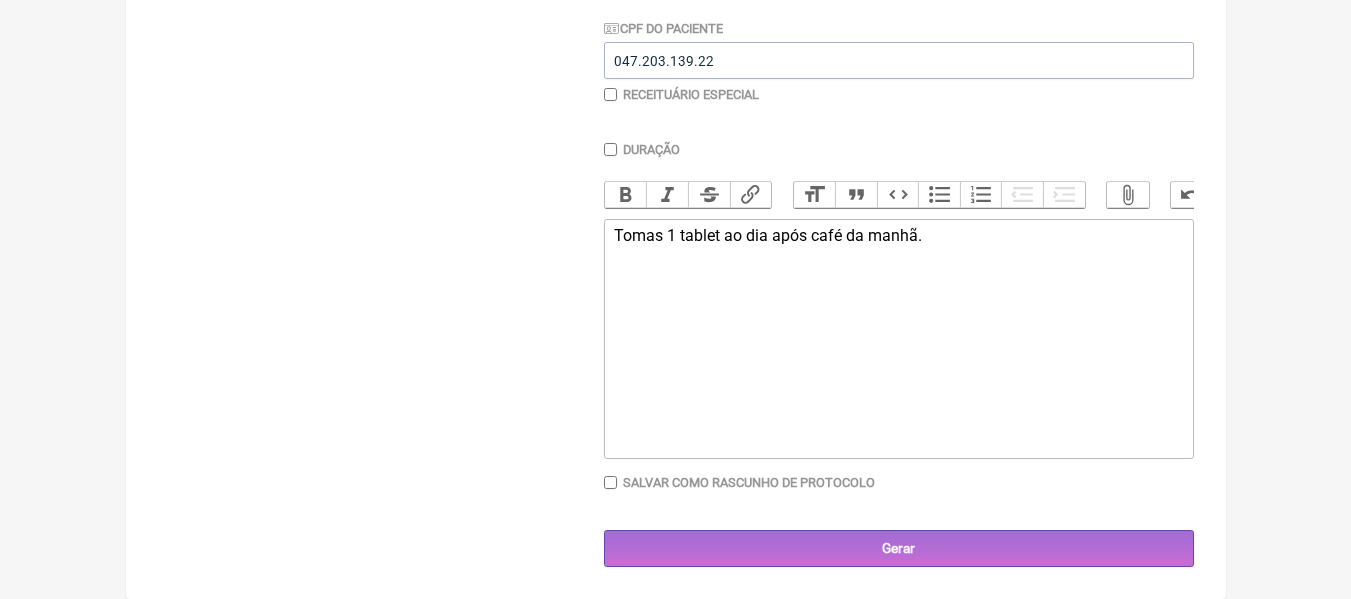 scroll, scrollTop: 578, scrollLeft: 0, axis: vertical 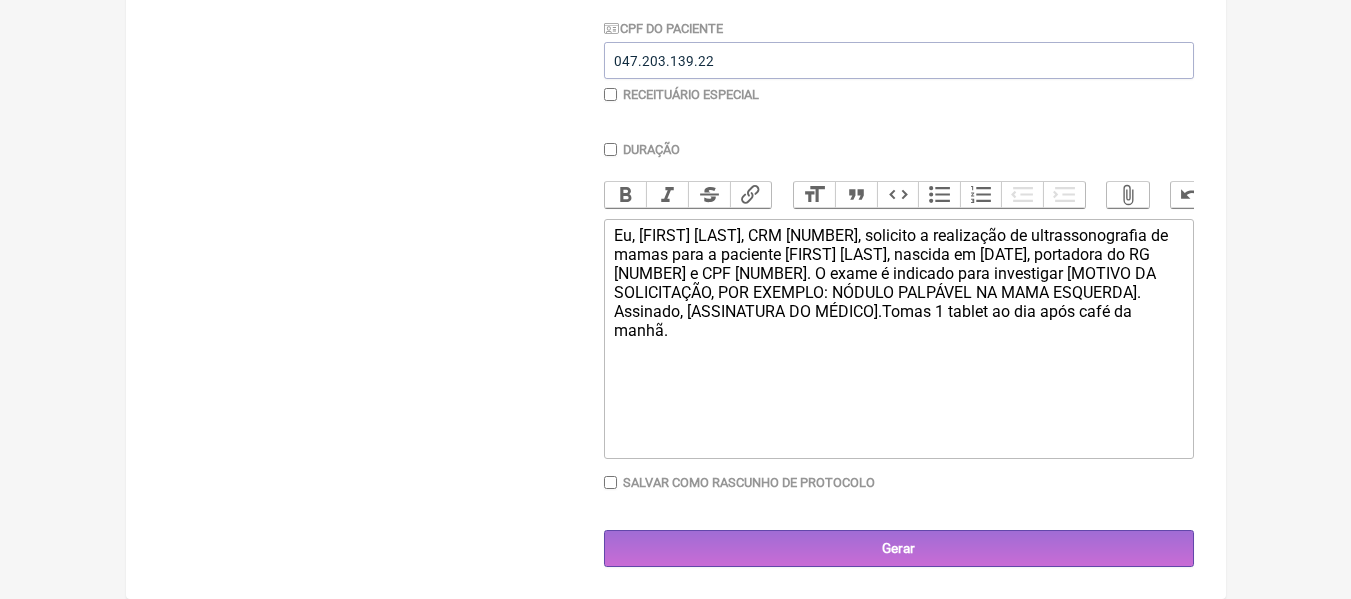 type on "<div>"Eu, [FIRST] [LAST], CRM [NUMBER], solicito a realização de ultrassonografia de mamas para a paciente [FIRST] [LAST], nascida em [DATE], portadora do RG [NUMBER] e CPF [NUMBER]. O exame é indicado para investigar [REASON]. Assinado, [SIGNATURE]"." 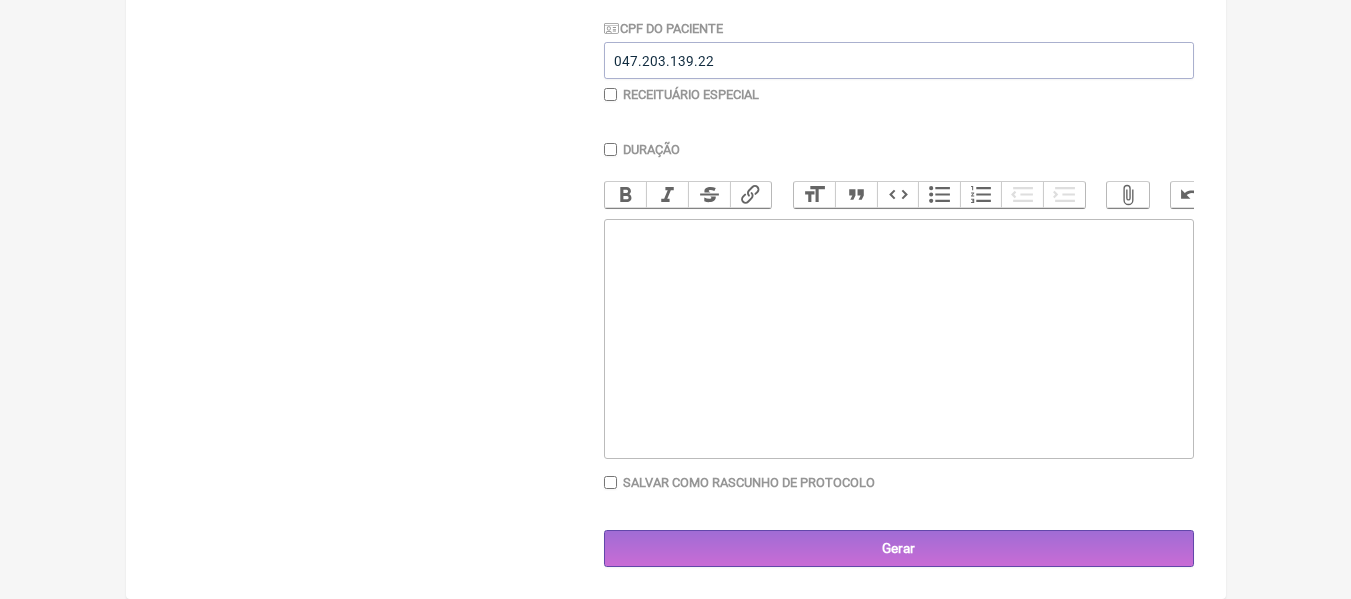 paste on "Eu, [Nome completo do médico], CRM [Número do CRM], solicito a realização de ultrassonografia de mamas para a paciente [Nome completo da paciente], nascida em [Data de nascimento], portadora do RG [Número do RG] e CPF [Número do CPF]. O exame é indicado para investigar [Motivo da solicitação, por exemplo: nódulo palpável na mama esquerda]. Assinado, [Assinatura do médico]" 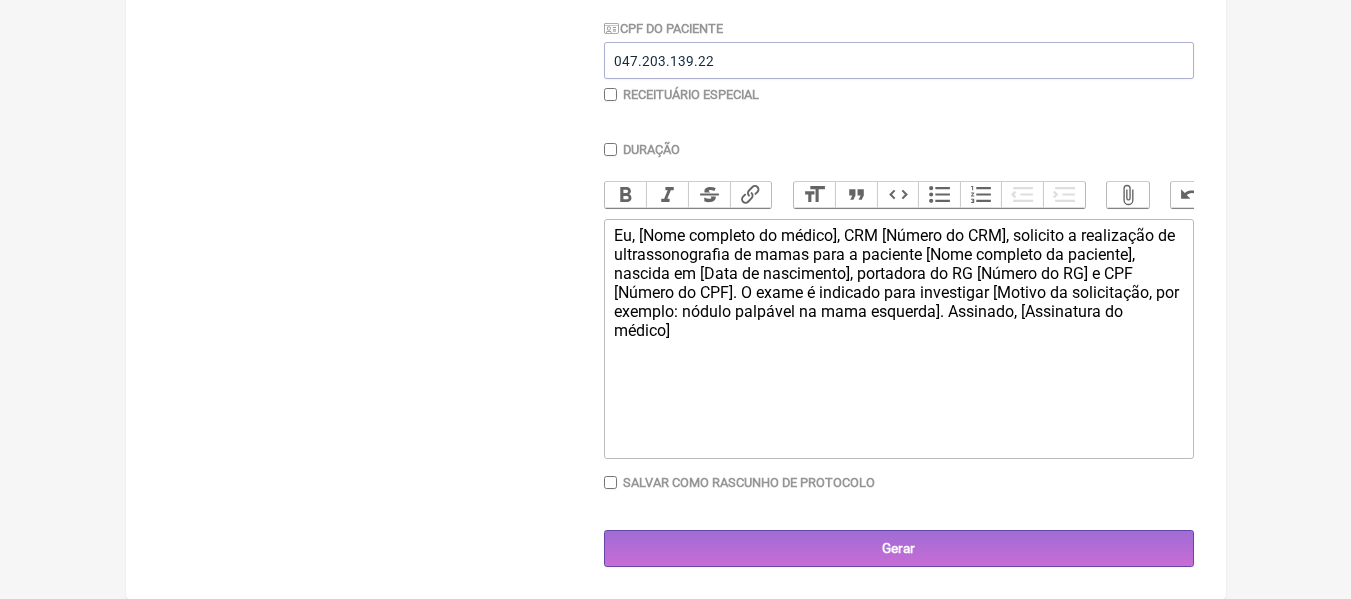 click on "Eu, [Nome completo do médico], CRM [Número do CRM], solicito a realização de ultrassonografia de mamas para a paciente [Nome completo da paciente], nascida em [Data de nascimento], portadora do RG [Número do RG] e CPF [Número do CPF]. O exame é indicado para investigar [Motivo da solicitação, por exemplo: nódulo palpável na mama esquerda]. Assinado, [Assinatura do médico]" 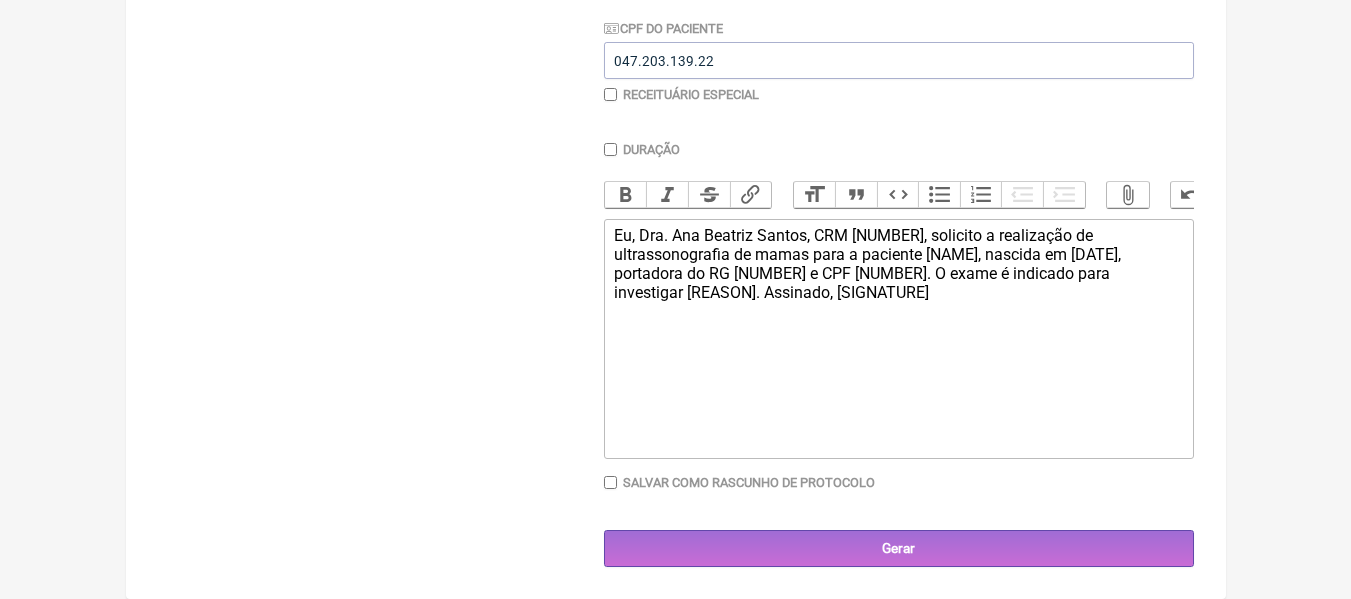 click on "Eu, Dra. Ana Beatriz Santos, CRM [NUMBER], solicito a realização de ultrassonografia de mamas para a paciente [NAME], nascida em [DATE], portadora do RG [NUMBER] e CPF [NUMBER]. O exame é indicado para investigar [REASON]. Assinado, [SIGNATURE]" 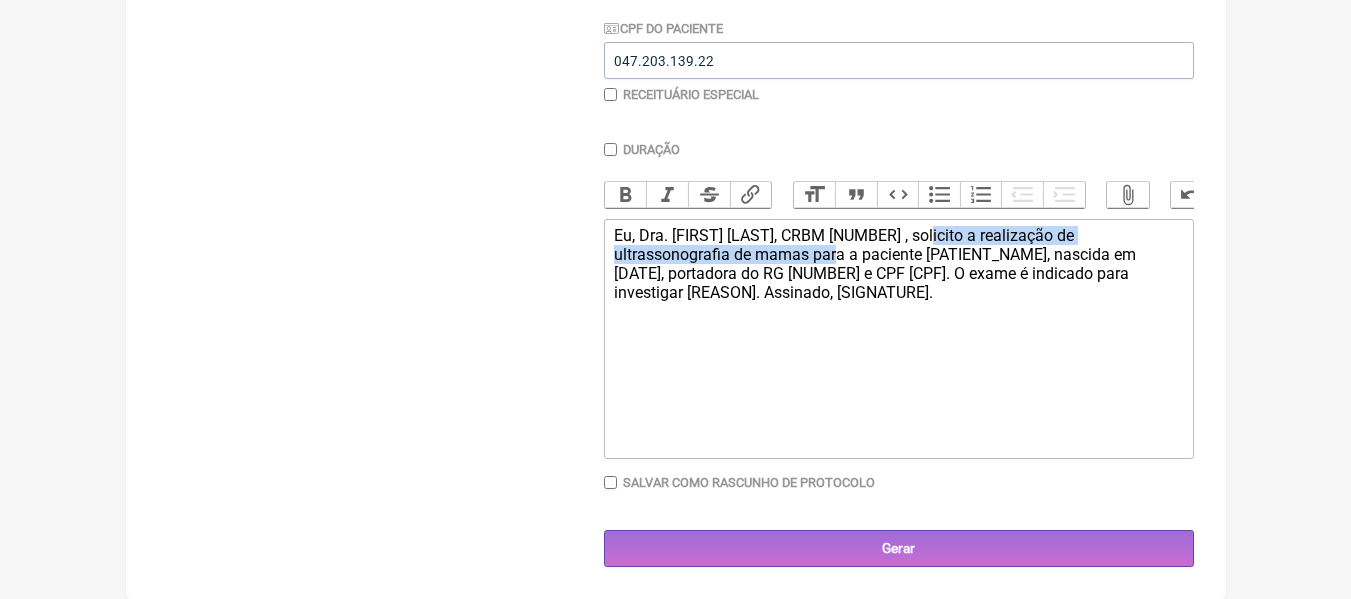 drag, startPoint x: 932, startPoint y: 235, endPoint x: 815, endPoint y: 258, distance: 119.23926 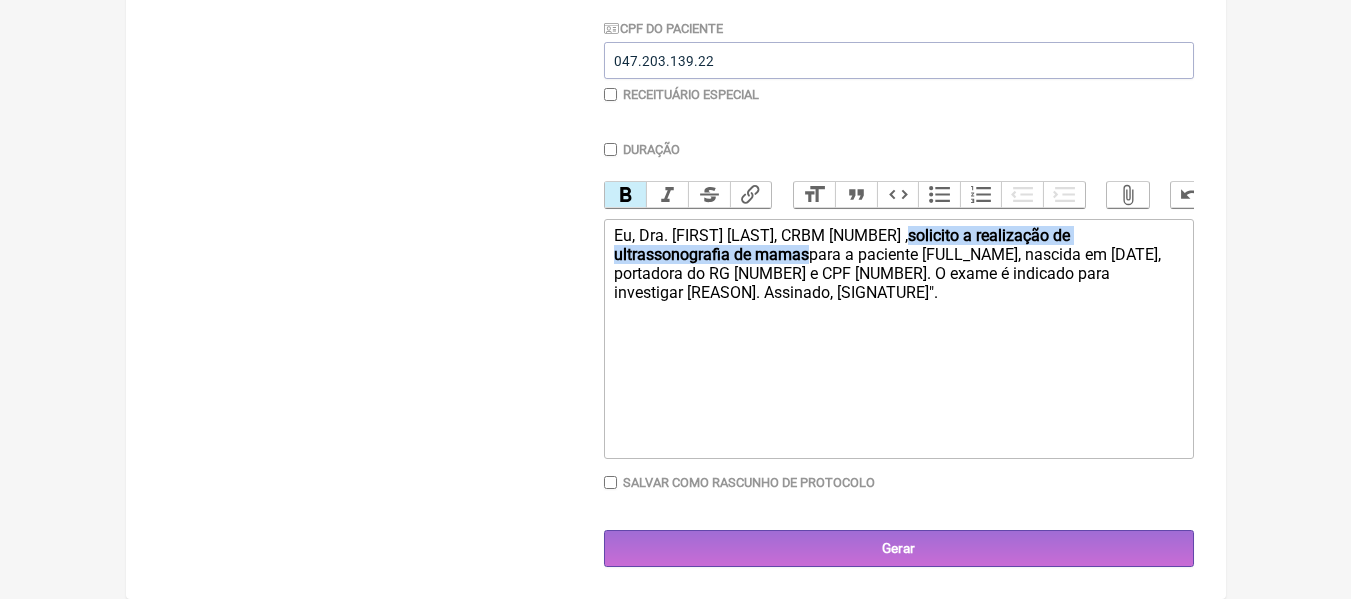 click on "Bold" at bounding box center (626, 195) 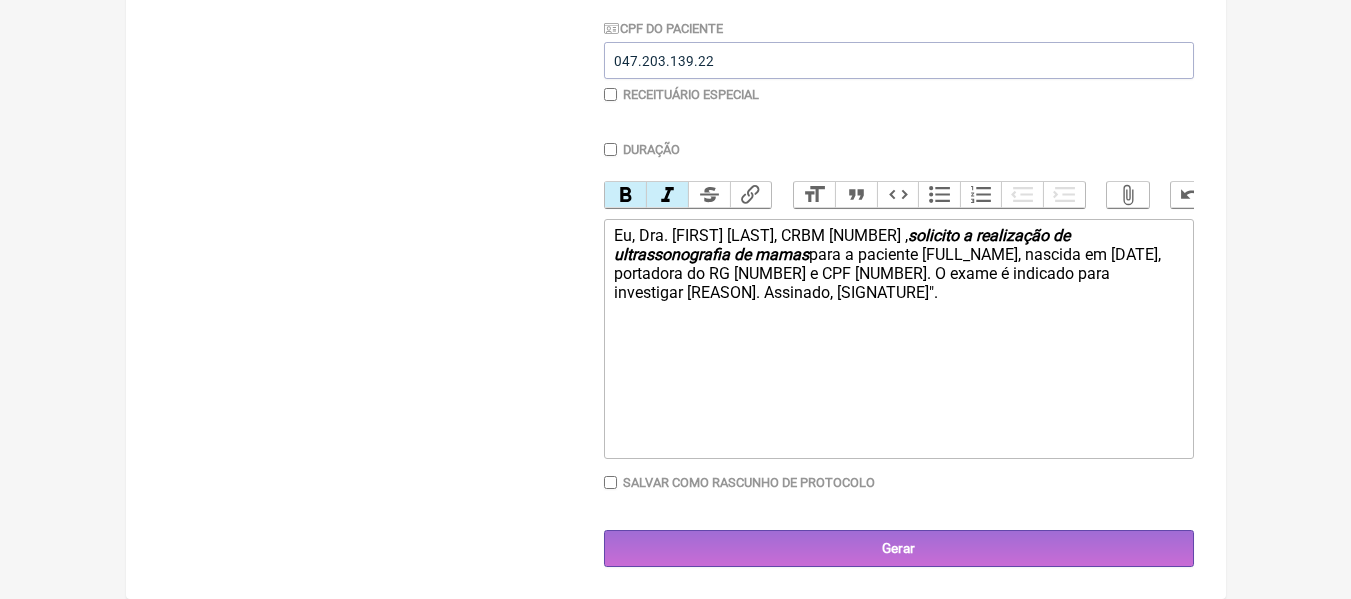 click on "Italic" at bounding box center [667, 195] 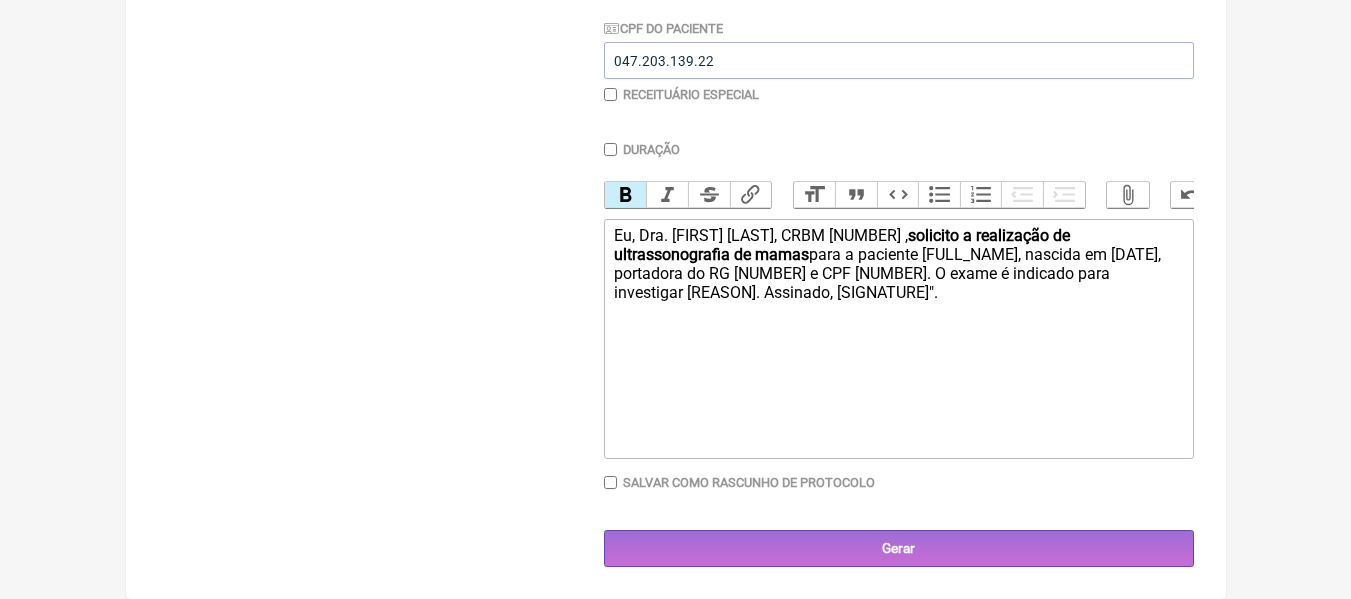 click on "Bold" at bounding box center (626, 195) 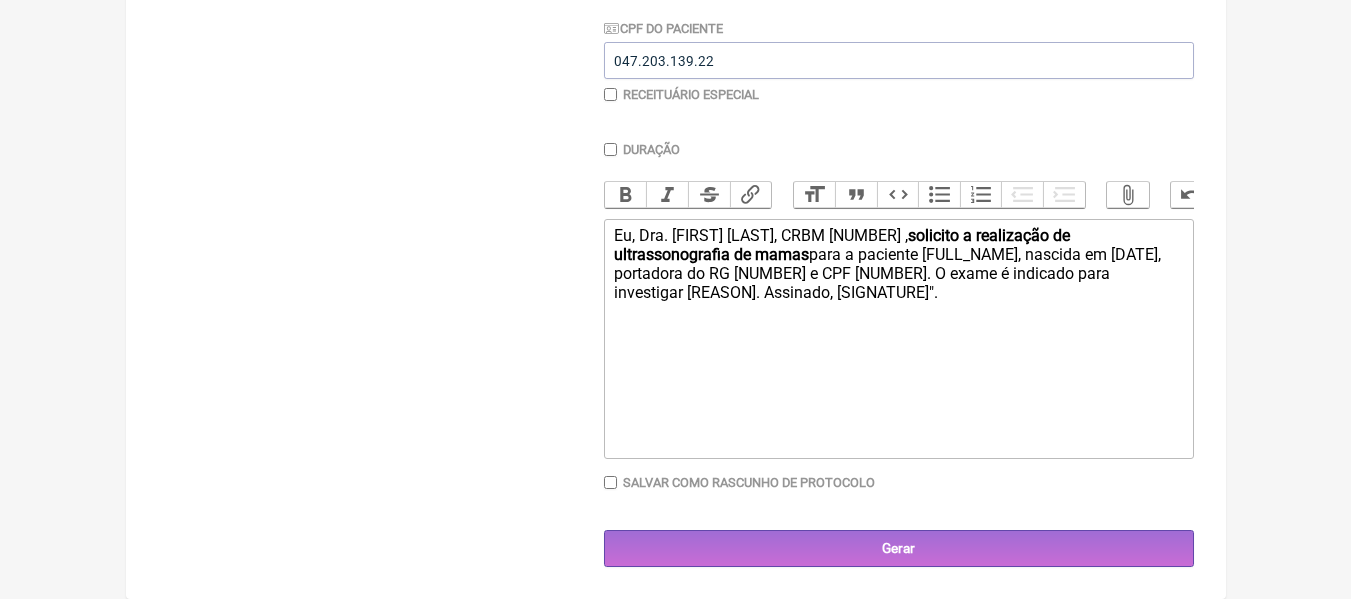 click on "Eu, Dra. [FIRST] [LAST], CRBM [NUMBER] ,  solicito a realização de ultrassonografia de mamas  para a paciente [FIRST] [LAST] [LAST], nascida em [DATE], portadora do RG [NUMBER] e CPF [NUMBER]. O exame é indicado para investigar [MOTIVO DA SOLICITAÇÃO, POR EXEMPLO: NÓDULO PALPÁVEL NA MAMA ESQUERDA]. Assinado, [ASSINATURA DO MÉDICO]." 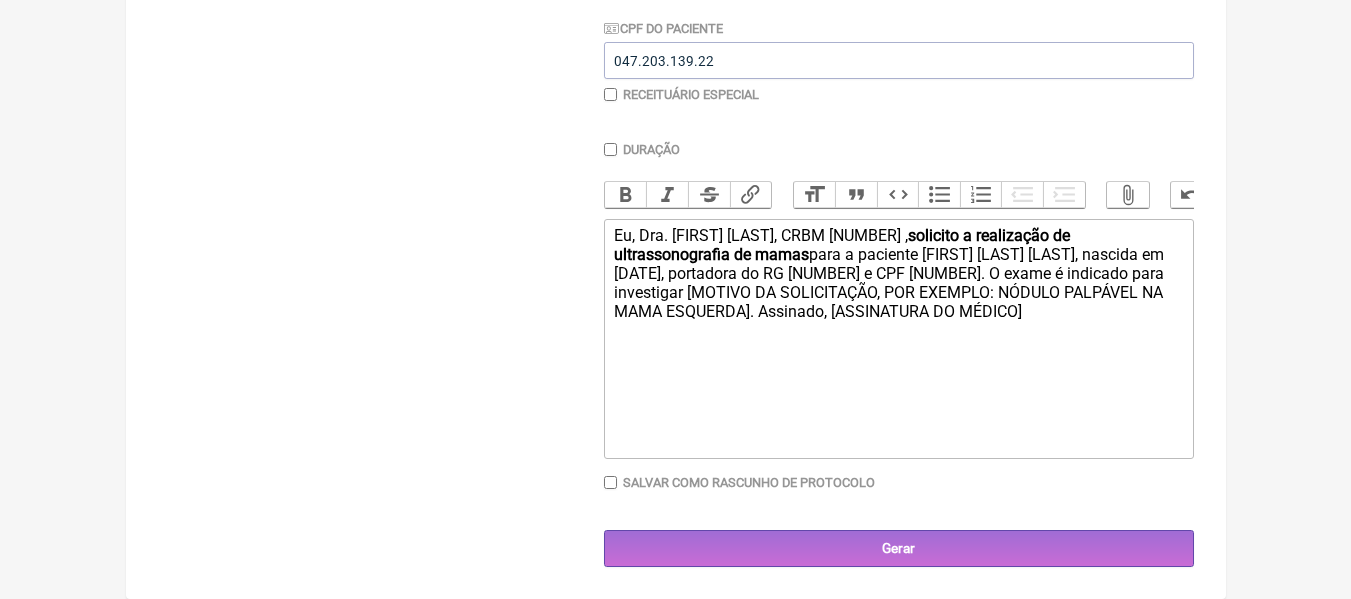 click on "Eu, Dra. [NOME], CRBM [NUMERO], solicito a realização de ultrassonografia de mamas para a paciente [FIRST] [LAST] da Silva, nascida em [DATE], portadora do RG [NUMERO] e CPF [CPF]. O exame é indicado para investigar [MOTIVO]. Assinado, [ASSINATURA]." 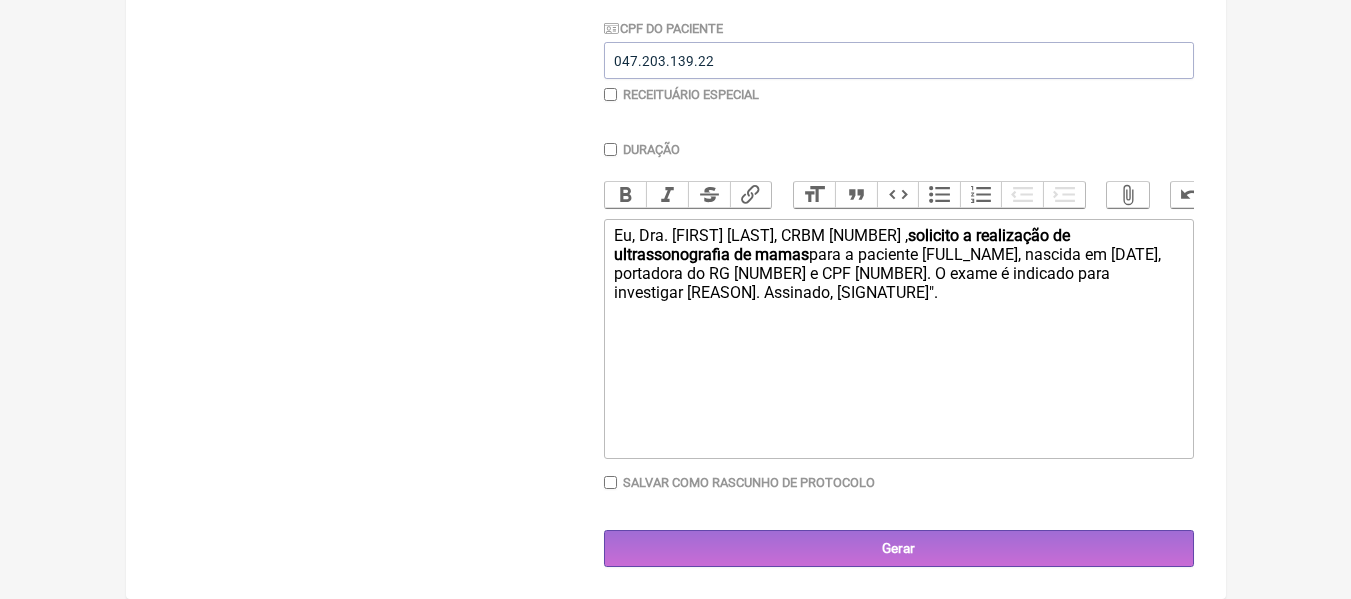 click on "<div>"Eu, Dra. [FIRST] [LAST], CRBM [CRBM],&nbsp;solicito a realização de ultrassonografia de mamas&nbsp; para a paciente [FIRST] [LAST], nascida em [DATE], portadora do RG [RG] e CPF [CPF]. O exame é indicado para investigar [Motivo da solicitação, por exemplo: nódulo palpável na mama esquerda]. Assinado, [Assinatura do médico]"." 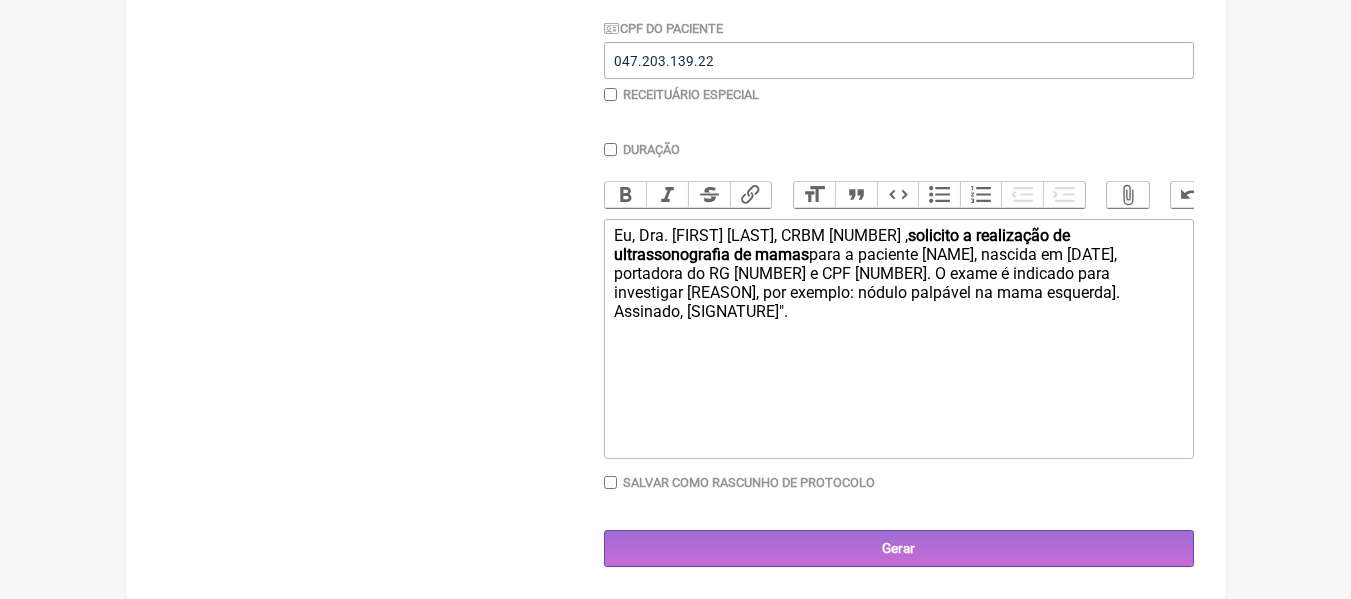click on "Eu, Dra. [FIRST] [LAST], CRBM [NUMBER], solicito a realização de ultrassonografia de mamas para a paciente [FIRST] [LAST], nascida em [DATE], portadora do RG [NÚMERO DO RG] e CPF [NÚMERO DO CPF]. O exame é indicado para investigar [MOTIVO DA SOLICITAÇÃO, POR EXEMPLO: NÓDULO PALPÁVEL NA MAMA ESQUERDA]. Assinado, [ASSINATURA DO MÉDICO]." 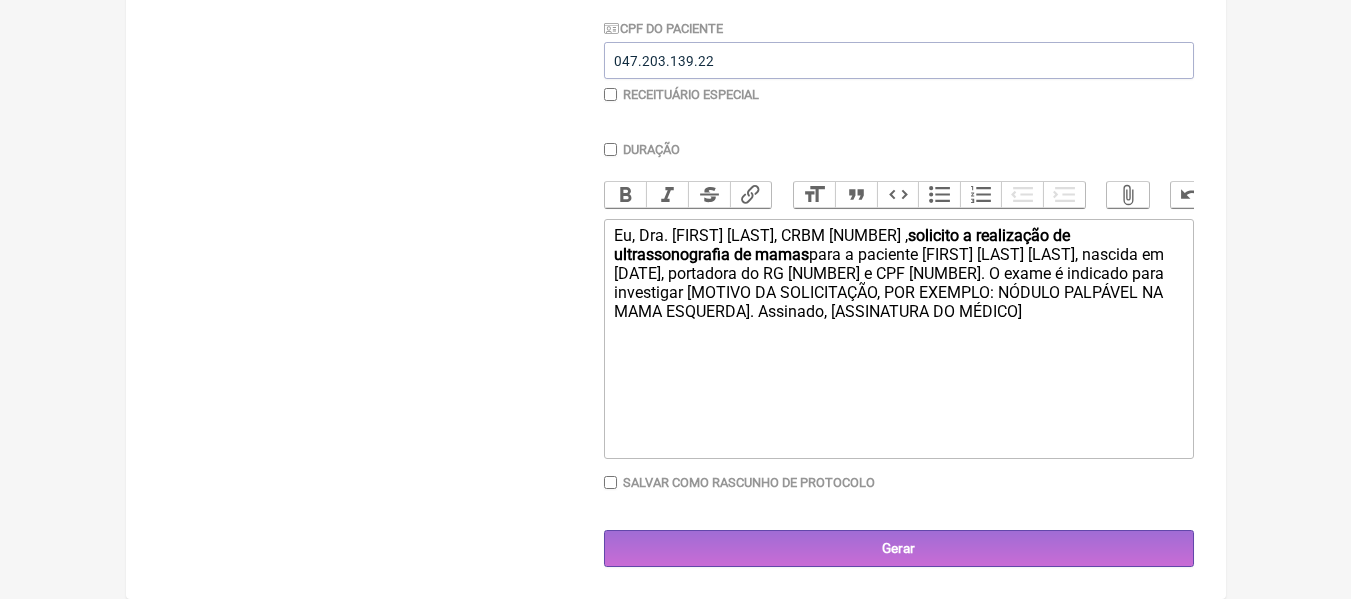 click on ""Eu, Dra. [FIRST] [LAST], CRBM [NUMBER] ,  solicito a realização de ultrassonografia de mamas  para a paciente [FIRST] [LAST], nascida em [DATE]/[MONTH]/[YEAR], portadora do RG [NUMBER] e CPF [NUMBER]. O exame é indicado para investigar [Motivo da solicitação, por exemplo: nódulo palpável na mama esquerda]. Assinado, [Assinatura do médico]"." 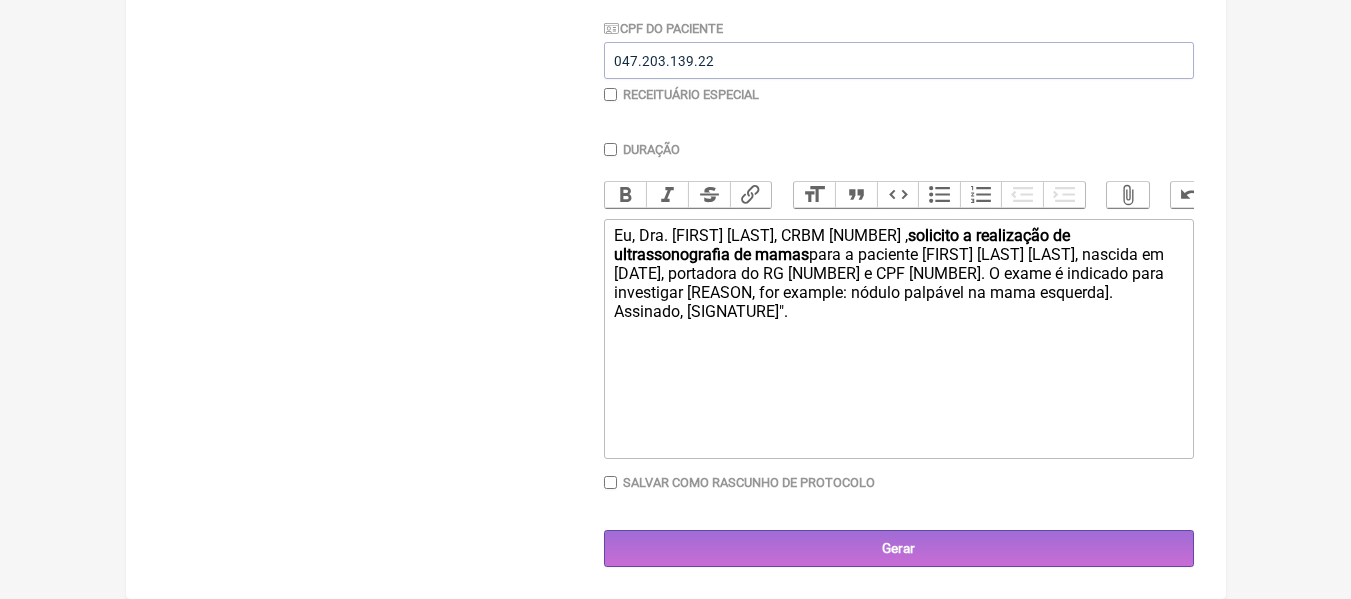 click on ""Eu, Dra. [FIRST] [LAST], CRBM 011580 ,  solicito a realização de ultrassonografia de mamas  para a paciente [FIRST] [LAST], nascida em [DATE], portadora do RG [NUMBER] e CPF [NUMBER]. O exame é indicado para investigar [Motivo da solicitação, por exemplo: nódulo palpável na mama esquerda]. Assinado, [Assinatura do médico]"." 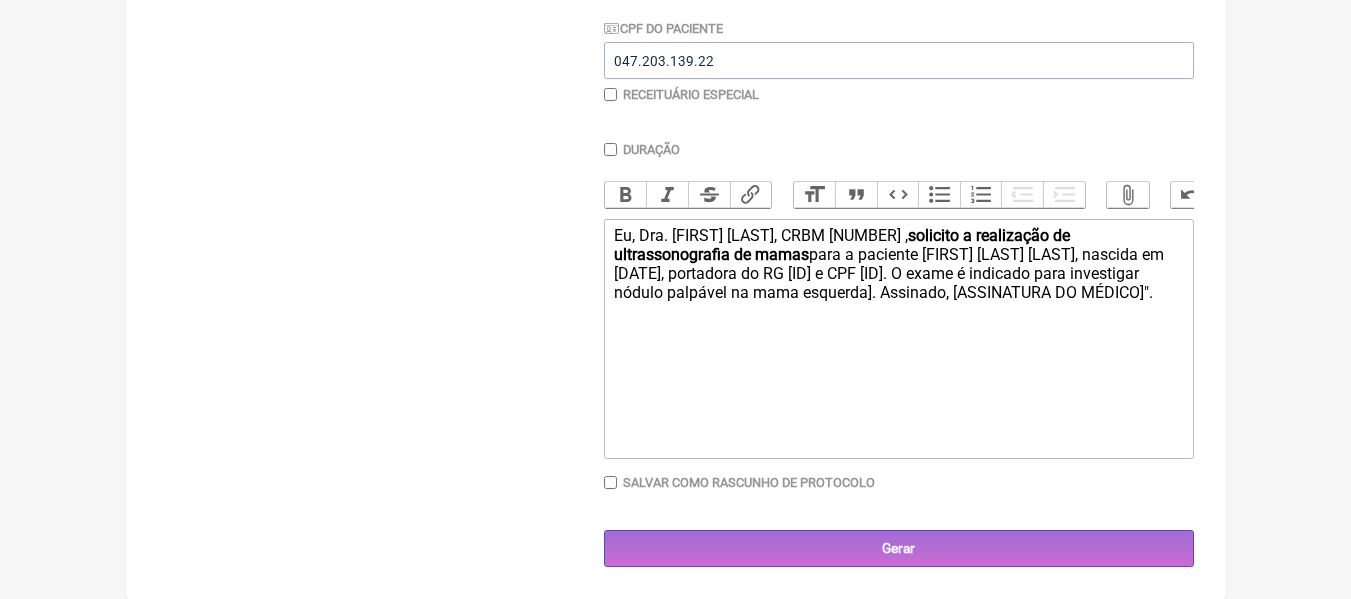 click on "Eu, Dra. [FIRST] [LAST], CRBM [NUMBER] ,  solicito a realização de ultrassonografia de mamas  para a paciente [FIRST] [LAST] [LAST], nascida em 31/01/1984, portadora do RG 4263603 e CPF 047.203.139-22. O exame é indicado para investigar  nódulo palpável na mama esquerda]. Assinado, [ASSINATURA DO MÉDICO]." 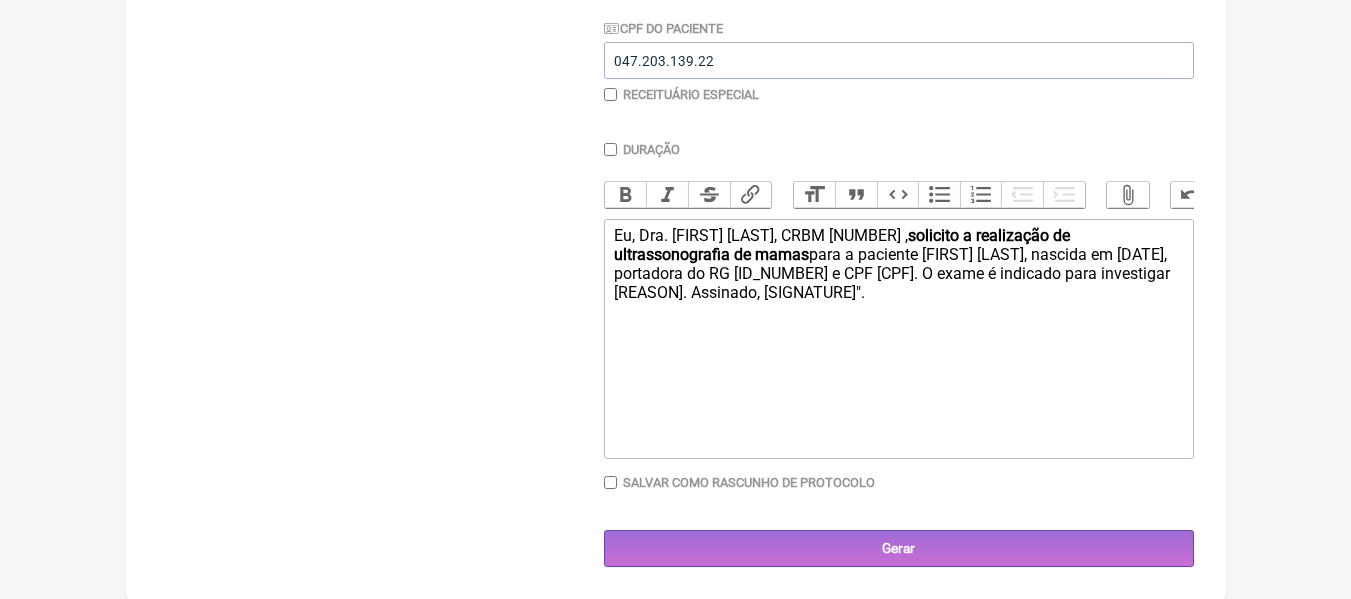 click on "Eu, Dra. [FIRST] [LAST], CRBM [ID] ,  solicito a realização de ultrassonografia de mamas  para a paciente [FIRST] [LAST] [LAST], nascida em [DATE], portadora do RG [ID] e CPF [ID]. O exame é indicado para investigar  nódulo palpável em Ambas as mama esquerda]. Assinado, [ASSINATURA DO MÉDICO]"." 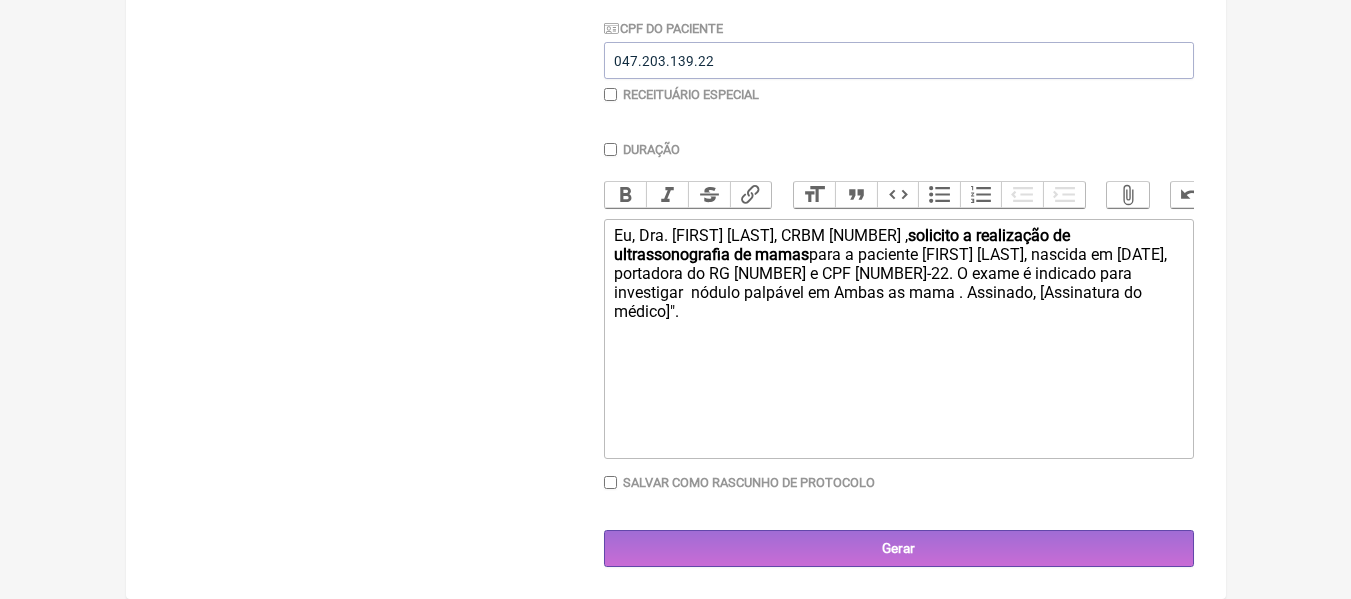 click on ""Eu, Dra. [FIRST] [LAST], CRBM [NUMBER],  solicito a realização de ultrassonografia de mamas  para a paciente [PATIENT_NAME], nascida em [DATE], portadora do RG [NUMBER] e CPF [CPF]. O exame é indicado para investigar  nódulo palpável em Ambas as mama . Assinado, [SIGNATURE]"." 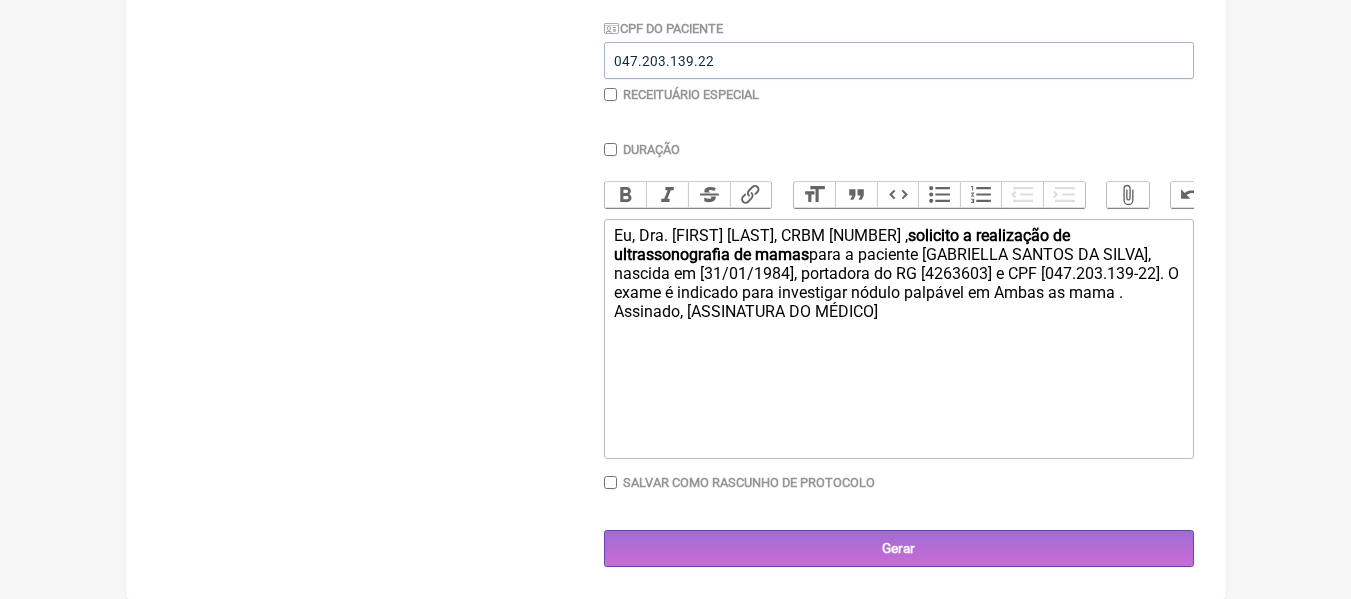 click on ""Eu, Dra. [FIRST] [LAST], CRBM 011580 ,  solicito a realização de ultrassonografia de mamas  para a paciente [FIRST] [LAST], nascida em [DATE], portadora do RG [NUMBER] e CPF [NUMBER]. O exame é indicado para investigar nódulo palpável em Ambas as mama . Assinado, [Assinatura do médico]"." 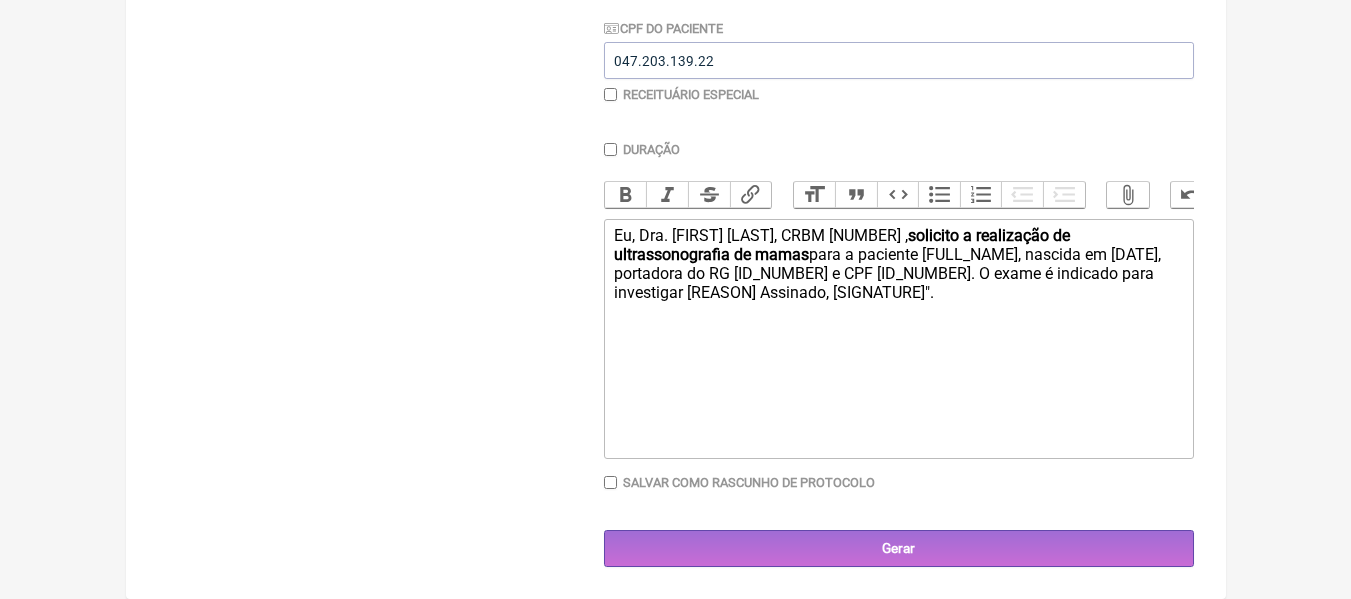 click on "Eu, Dra. [FIRST] [LAST], CRBM 011580 , solicito a realização de ultrassonografia de mamas para a paciente [FIRST] [LAST], nascida em [DATE], portadora do RG [NUMBER] e CPF [NUMBER]. O exame é indicado para investigar nódulo palpável em Ambas as Mamas ( Direita e Es . Assinado, [Assinatura do médico]"." 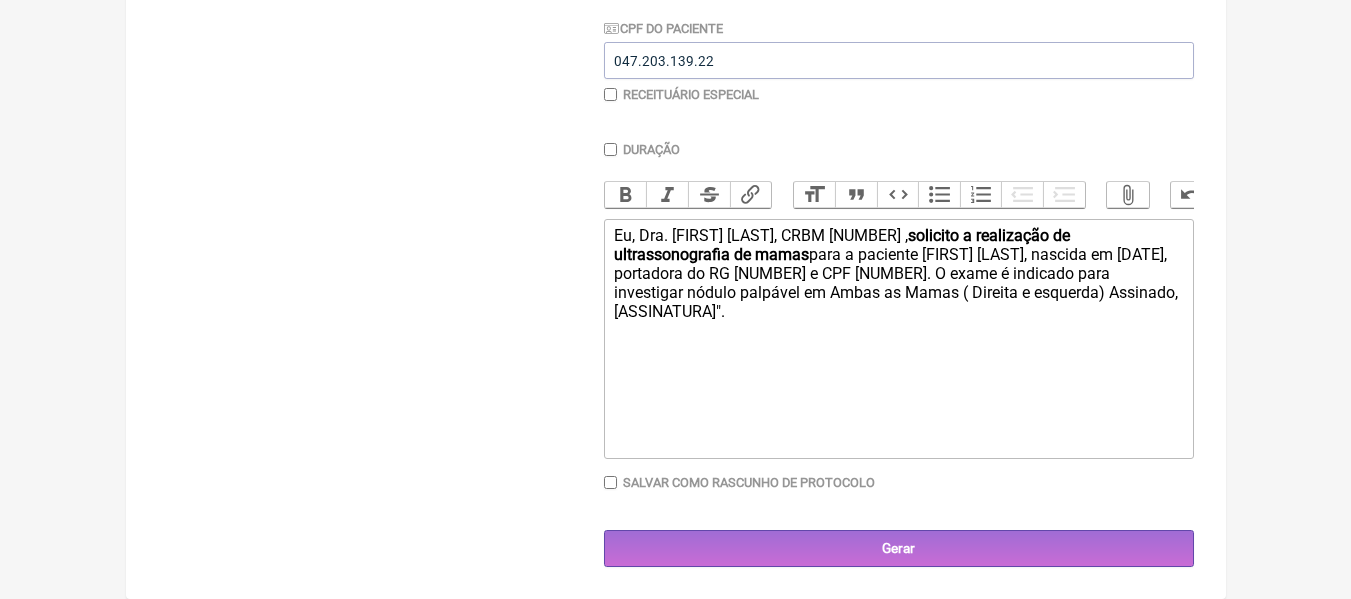 click on "Eu, Dra. [FIRST] [LAST], CRBM [CRBM], solicito a realização de ultrassonografia de mamas para a paciente [FIRST] [LAST], nascida em [DATE], portadora do RG [RG] e CPF [CPF]. O exame é indicado para investigar nódulo palpável em Ambas as Mamas ( Direita e esquerda) Assinado, [Assinatura do médico]"." 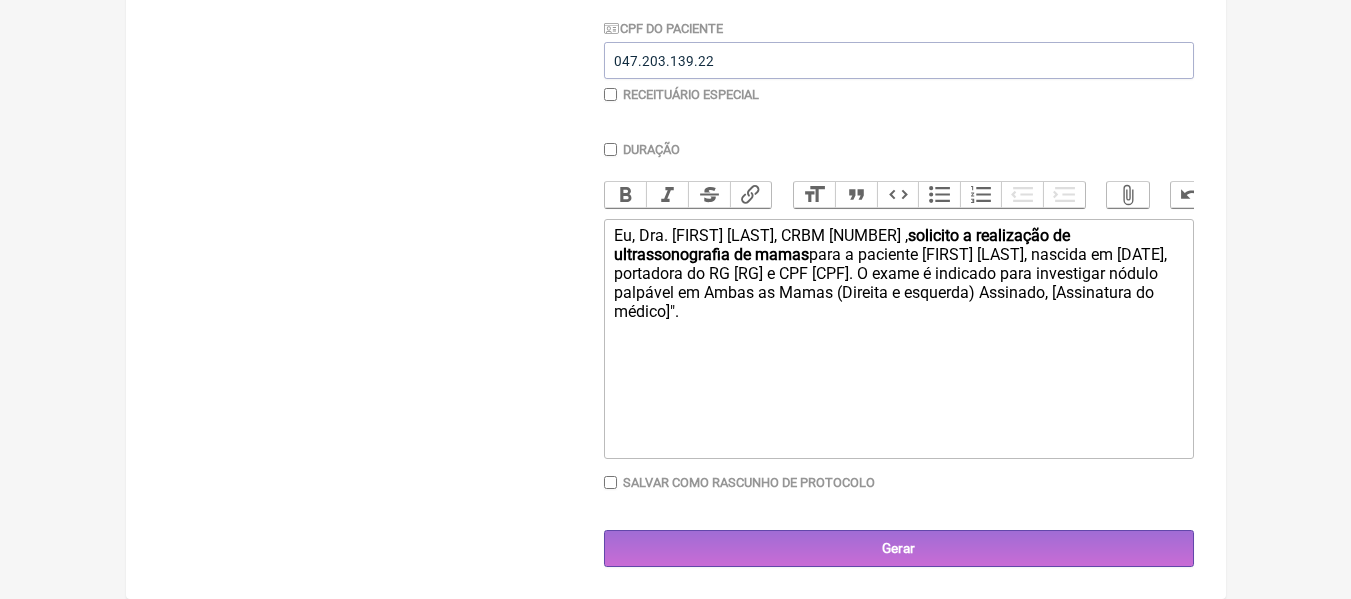 click on "Eu, Dra. [FIRST] [LAST], CRBM [NUMBER], solicito a realização de ultrassonografia de mamas para a paciente [FIRST] [LAST], nascida em [DATE], portadora do RG [NUMBER] e CPF [NUMBER]. O exame é indicado para investigar [MOTIVO]. Assinado, [SIGNATURE]." 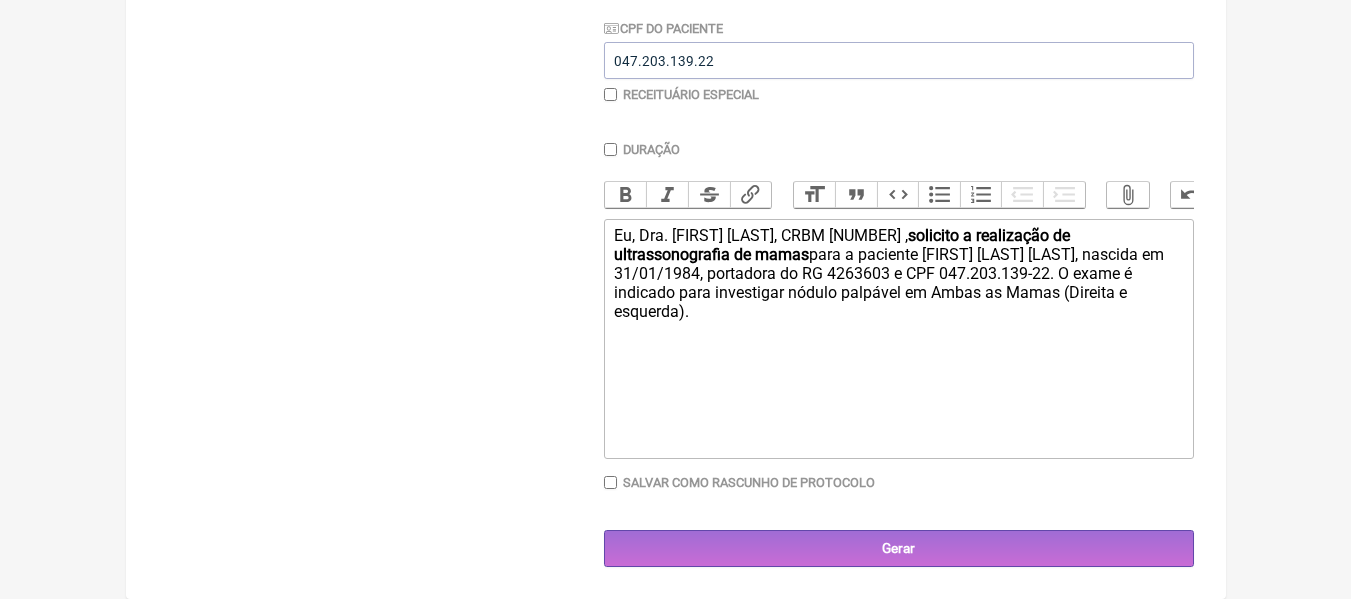 click on ""Eu, Dra. [FIRST] [LAST], CRBM [NUMBER] ,  solicito a realização de ultrassonografia de mamas  para a paciente [FIRST] [LAST], nascida em [DATE]/[MONTH]/[YEAR], portadora do RG [NUMBER] e CPF [NUMBER]. O exame é indicado para investigar nódulo palpável em Ambas as Mamas (Direita e esquerda)." 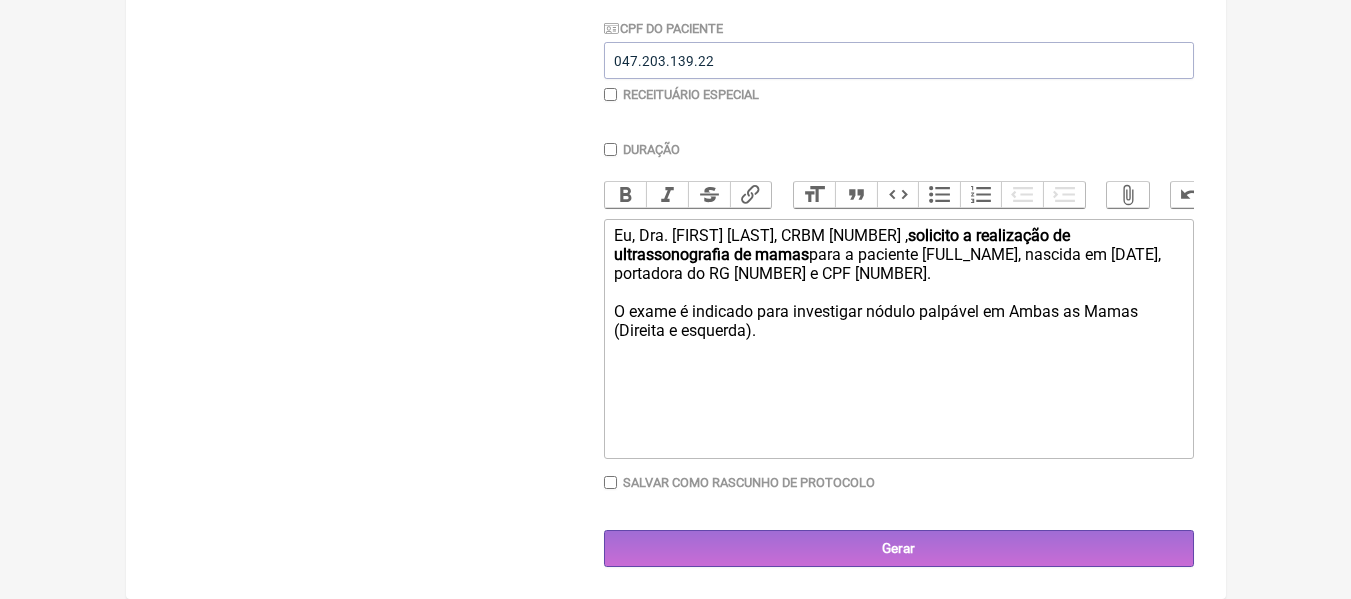 click on "solicito a realização de ultrassonografia de mamas" 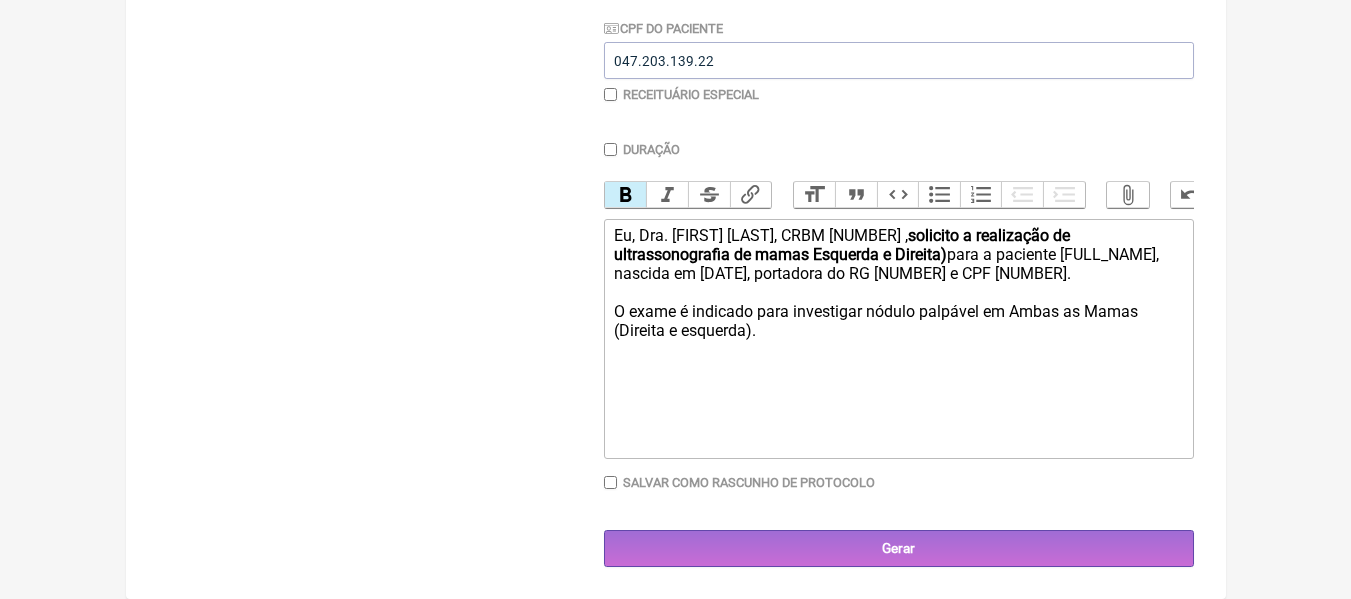 click on "solicito a realização de ultrassonografia de mamas Esquerda e Direita)" 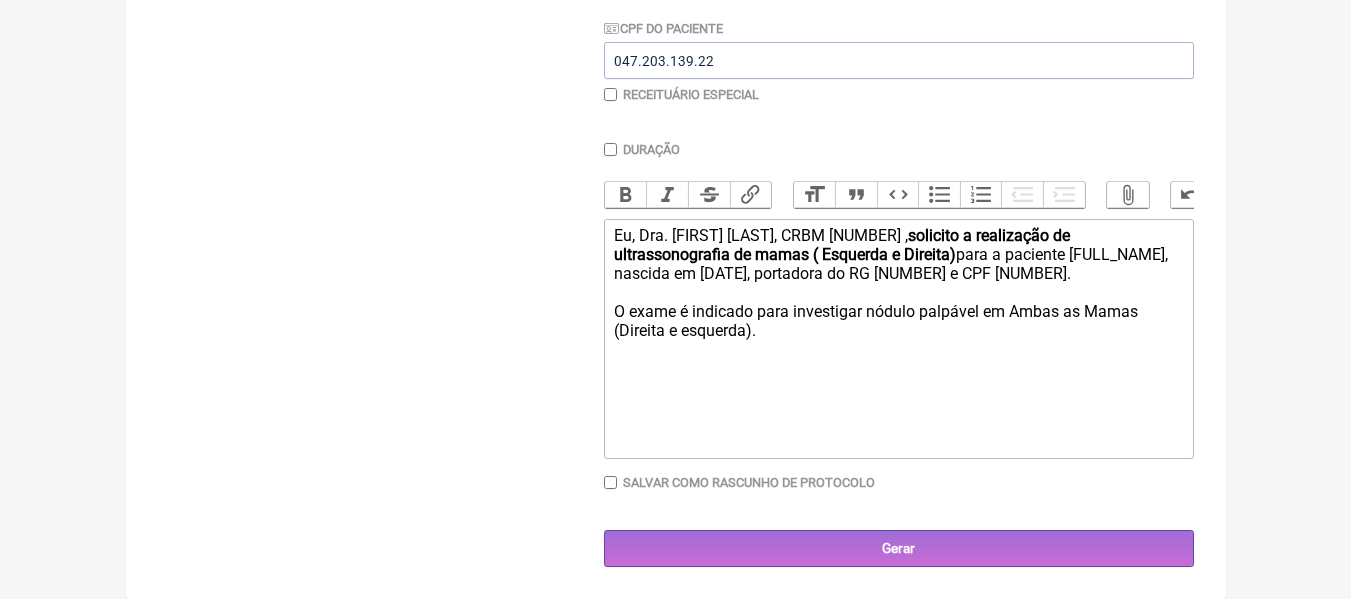 click on "Eu, Dra. Ana Beatriz Santos, CRBM 011580 , solicito a realização de ultrassonografia de mamas ( Esquerda e Direita) para a paciente [NAME], nascida em [DATE], portadora do RG [NUMBER] e CPF [NUMBER]. O exame é indicado para investigar nódulo palpável em Ambas as Mamas (Direita e esquerda)." 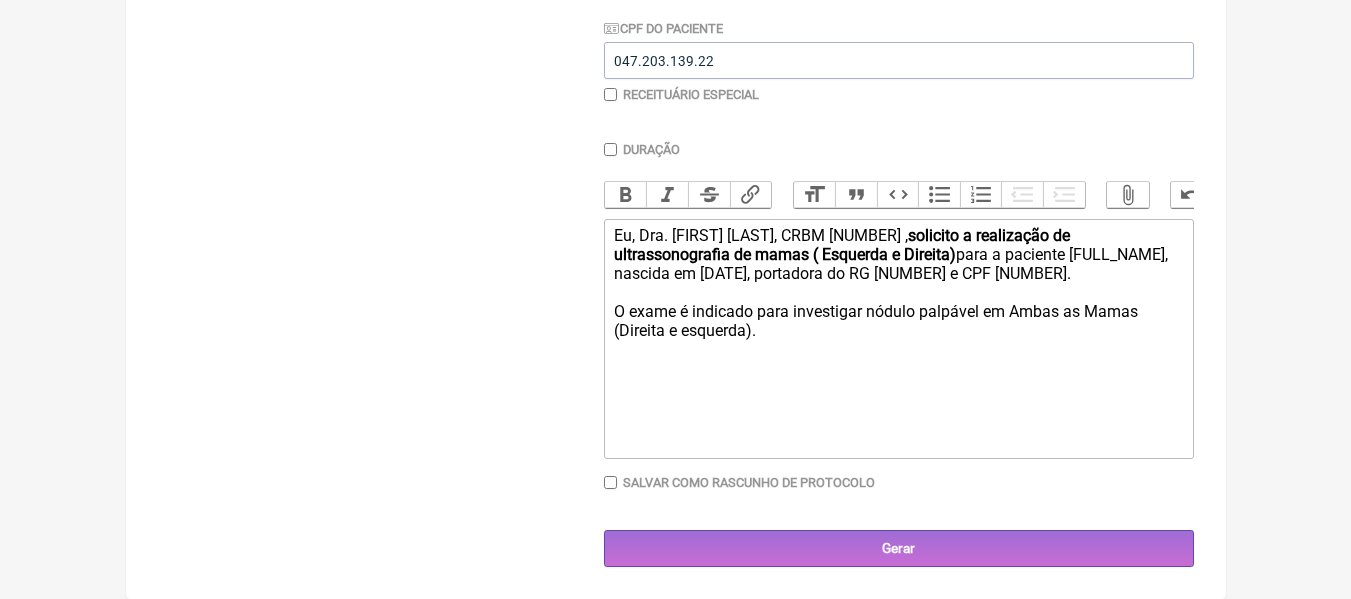 click on "Eu, Dra. Ana Beatriz Santos, CRBM 011580 , solicito a realização de ultrassonografia de mamas ( Esquerda e Direita) para a paciente [NAME], nascida em [DATE], portadora do RG [NUMBER] e CPF [NUMBER]. O exame é indicado para investigar nódulo palpável em Ambas as Mamas (Direita e esquerda)." 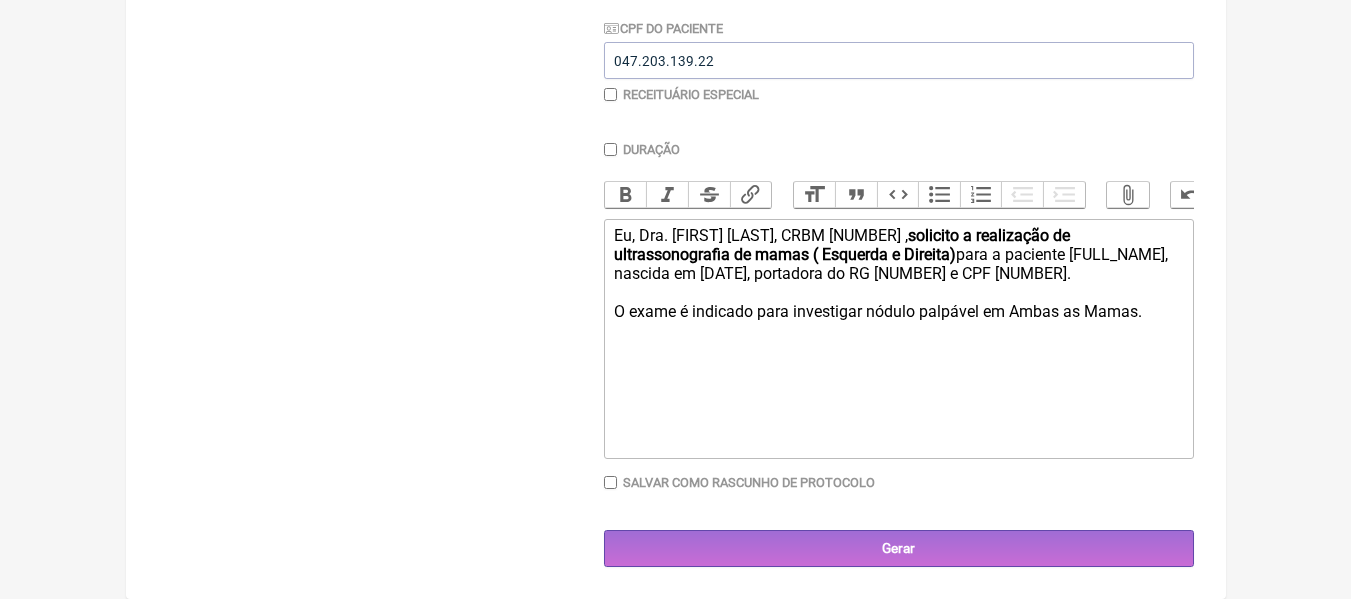 click on "Eu, Dra. [FIRST] [LAST], CRBM 011580 , solicito a realização de ultrassonografia de mamas ( Esquerda e Direita)para a paciente [FIRST] [LAST], nascida em [DATE]/[MONTH]/[YEAR], portadora do RG [NUMBER] e CPF [NUMBER].[NUMBER]-[NUMBER].[NUMBER]. O exame é indicado para investigar nódulo palpável em Ambas as Mamas." 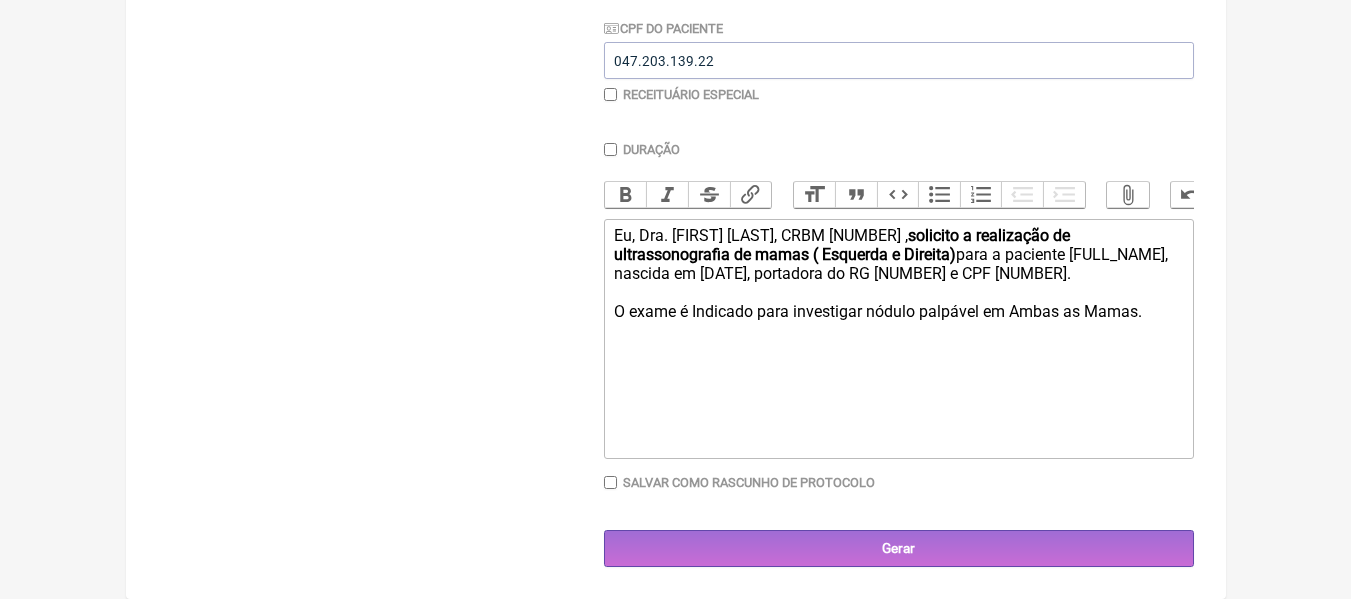 click on ""Eu, Dra. [FIRST] [LAST], CRBM [CRBM], solicito a realização de ultrassonografia de mamas ( Esquerda e Direita)&nbsp; para a paciente [FIRST] [LAST], nascida em [DATE], portadora do RG [RG] e CPF [CPF].&nbsp;
O exame é Indicado para investigar nódulo palpável em Ambas as Mamas." 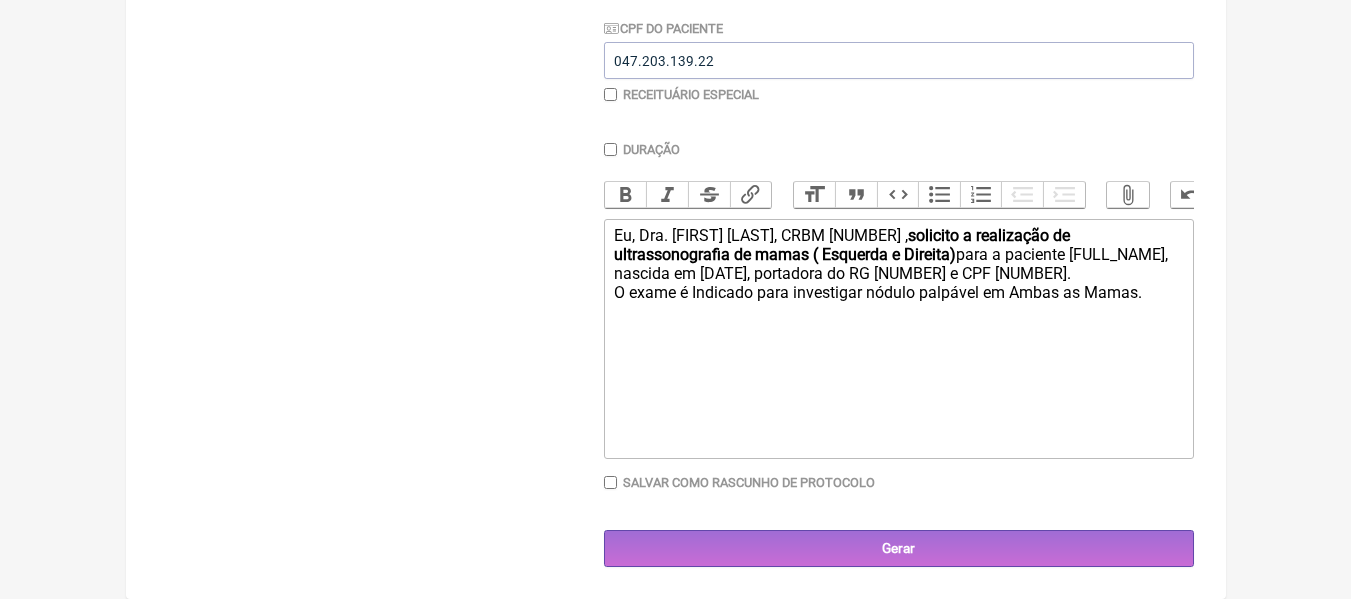 click on ""Eu, Dra. [FIRST] [LAST], CRBM [CRBM], solicito a realização de ultrassonografia de mamas ( Esquerda e Direita)&nbsp; para a paciente [FIRST] [LAST], nascida em [DATE], portadora do RG [RG] e CPF [CPF].&nbsp;
O exame é Indicado para investigar nódulo palpável em Ambas as Mamas." 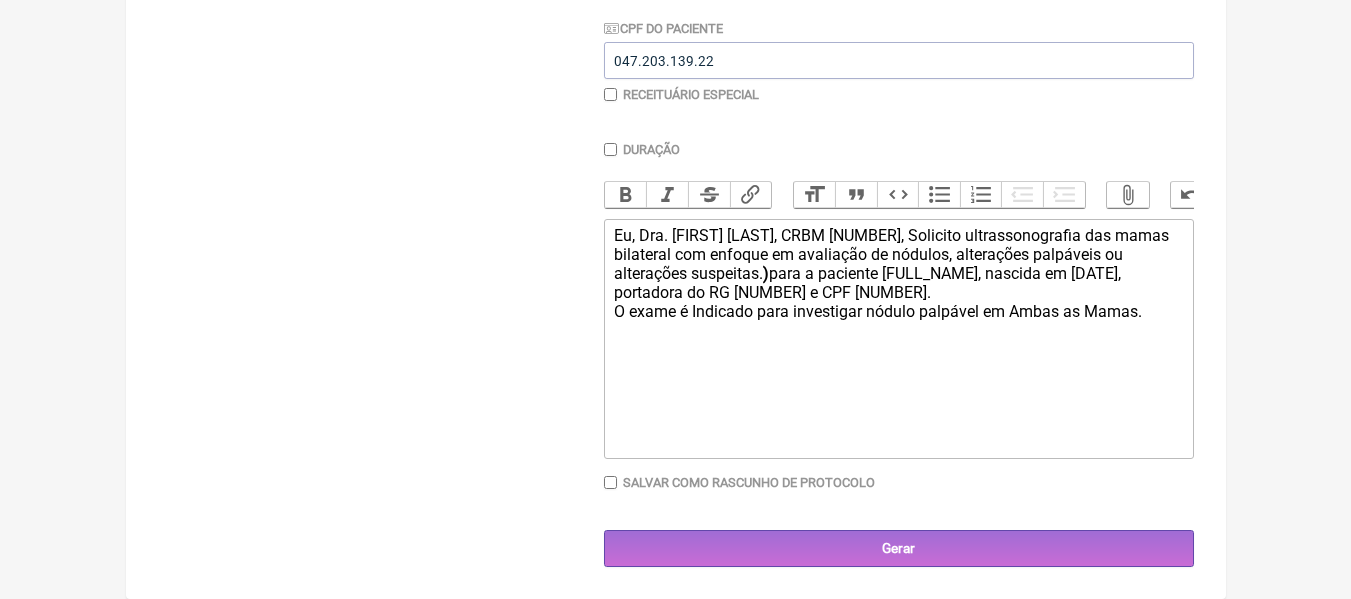 drag, startPoint x: 731, startPoint y: 258, endPoint x: 768, endPoint y: 275, distance: 40.718548 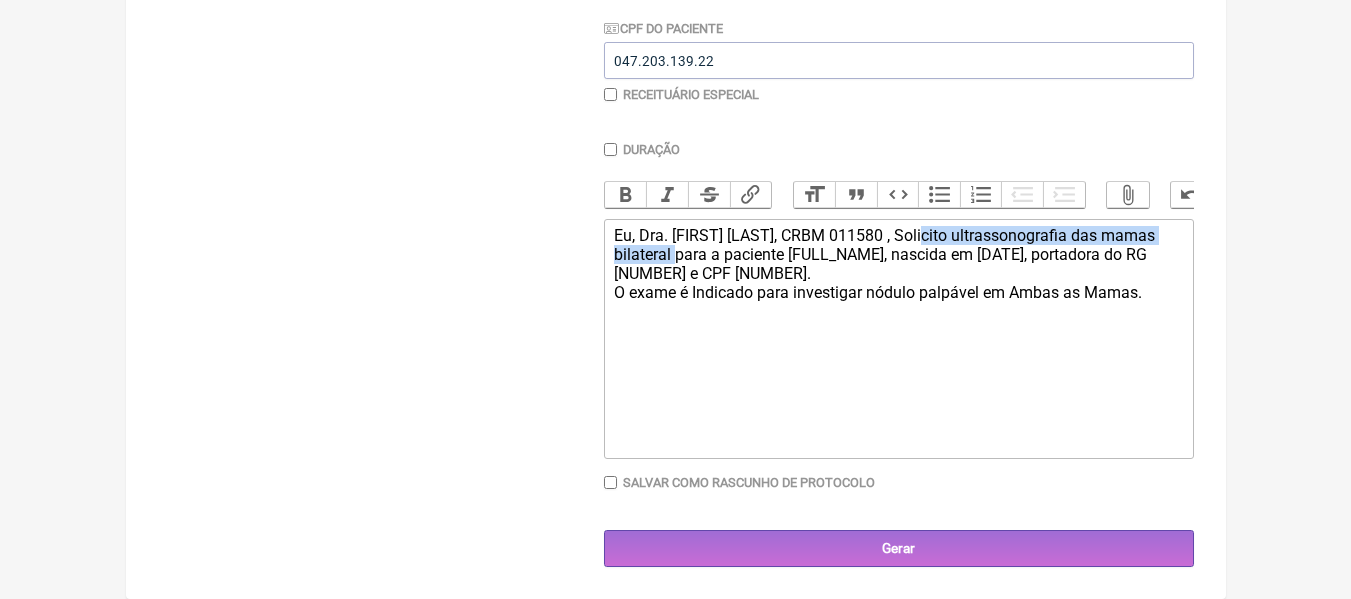 drag, startPoint x: 926, startPoint y: 233, endPoint x: 735, endPoint y: 251, distance: 191.8463 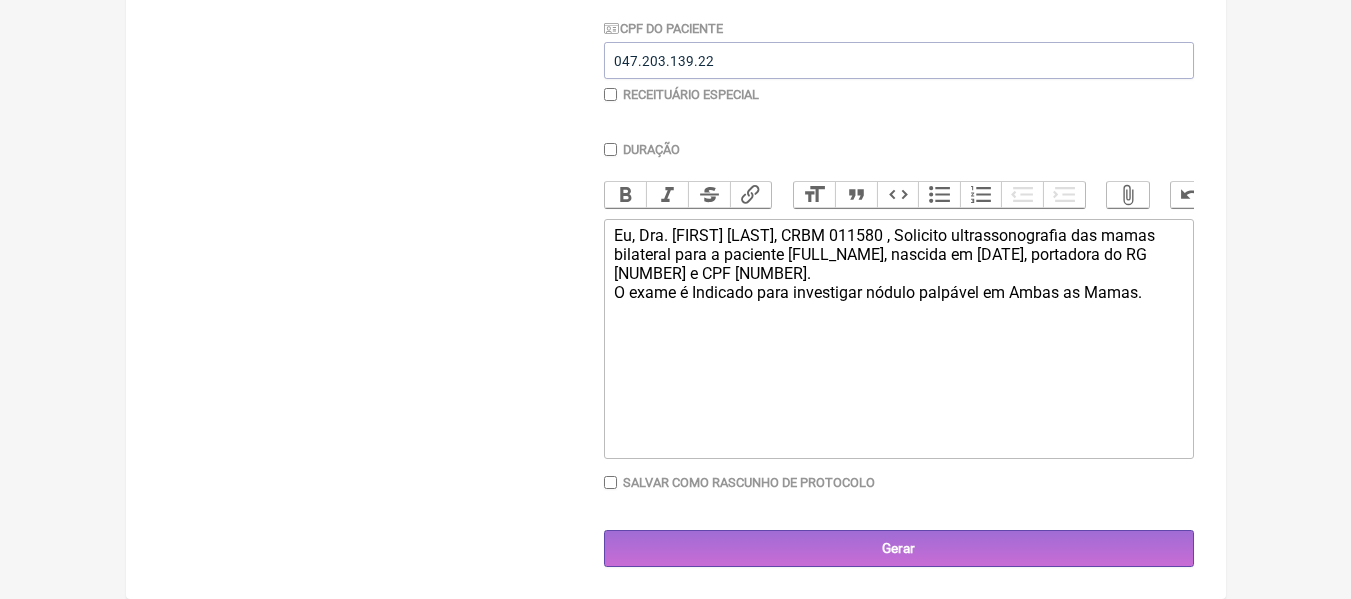 click on "<div>Duração
Duração de
30
dias
Bold
Italic
Strikethrough
Link
Heading
Quote
Code
Bullets
Numbers
Decrease Level
Increase Level
Attach Files
Undo
Redo
Link
Unlink
Eu, Dra. [FIRST] [LAST], CRBM [NUMBER] , Solicito ultrassonografia das mamas bilateral &nbsp; para a paciente [FIRST] [LAST], nascida em [DATE], portadora do RG [NUMBER] e CPF [NUMBER].&nbsp; O exame é Indicado para investigar nódulo palpável em Ambas as Mamas.
Salvar como rascunho de Protocolo
Título</div>" at bounding box center (899, 324) 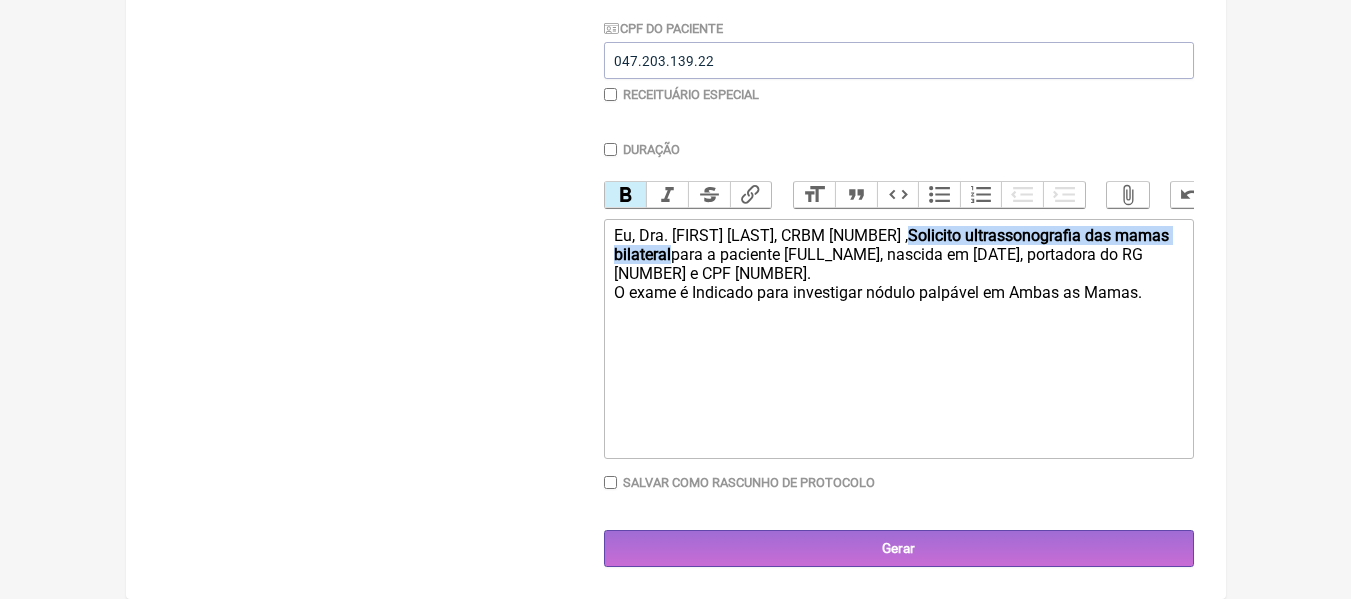 click on "Bold" at bounding box center [626, 195] 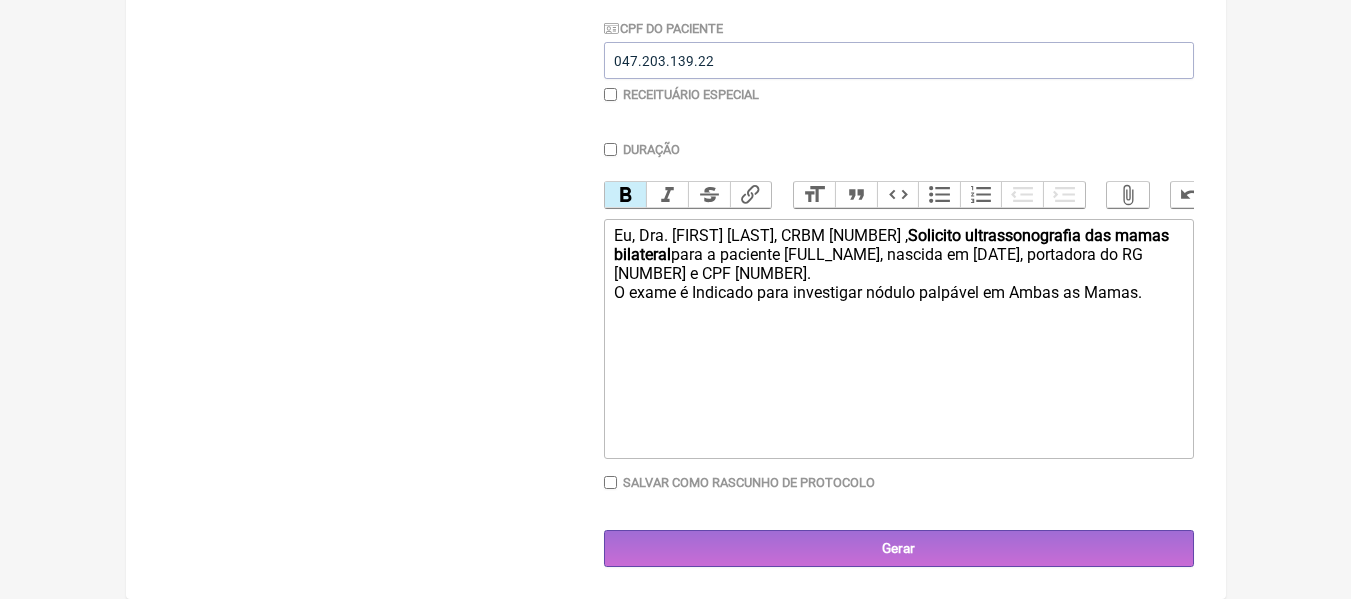 click on "Eu, Dra. [FIRST] [LAST], CRBM [NUMBER] ,  Solicito ultrassonografia das mamas bilateral para a paciente [FIRST] [LAST], nascida em [DATE], portadora do RG [NUMBER] e CPF [NUMBER].  O exame é Indicado para investigar nódulo palpável em AMBAS AS MAMAS." 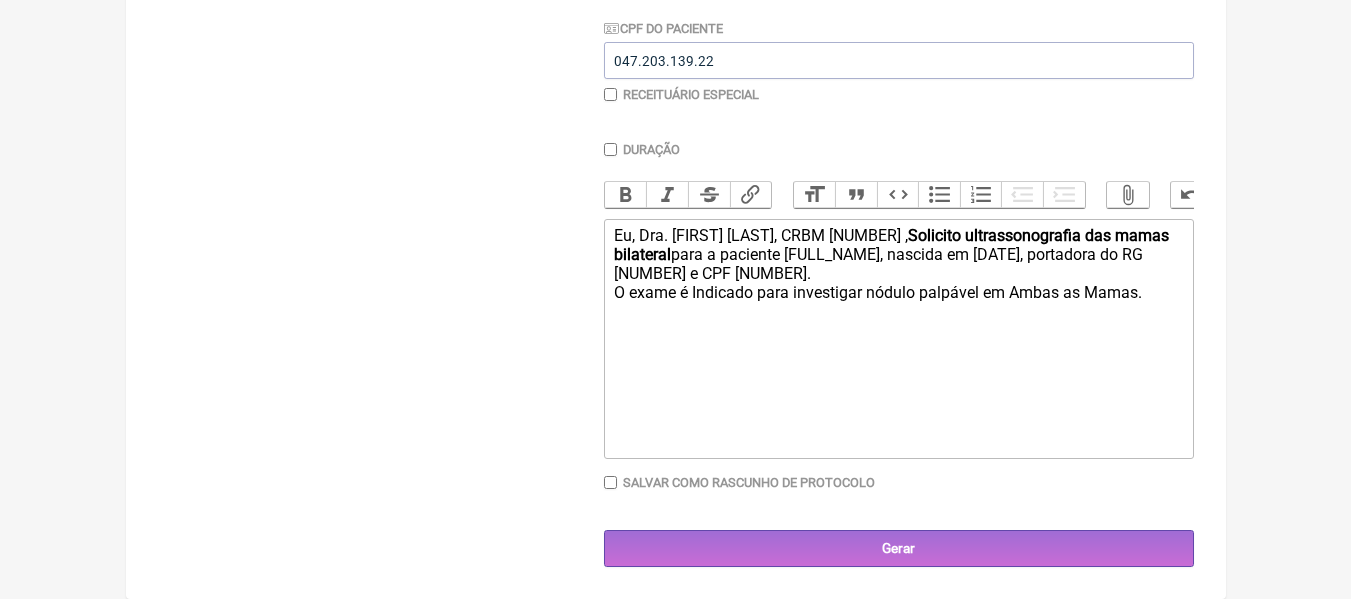click on "Eu, Dra. [FIRST] [LAST], CRBM [NUMBER] ,  Solicito ultrassonografia das mamas bilateral para a paciente [FIRST] [LAST], nascida em [DATE], portadora do RG [NUMBER] e CPF [NUMBER].  O exame é Indicado para investigar nódulo palpável em AMBAS AS MAMAS." 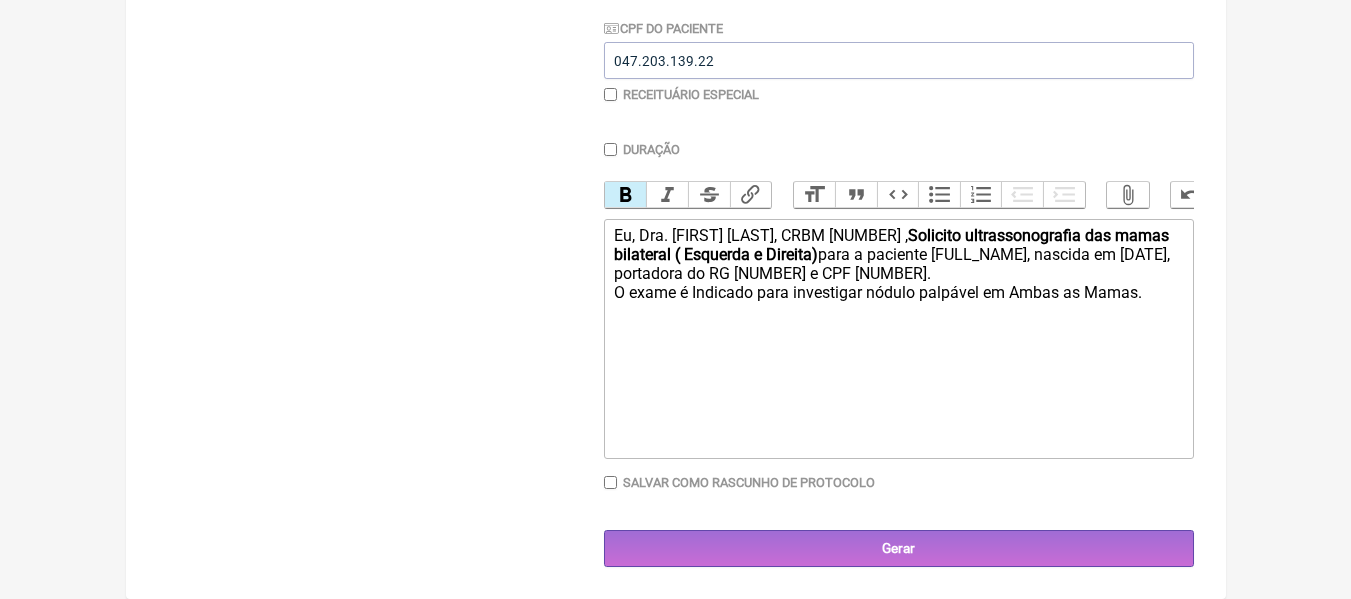 click on "Eu, Dra. [FIRST] [LAST], CRBM [NUMBER] ,  Solicito ultrassonografia das mamas bilateral ( ESQUERDA E DIREITA) para a paciente [FIRST] [LAST], nascida em [DATE], portadora do RG [NUMBER] e CPF [NUMBER].  O exame é Indicado para investigar nódulo palpável em AMBAS AS MAMAS." 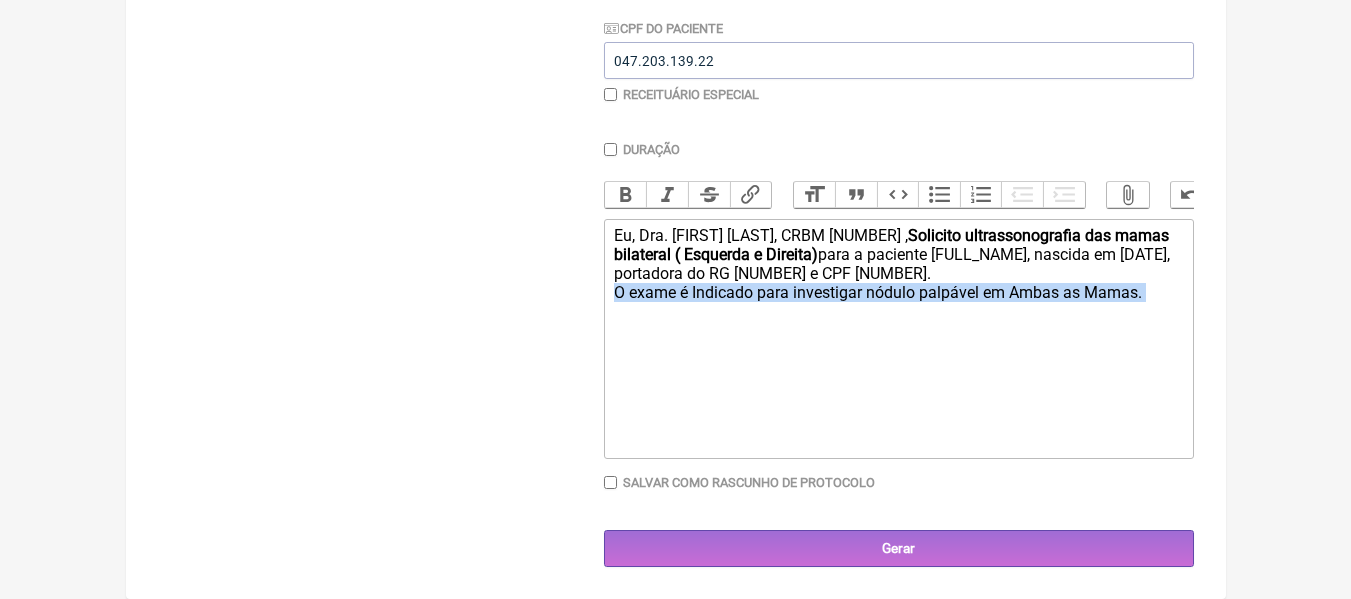 drag, startPoint x: 1150, startPoint y: 297, endPoint x: 607, endPoint y: 303, distance: 543.03314 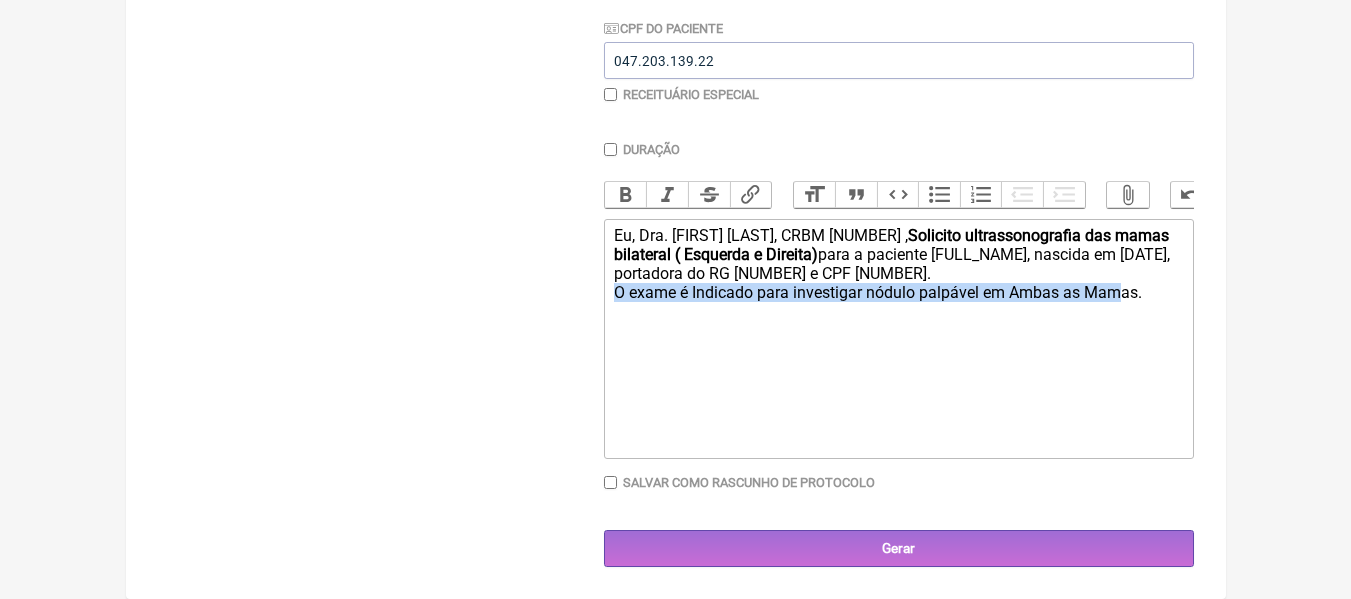 drag, startPoint x: 619, startPoint y: 294, endPoint x: 1124, endPoint y: 299, distance: 505.02475 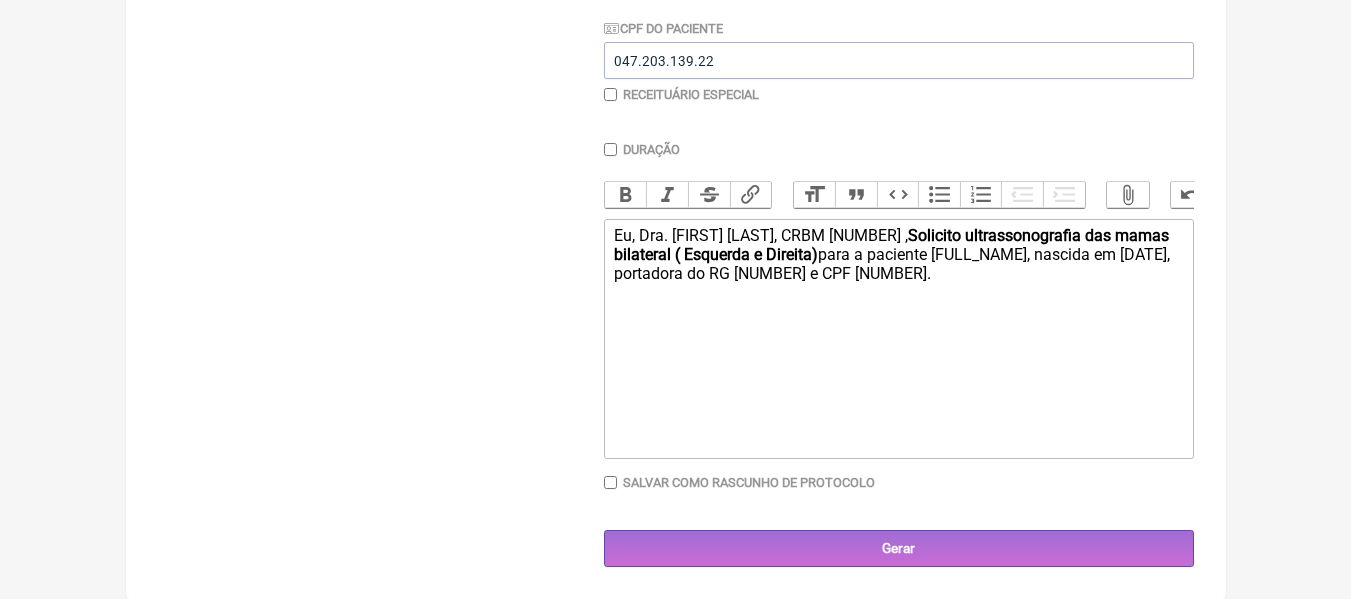 paste on "&nbsp;com enfoque em avaliação de nódulos, alterações palpáveis ou alterações suspeitas.&nbsp;" 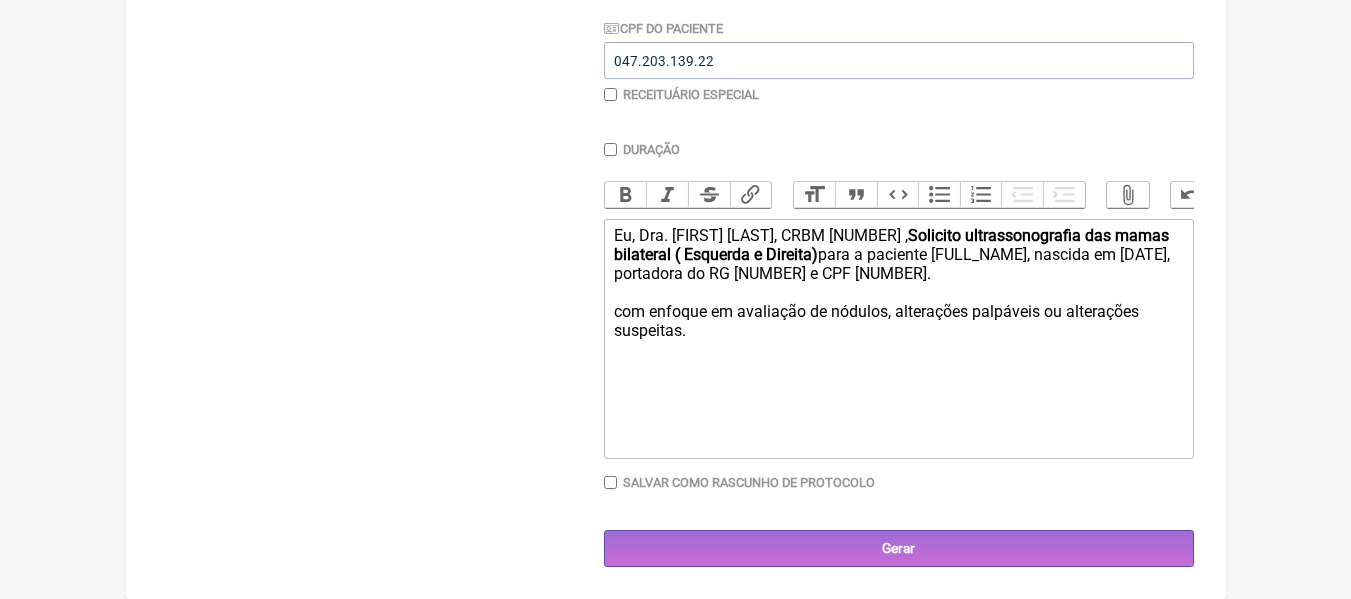 click on "Eu, Dra. Ana Beatriz Santos, CRBM 011580 ,  Solicito ultrassonografia das mamas bilateral ( Esquerda e Direita)  para a paciente [FIRST] [LAST], nascida em [DATE], portadora do RG [NUMBER] e CPF [NUMBER].   com enfoque em avaliação de nódulos, alterações palpáveis ou alterações suspeitas." 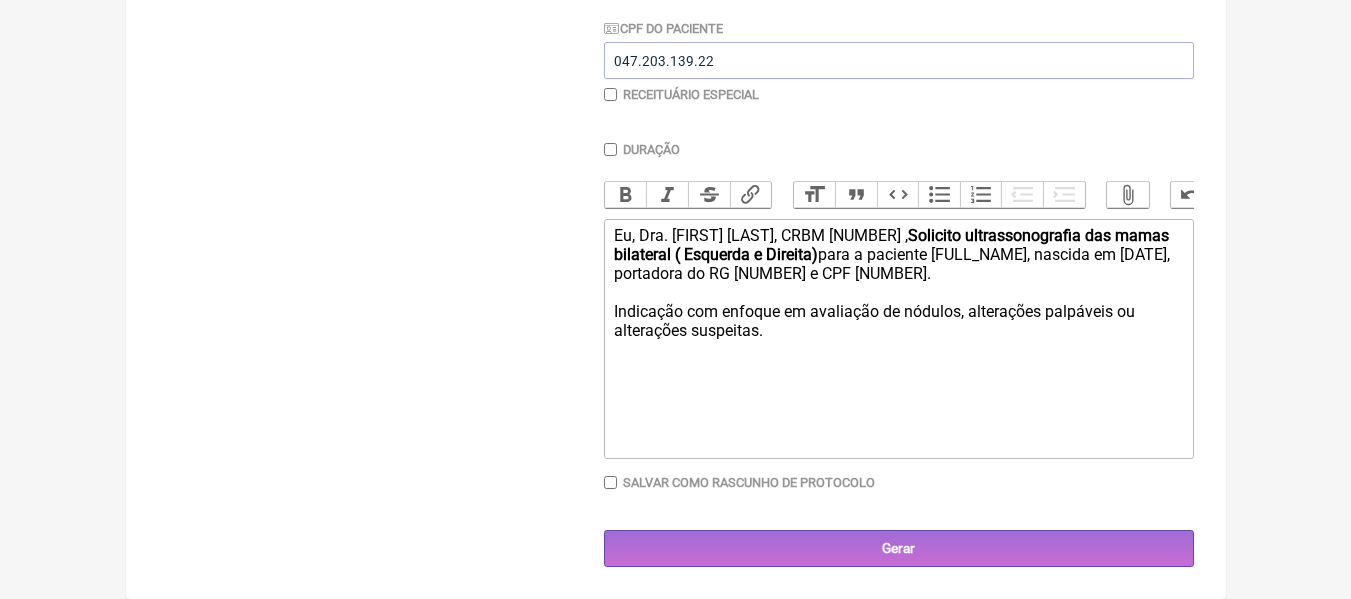 click on "Eu, Dra. [FIRST] [LAST], CRBM [NUMBER], Solicito ultrassonografia das mamas bilateral ( Esquerda e Direita) para a paciente [FIRST] [LAST] [LAST], nascida em [DATE], portadora do RG [NUMBER] e CPF [NUMBER]. Indicação com enfoque em avaliação de nódulos, alterações palpáveis ou alterações suspeitas." 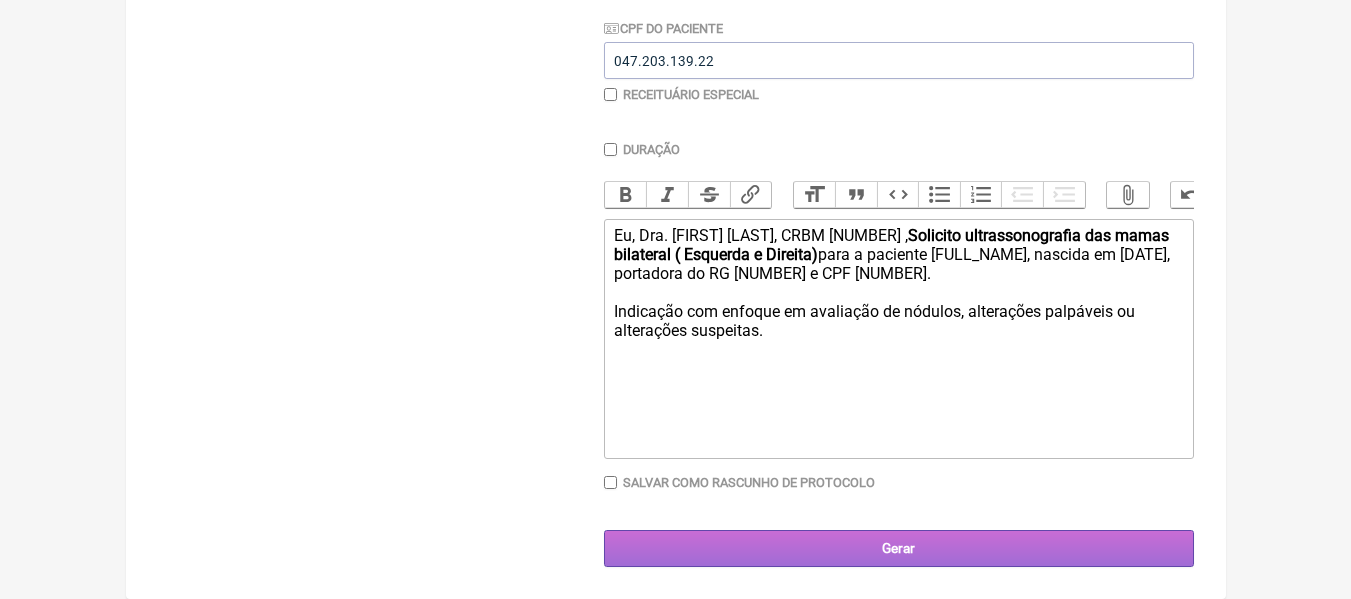 click on "Gerar" at bounding box center [899, 548] 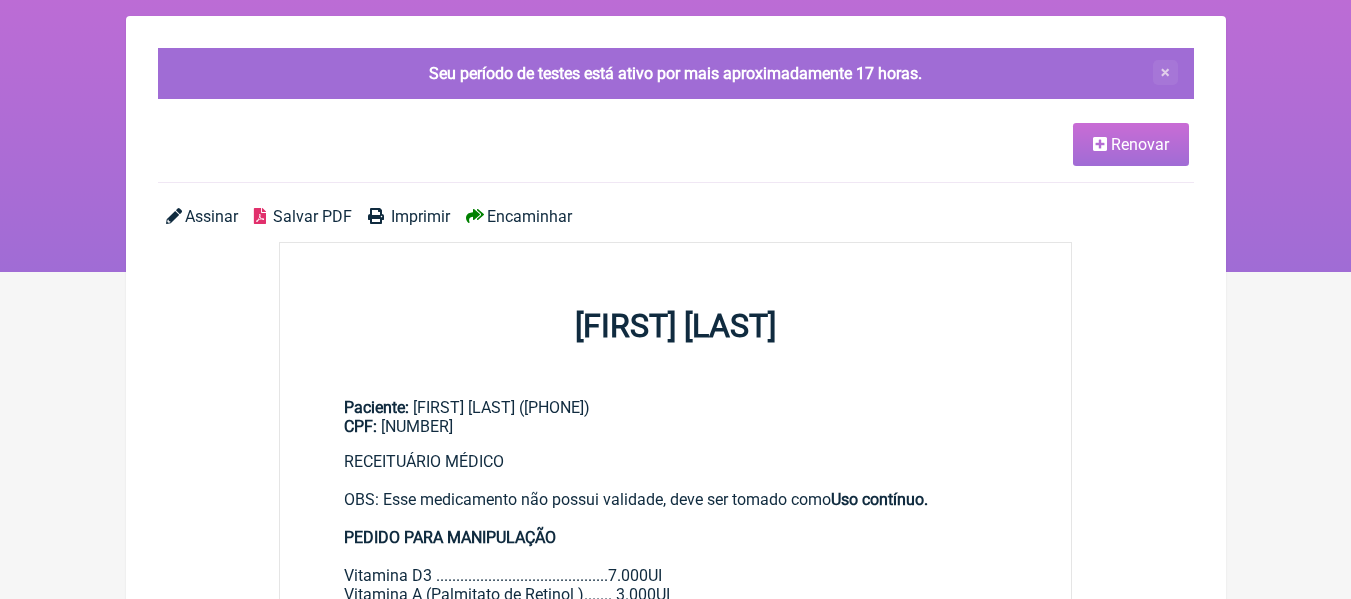 scroll, scrollTop: 129, scrollLeft: 0, axis: vertical 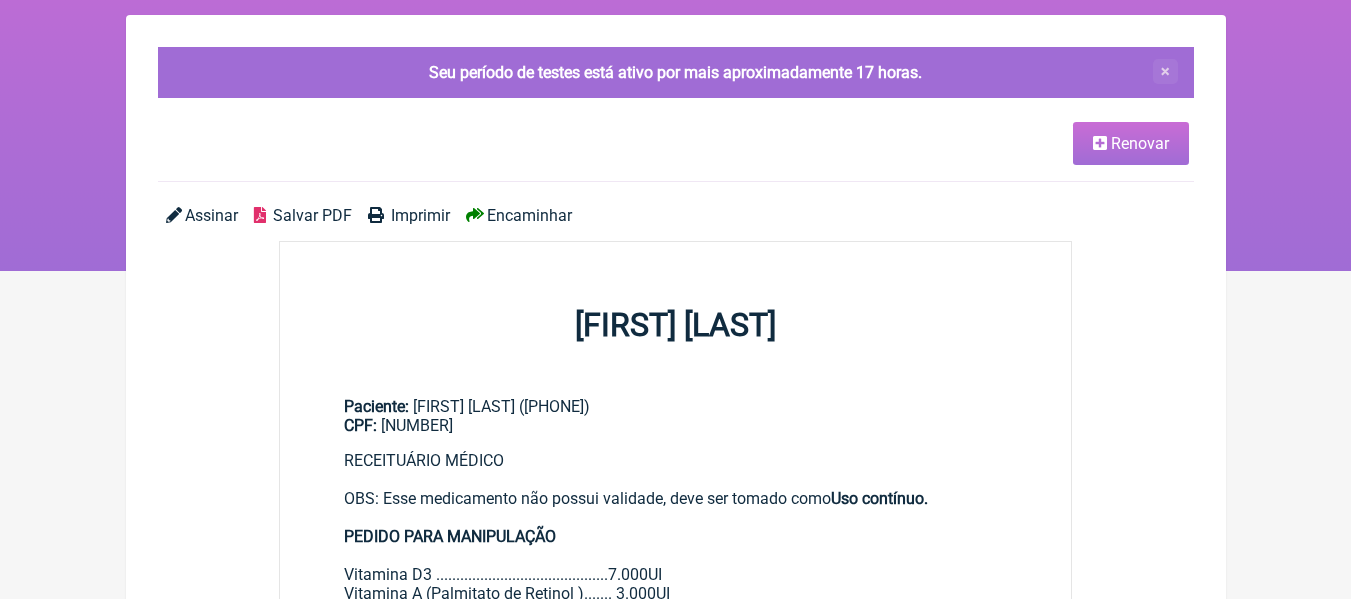 click on "Salvar PDF" at bounding box center [312, 215] 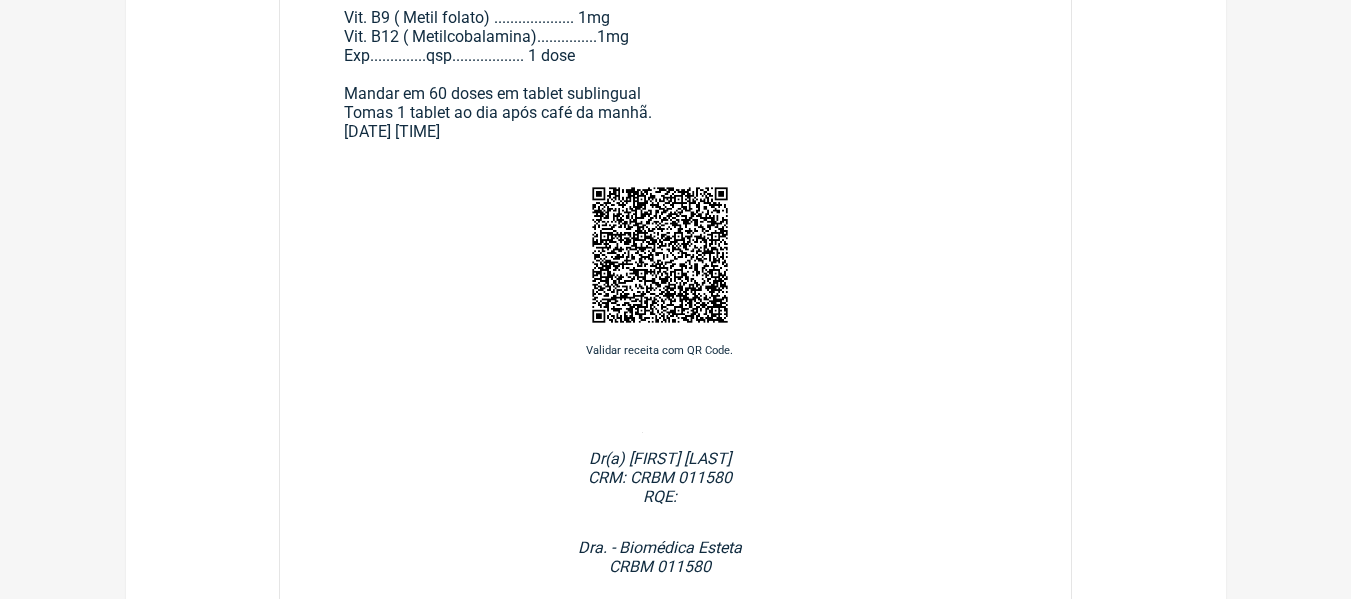 scroll, scrollTop: 1084, scrollLeft: 0, axis: vertical 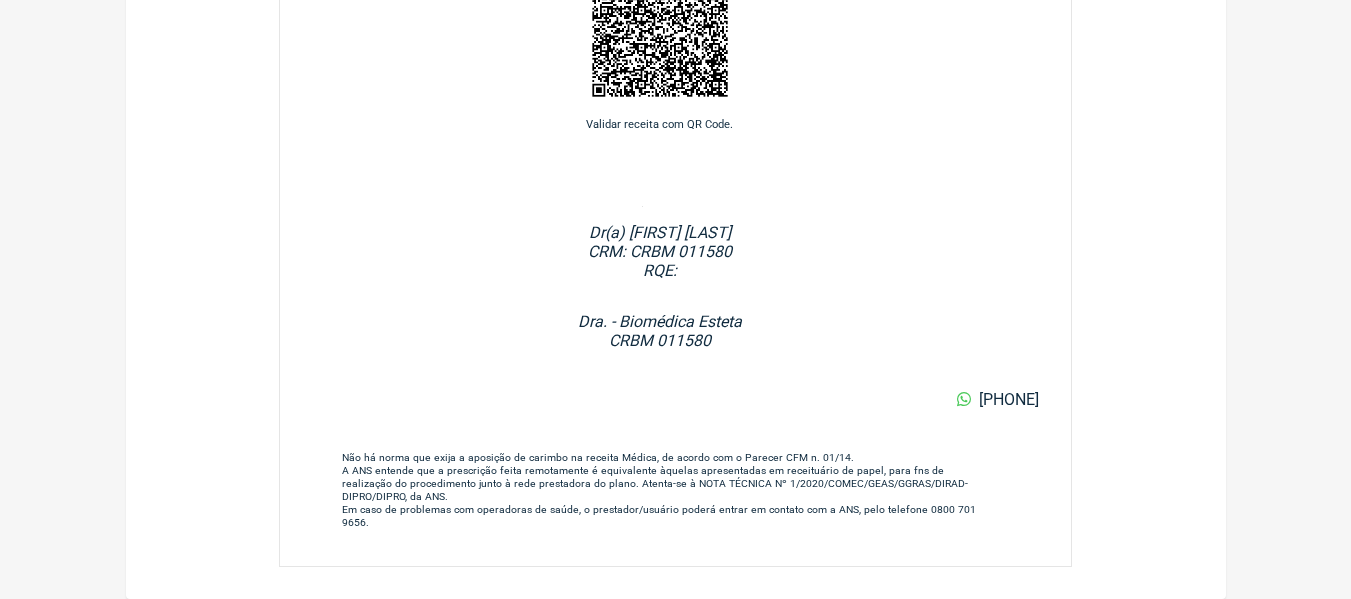 click on "Dr(a) [FIRST] [LAST]
CRM: CRBM 011580
RQE:
Dra. - Biomédica Esteta
CRBM 011580" at bounding box center (660, 286) 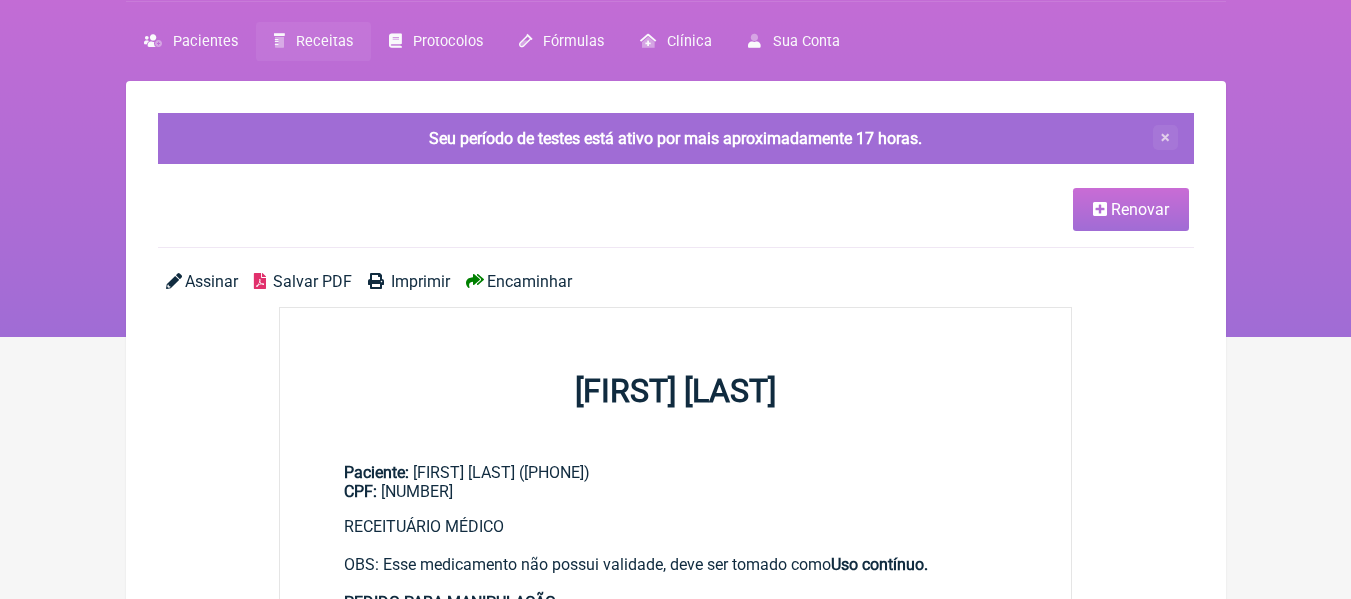 scroll, scrollTop: 51, scrollLeft: 0, axis: vertical 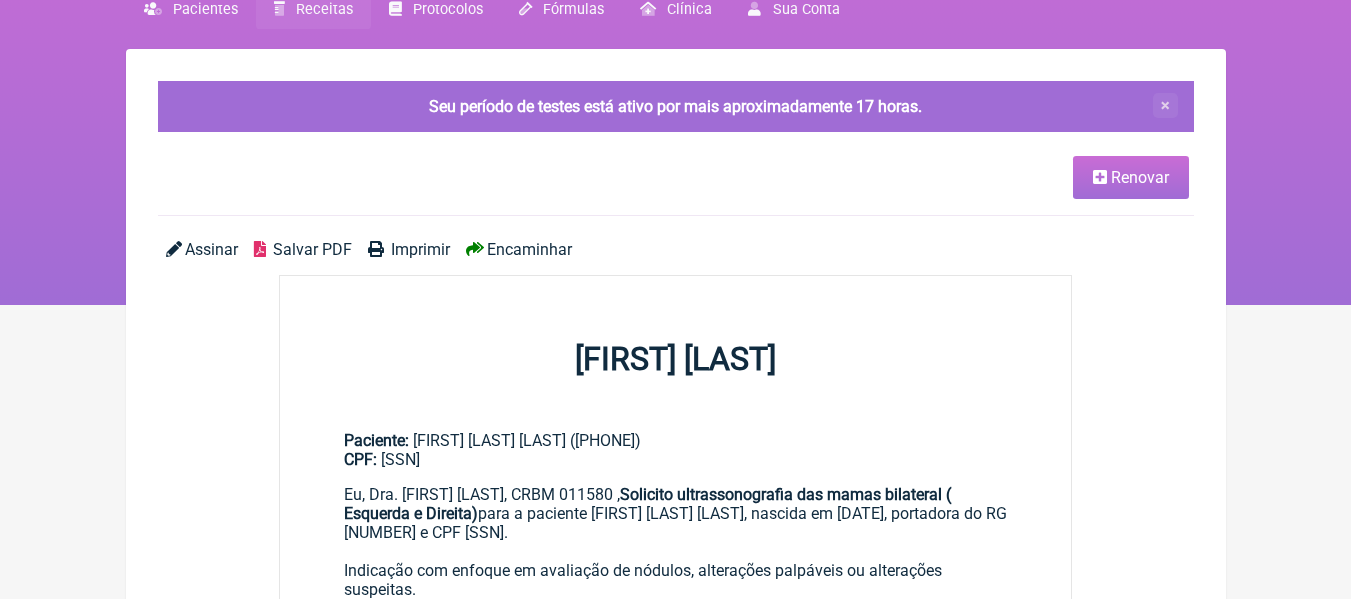 click on "Renovar" at bounding box center [1140, 177] 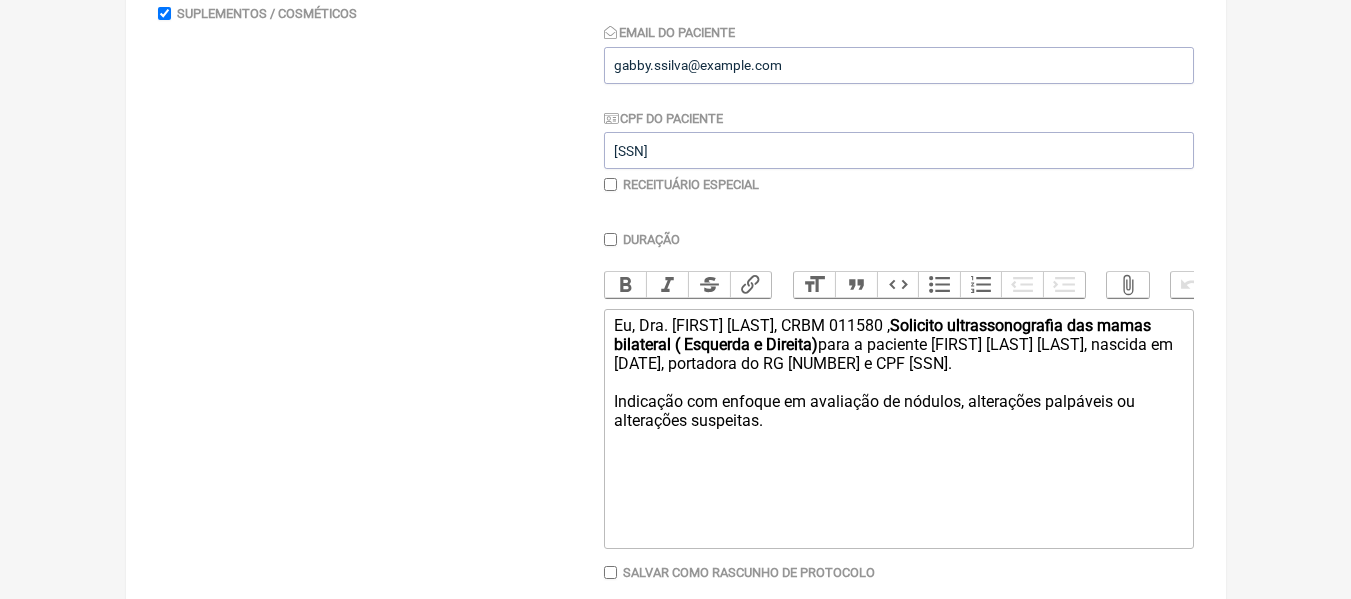 scroll, scrollTop: 578, scrollLeft: 0, axis: vertical 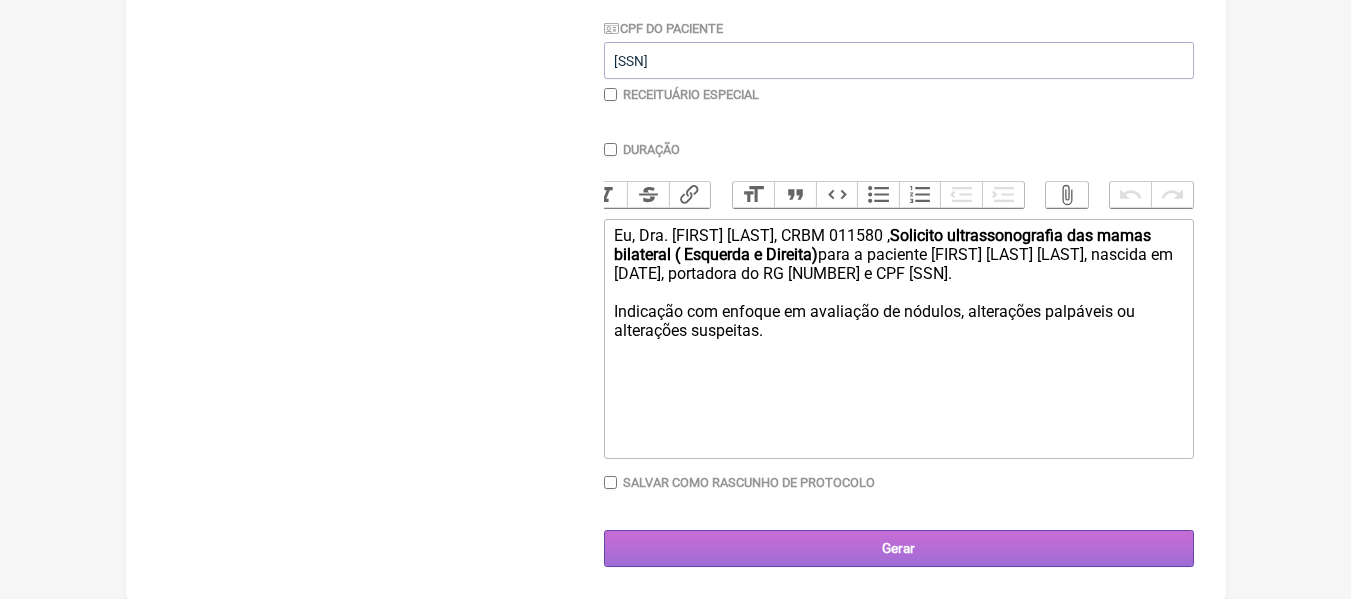 click on "Gerar" at bounding box center (899, 548) 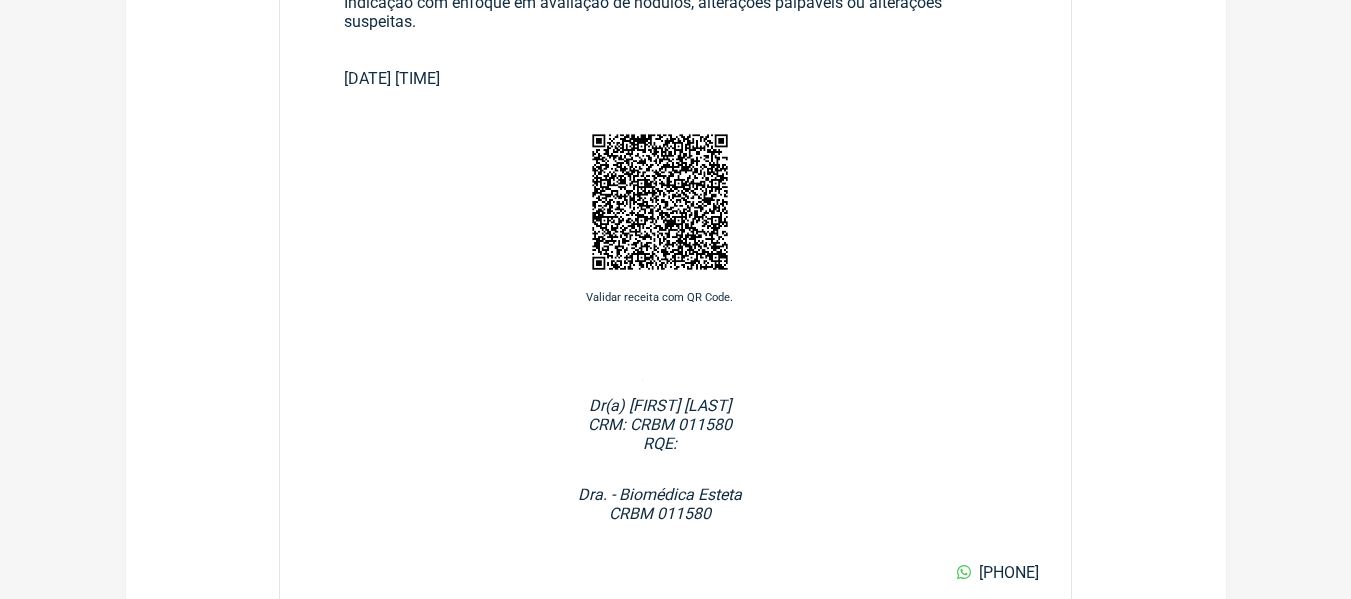 scroll, scrollTop: 837, scrollLeft: 0, axis: vertical 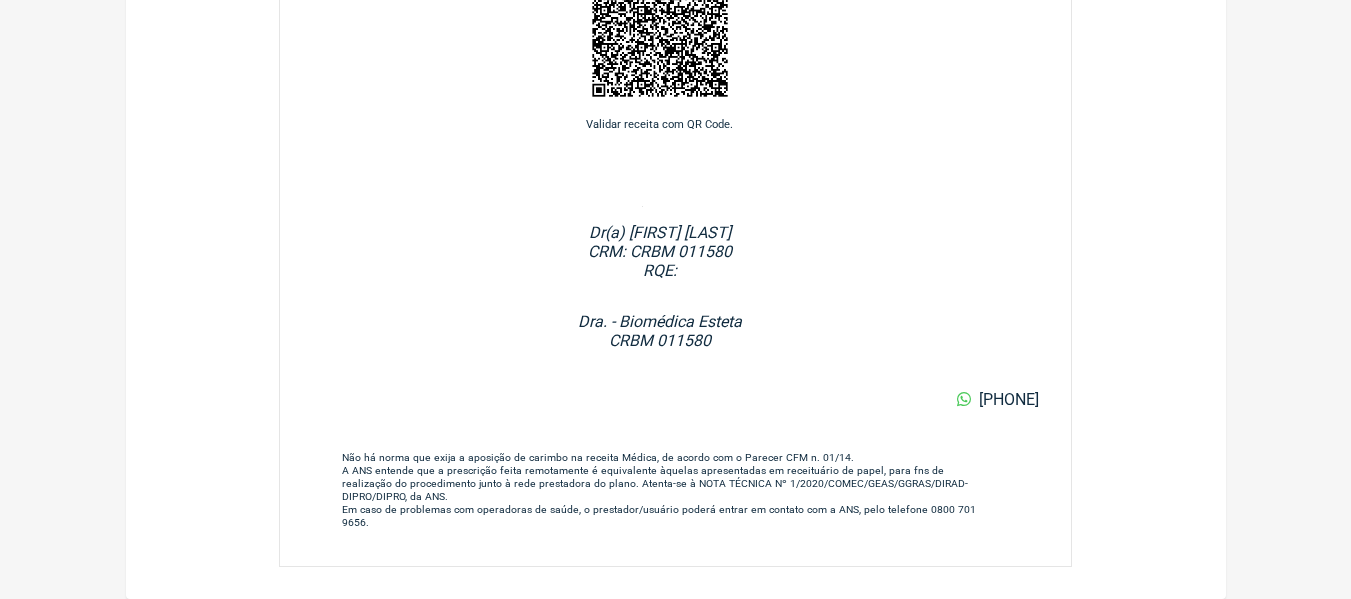 click on "CRM: CRBM 011580" at bounding box center (660, 251) 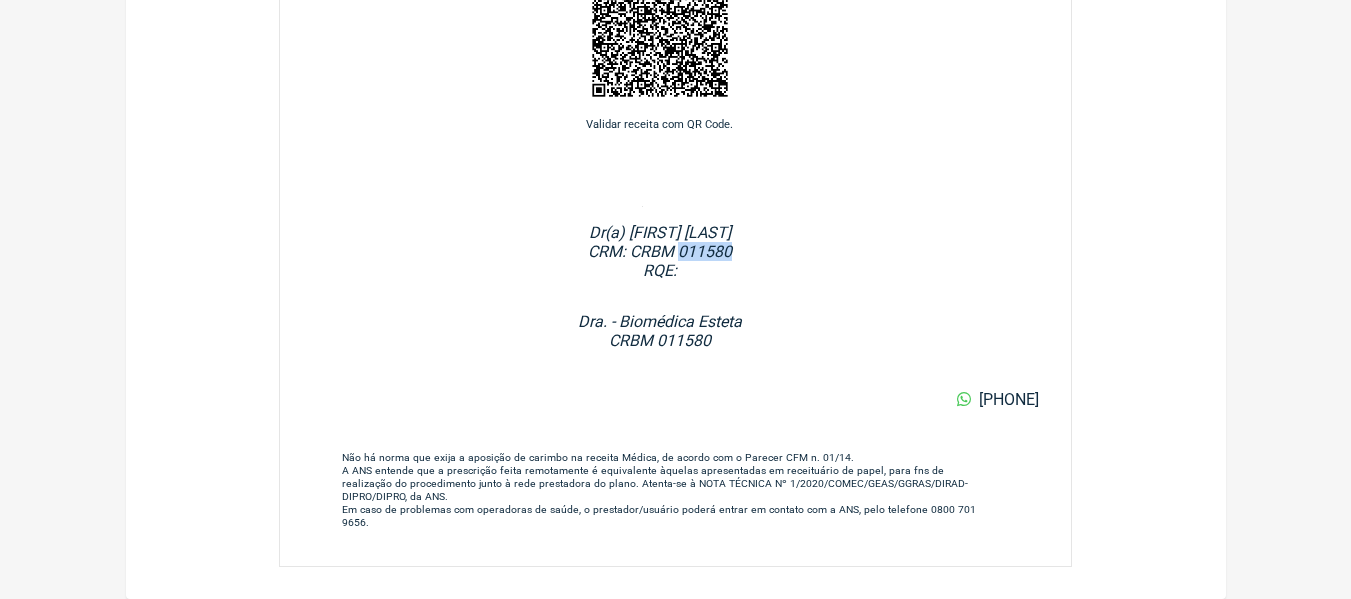 click on "CRM: CRBM 011580" at bounding box center (660, 251) 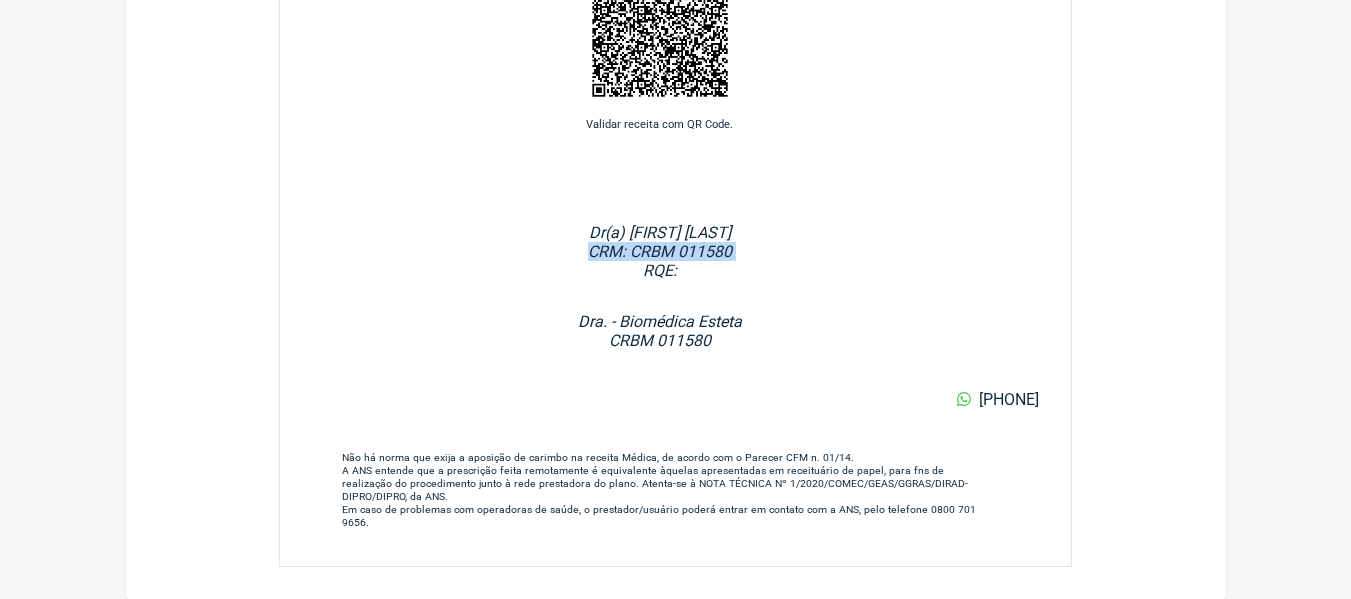 click on "CRM: CRBM 011580" at bounding box center (660, 251) 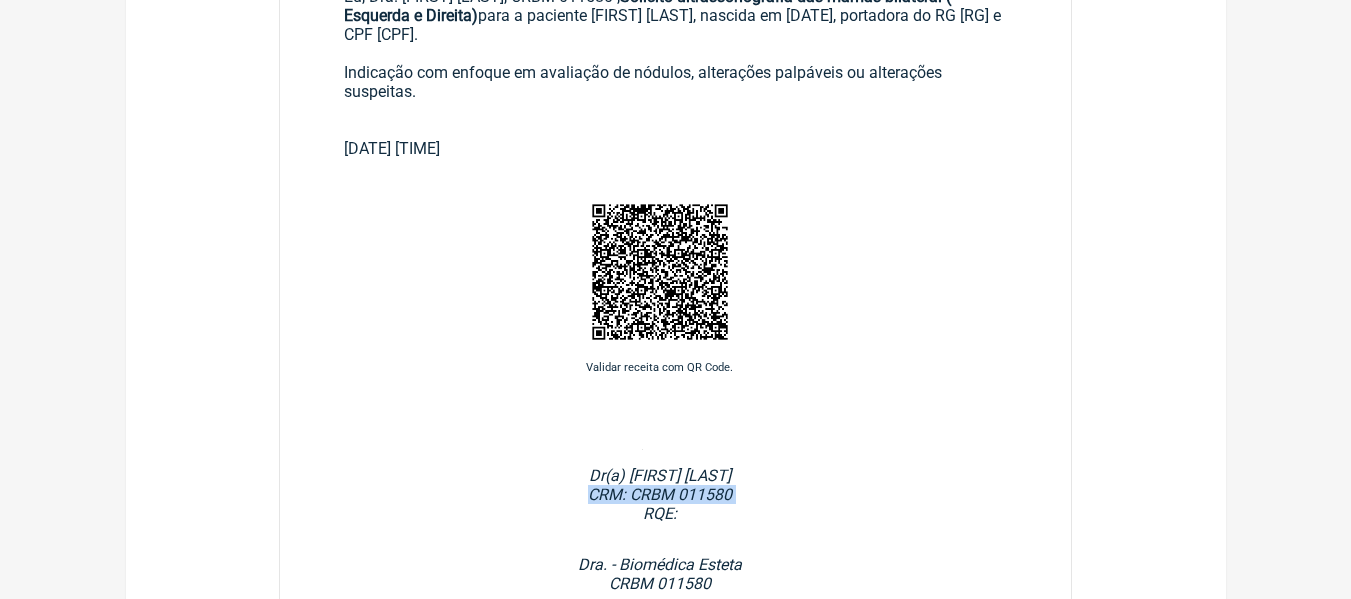 scroll, scrollTop: 592, scrollLeft: 0, axis: vertical 